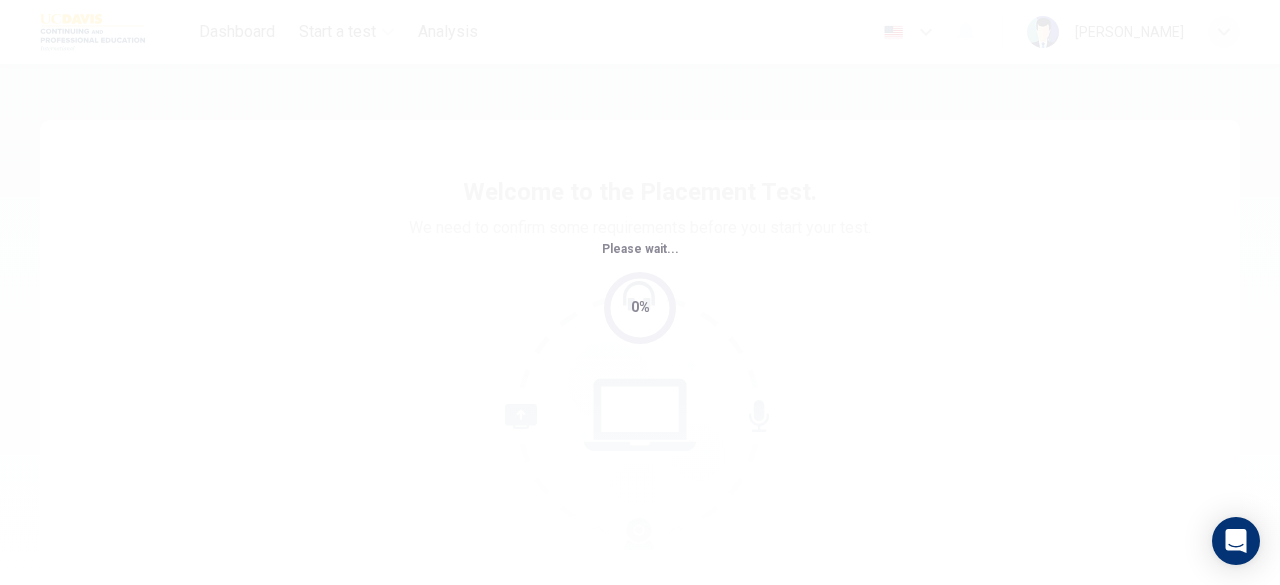 scroll, scrollTop: 0, scrollLeft: 0, axis: both 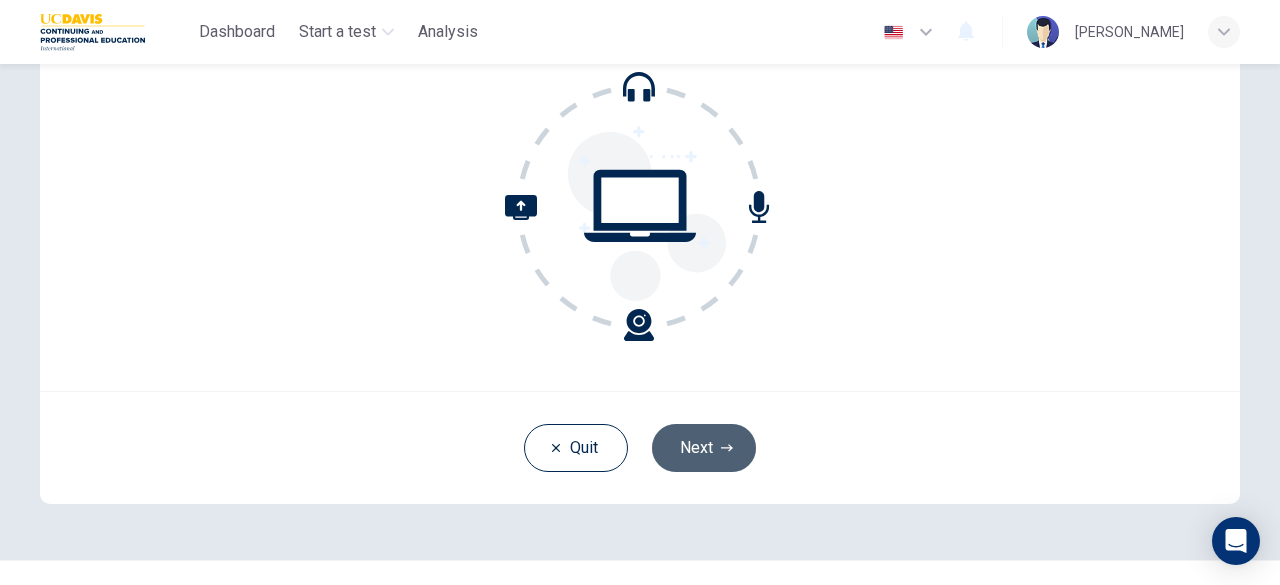 click 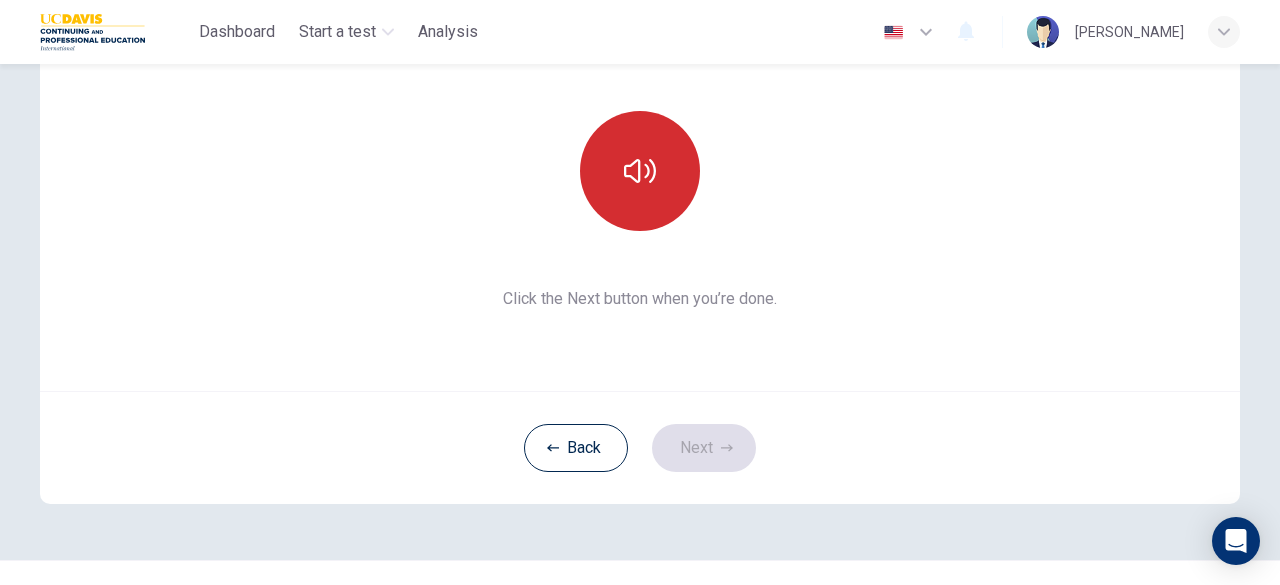 click 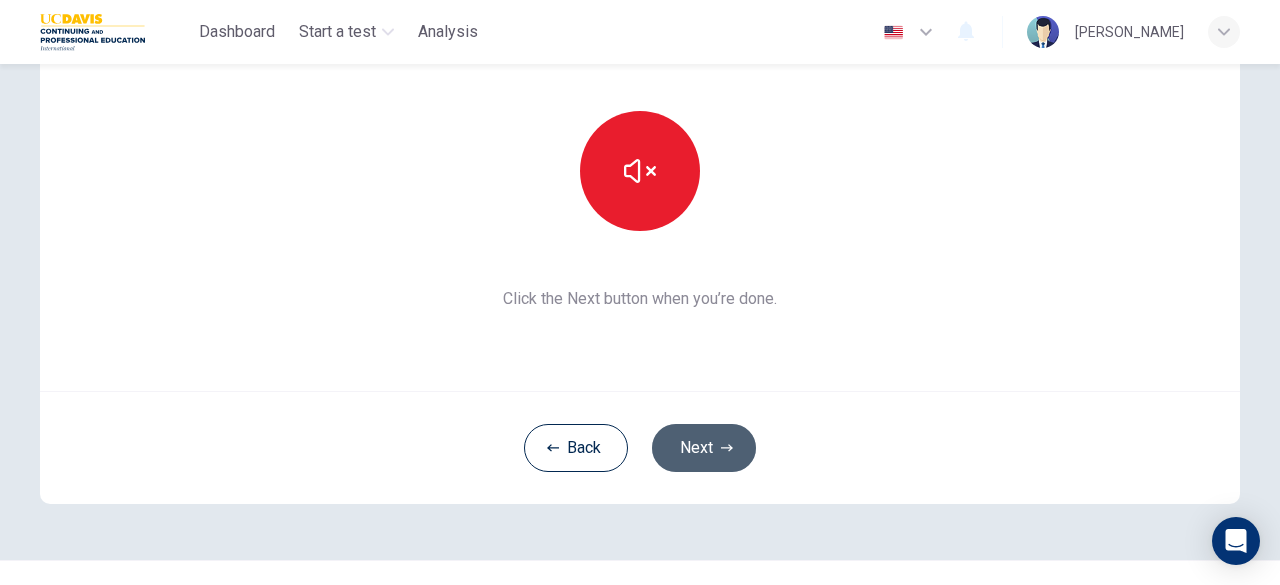 click on "Next" at bounding box center [704, 448] 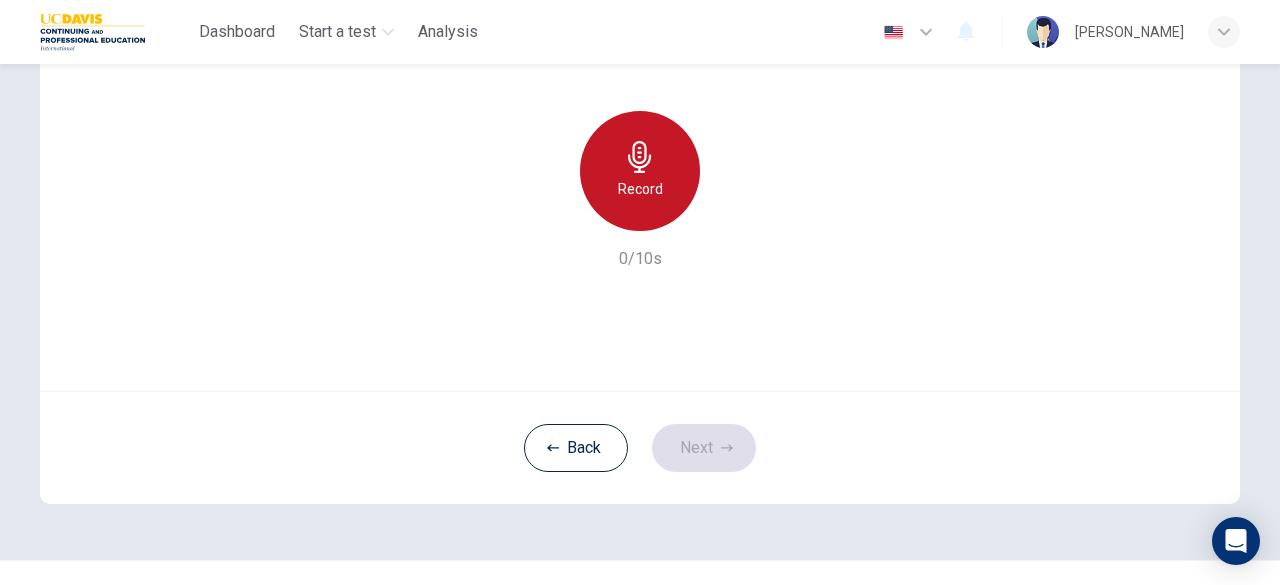 click on "Record" at bounding box center (640, 189) 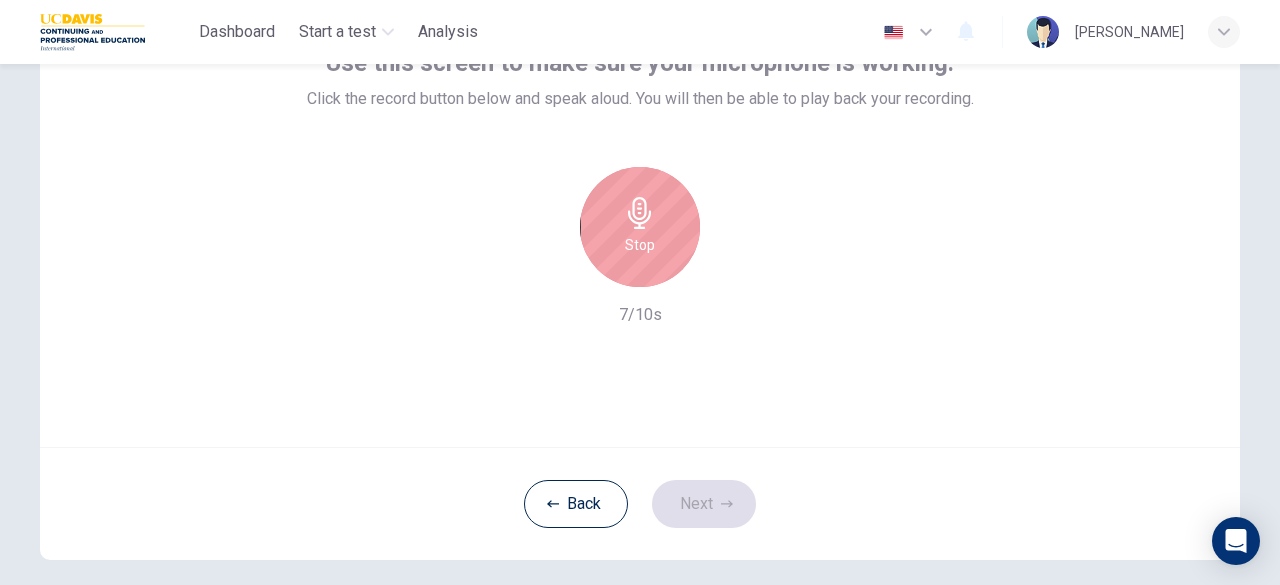 scroll, scrollTop: 156, scrollLeft: 0, axis: vertical 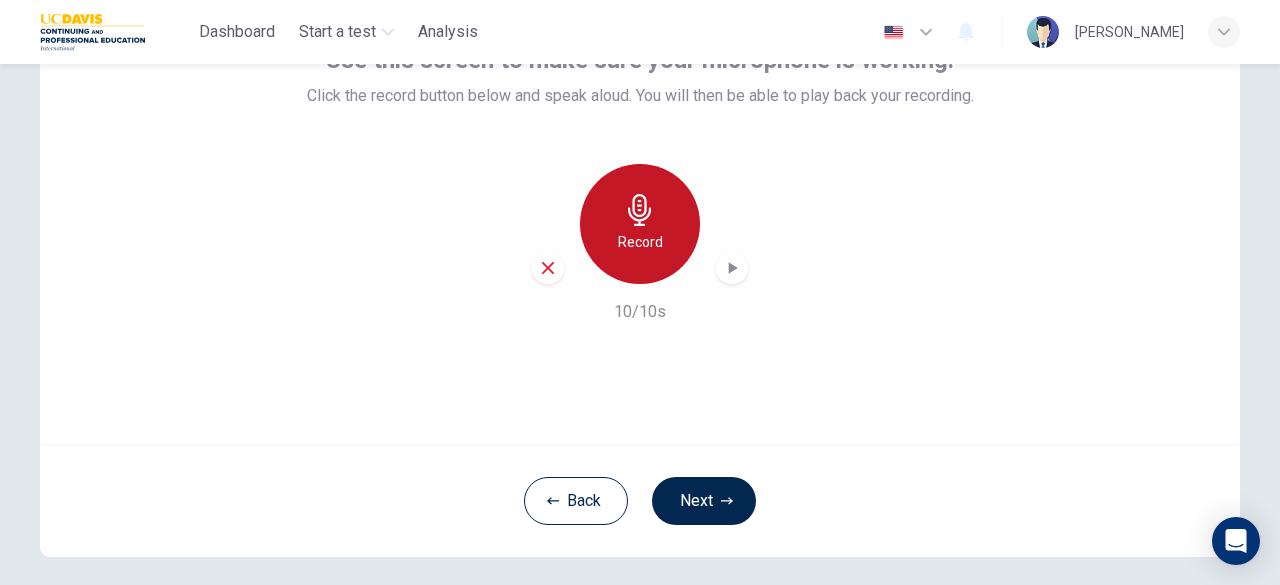 click on "Record" at bounding box center [640, 224] 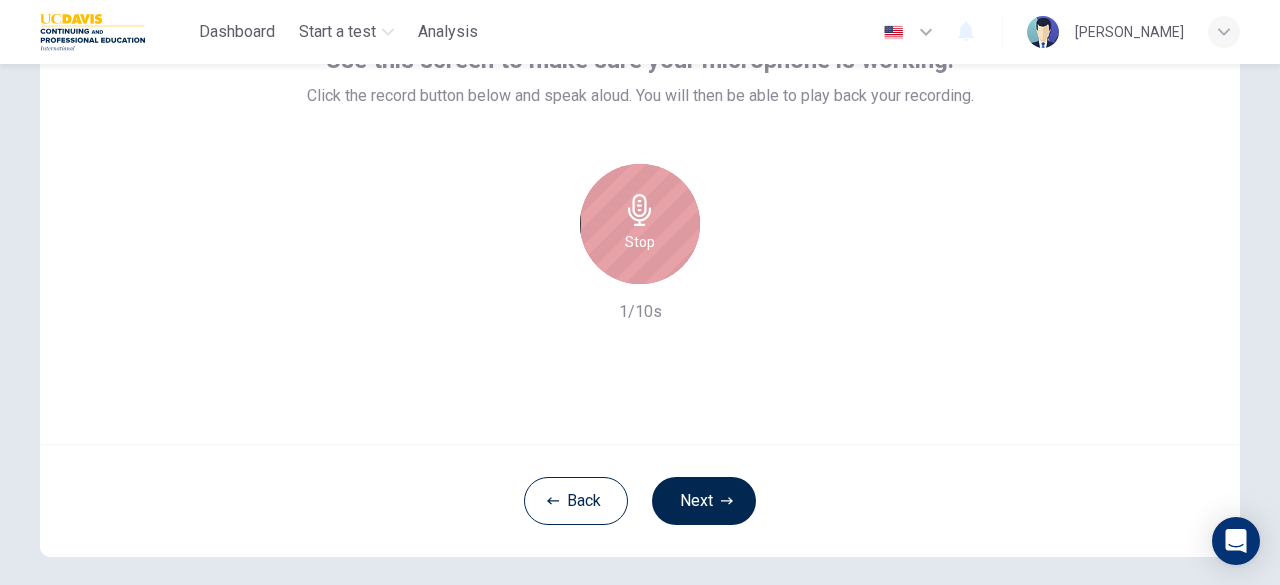 click on "Stop" at bounding box center [640, 224] 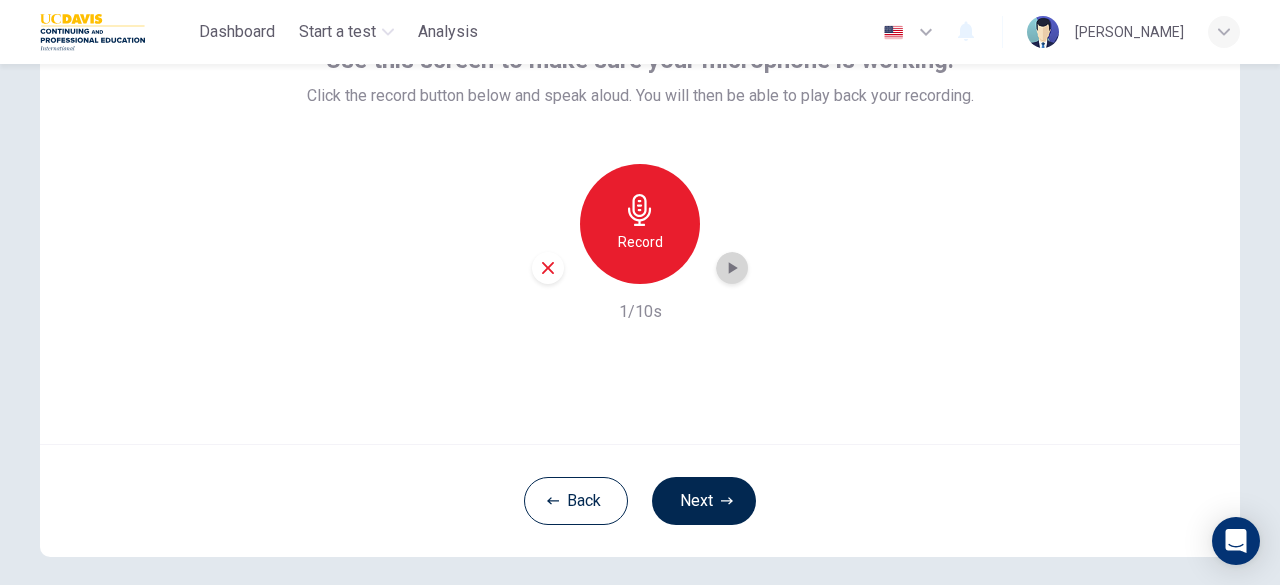 click 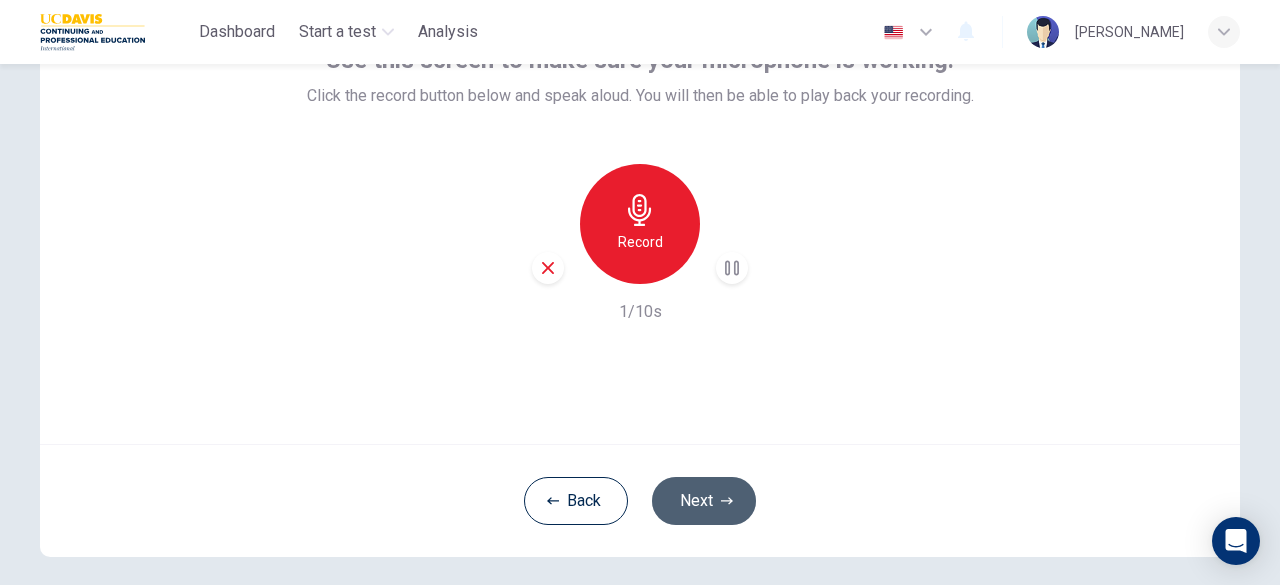 click on "Next" at bounding box center [704, 501] 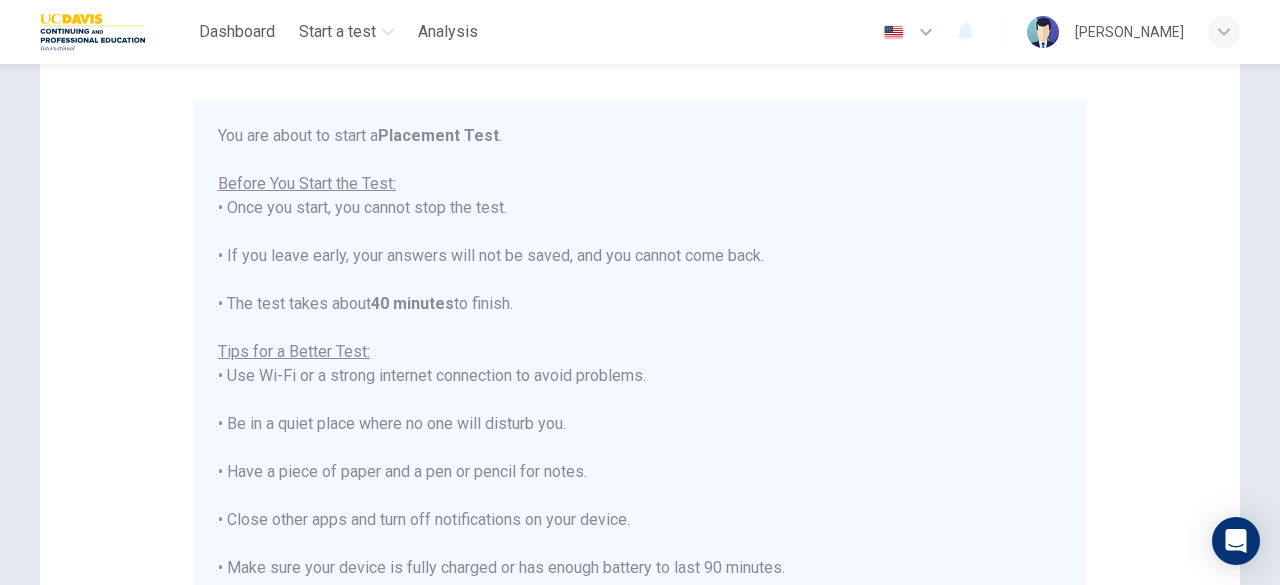 scroll, scrollTop: 22, scrollLeft: 0, axis: vertical 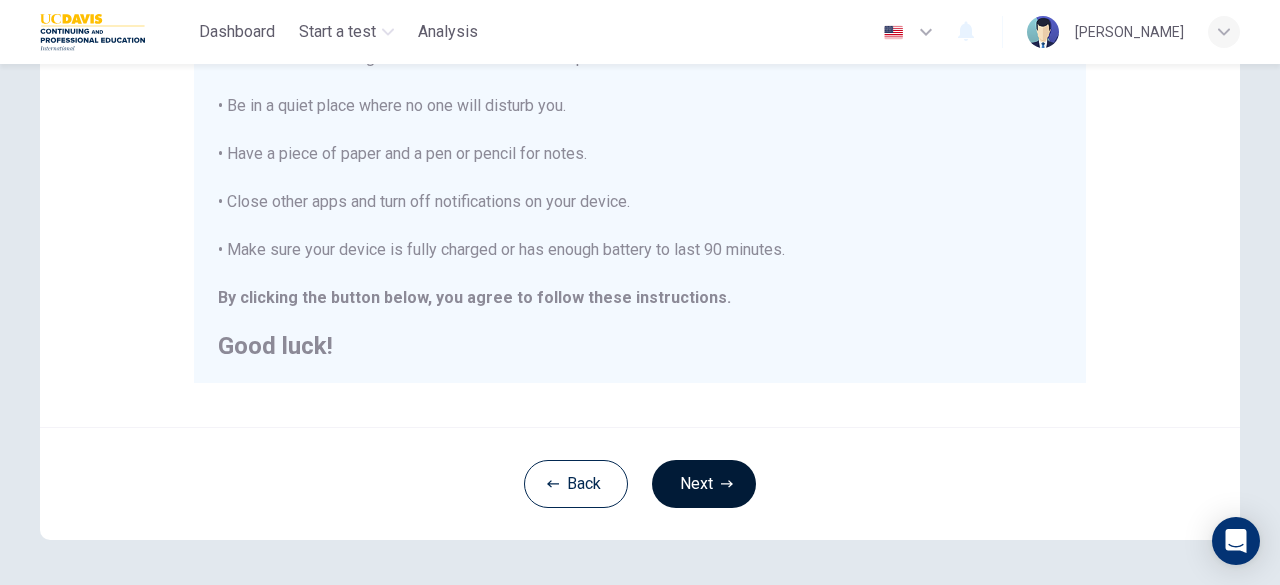 drag, startPoint x: 728, startPoint y: 314, endPoint x: 698, endPoint y: 470, distance: 158.85843 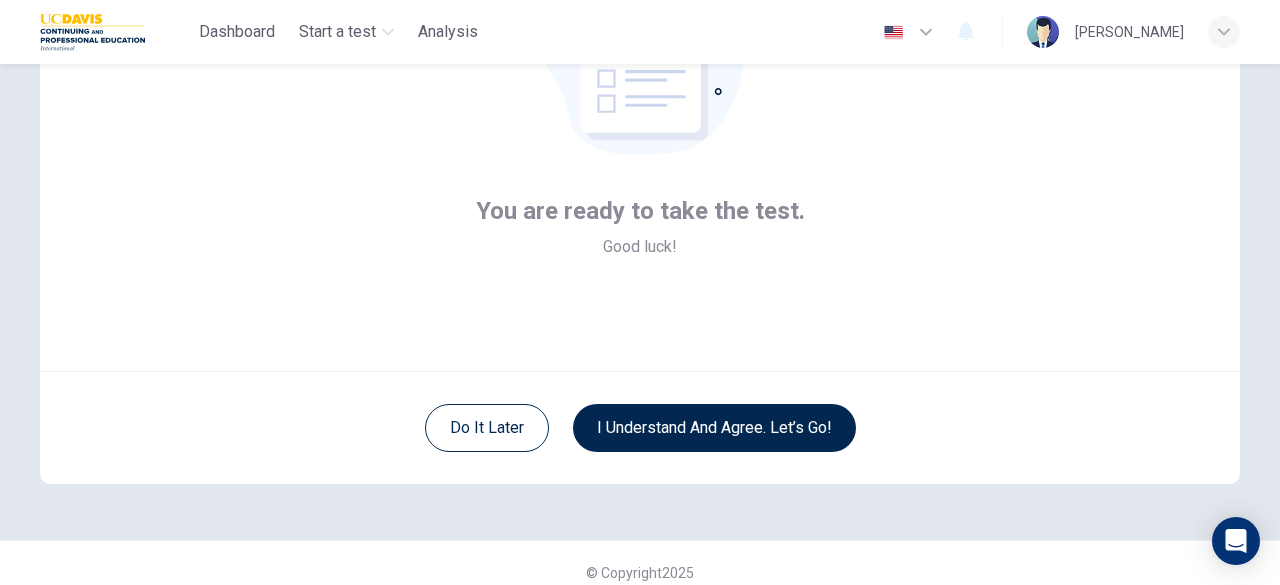 scroll, scrollTop: 234, scrollLeft: 0, axis: vertical 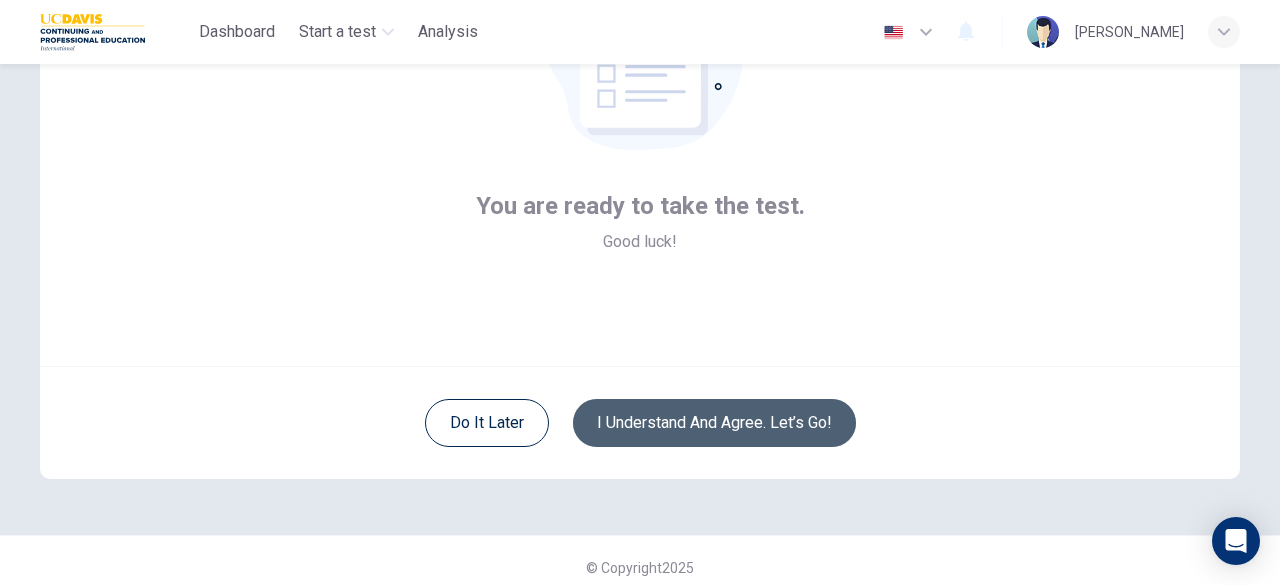 click on "I understand and agree. Let’s go!" at bounding box center [714, 423] 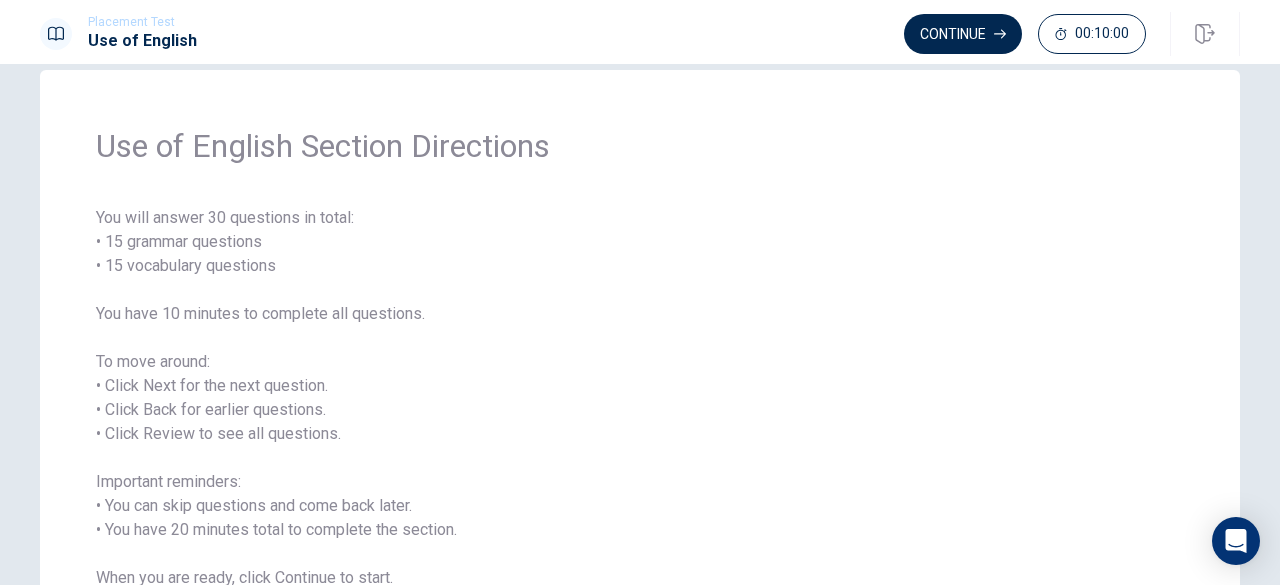 scroll, scrollTop: 0, scrollLeft: 0, axis: both 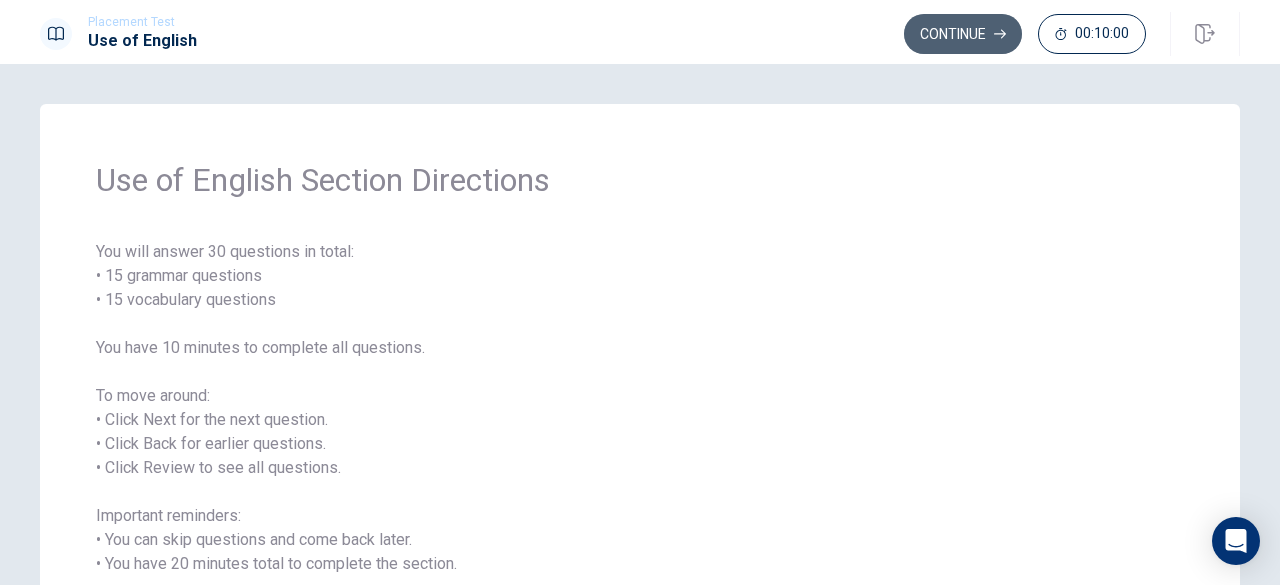 click on "Continue" at bounding box center [963, 34] 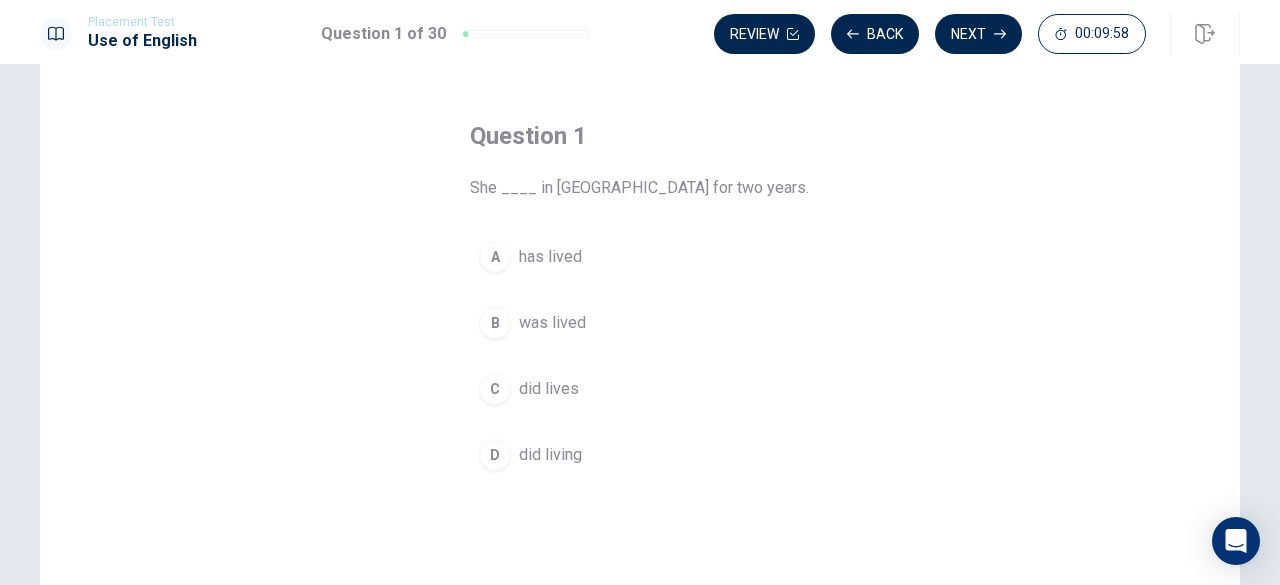 scroll, scrollTop: 67, scrollLeft: 0, axis: vertical 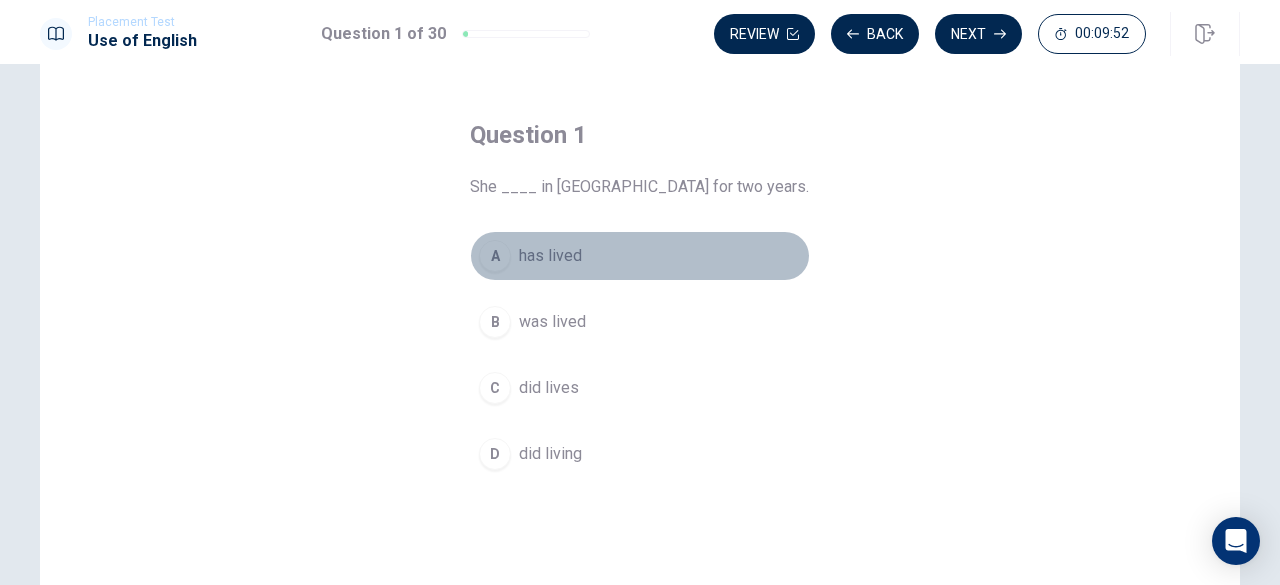 click on "A" at bounding box center (495, 256) 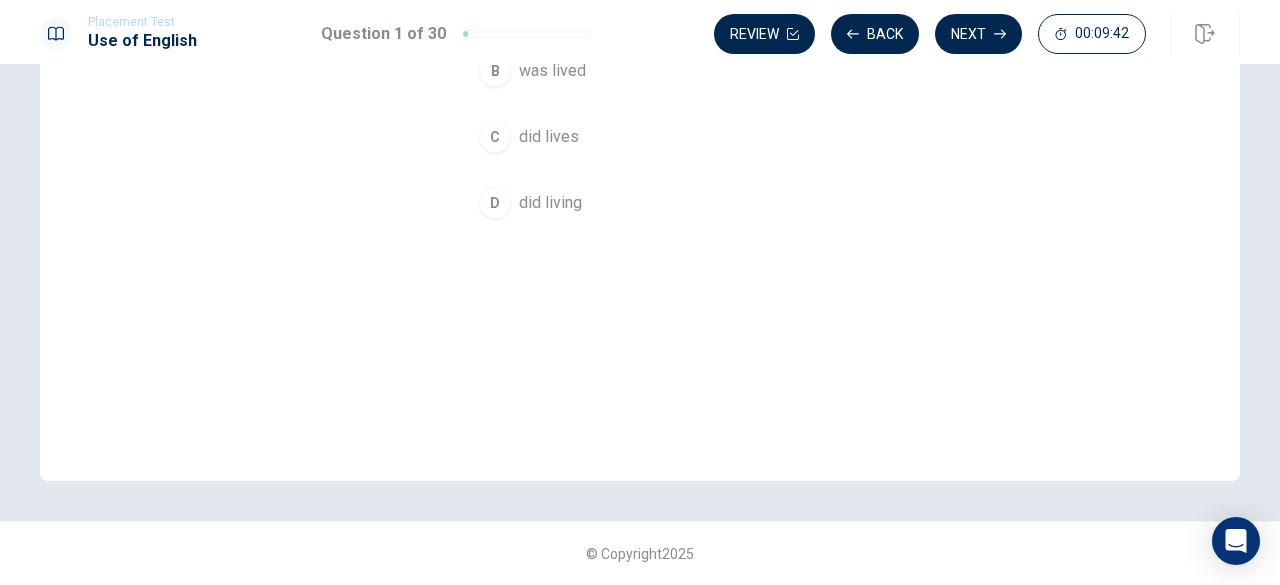 scroll, scrollTop: 0, scrollLeft: 0, axis: both 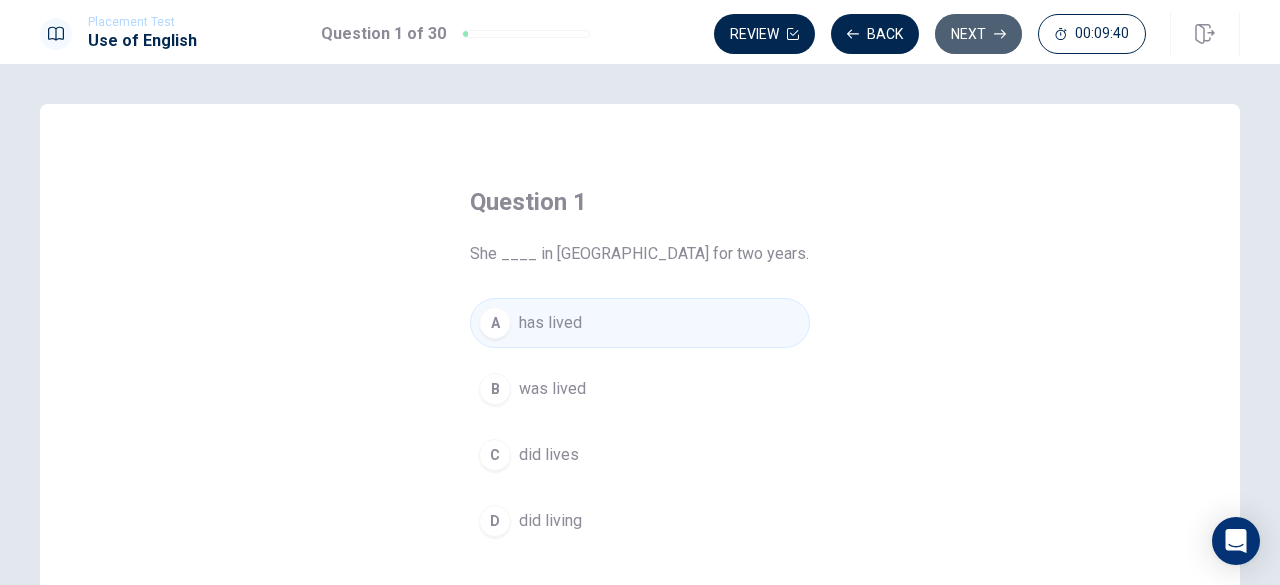 click on "Next" at bounding box center (978, 34) 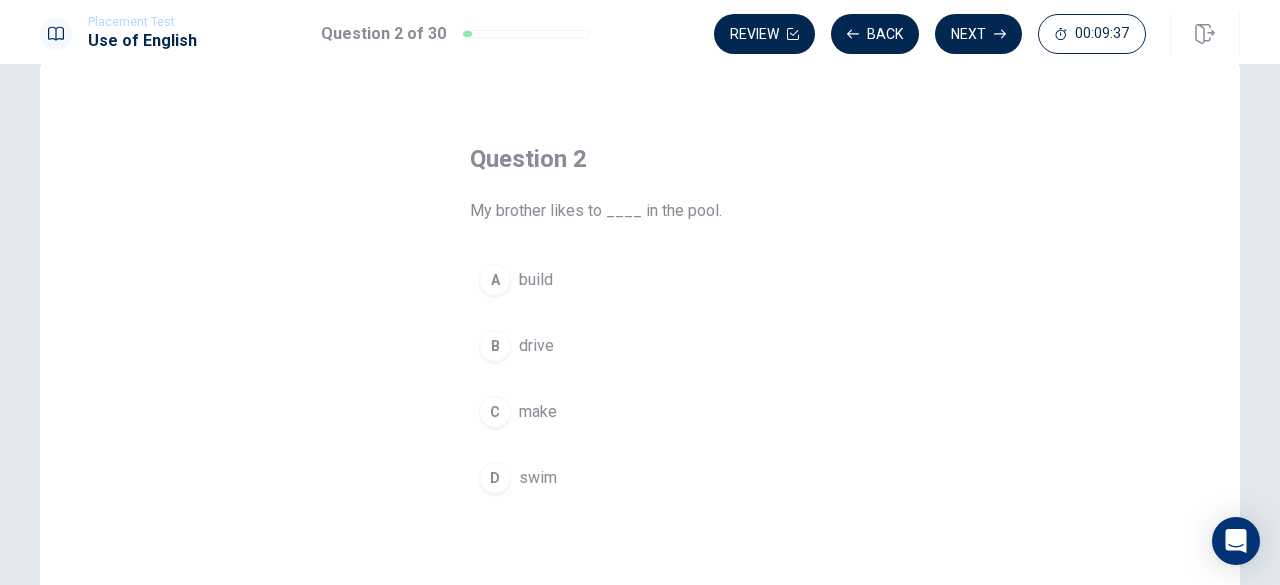 scroll, scrollTop: 45, scrollLeft: 0, axis: vertical 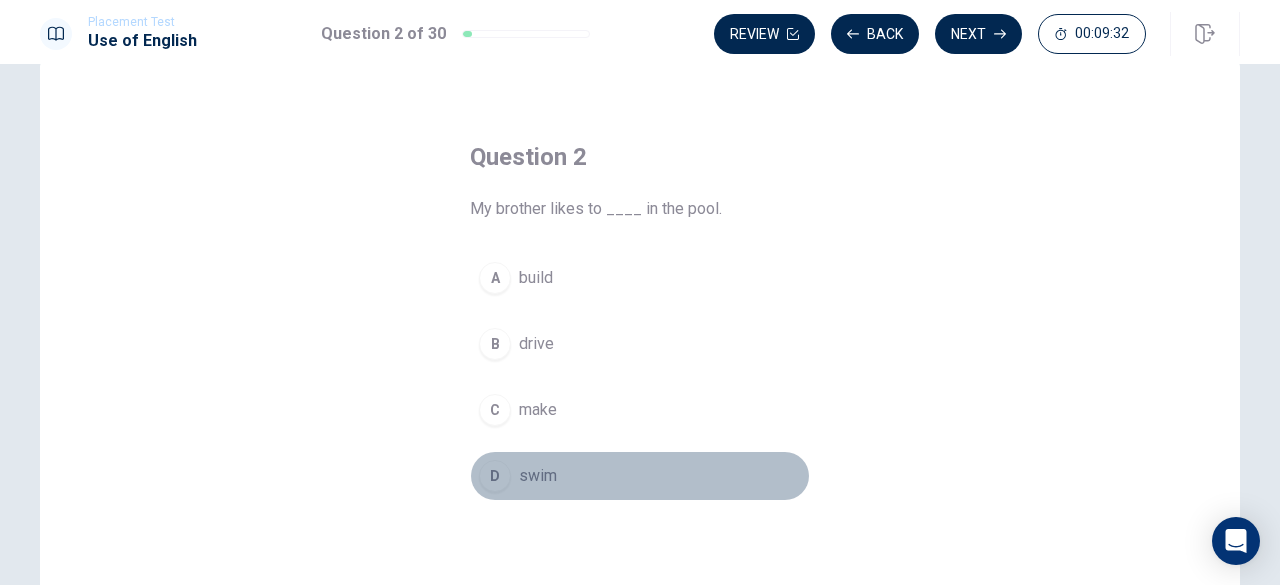 click on "D" at bounding box center [495, 476] 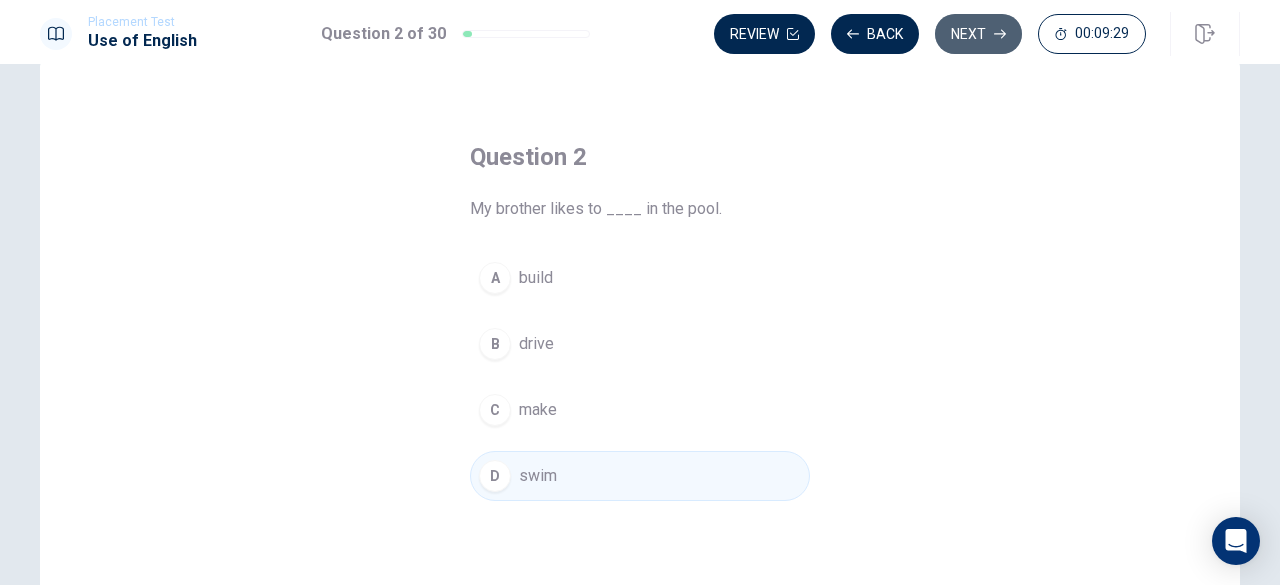 click on "Next" at bounding box center (978, 34) 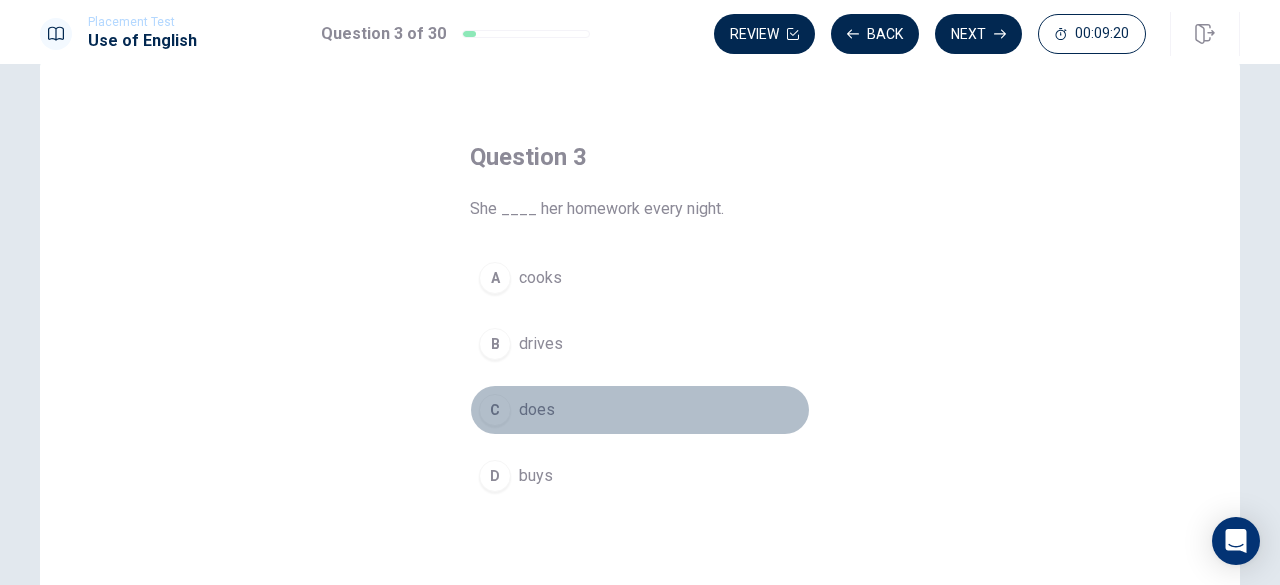click on "C does" at bounding box center (640, 410) 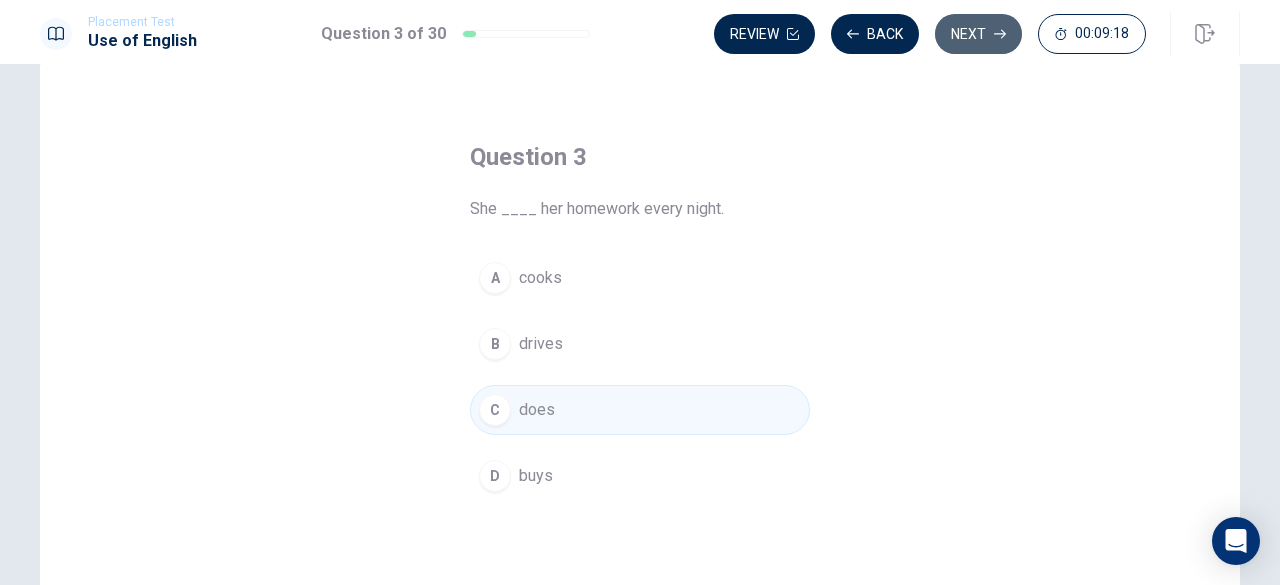 click on "Next" at bounding box center [978, 34] 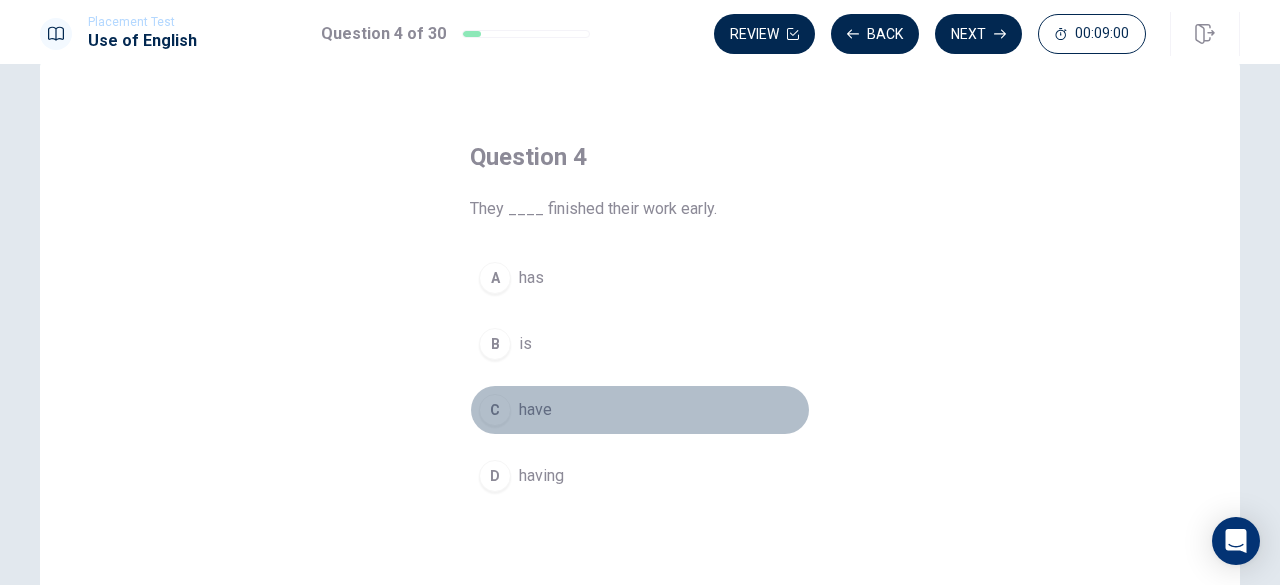 click on "have" at bounding box center (535, 410) 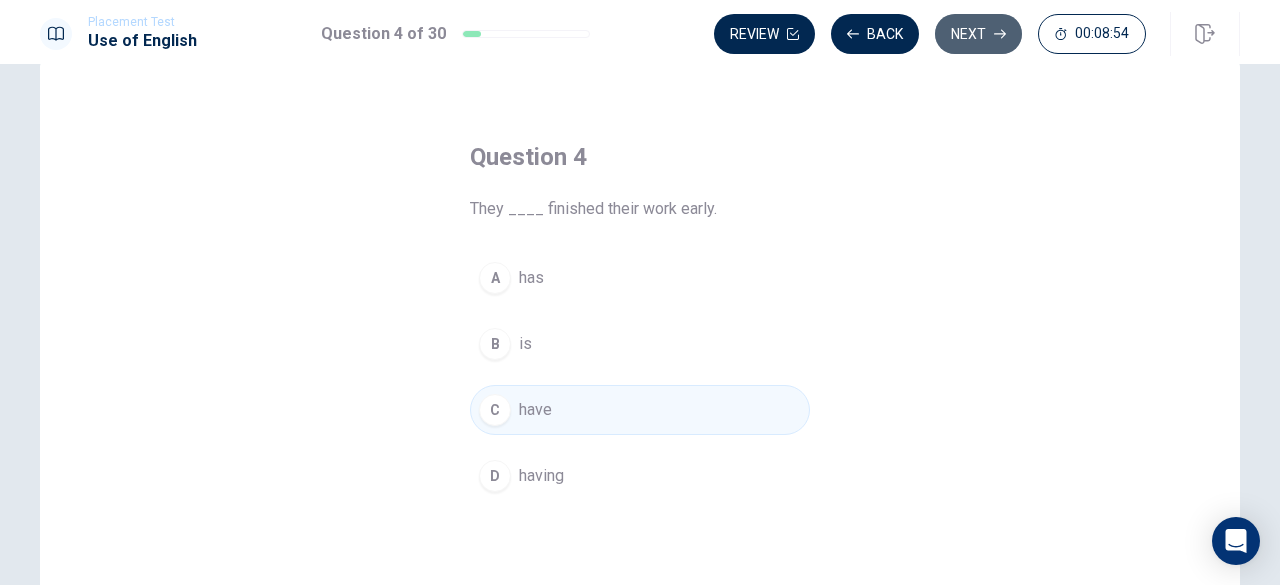 click on "Next" at bounding box center (978, 34) 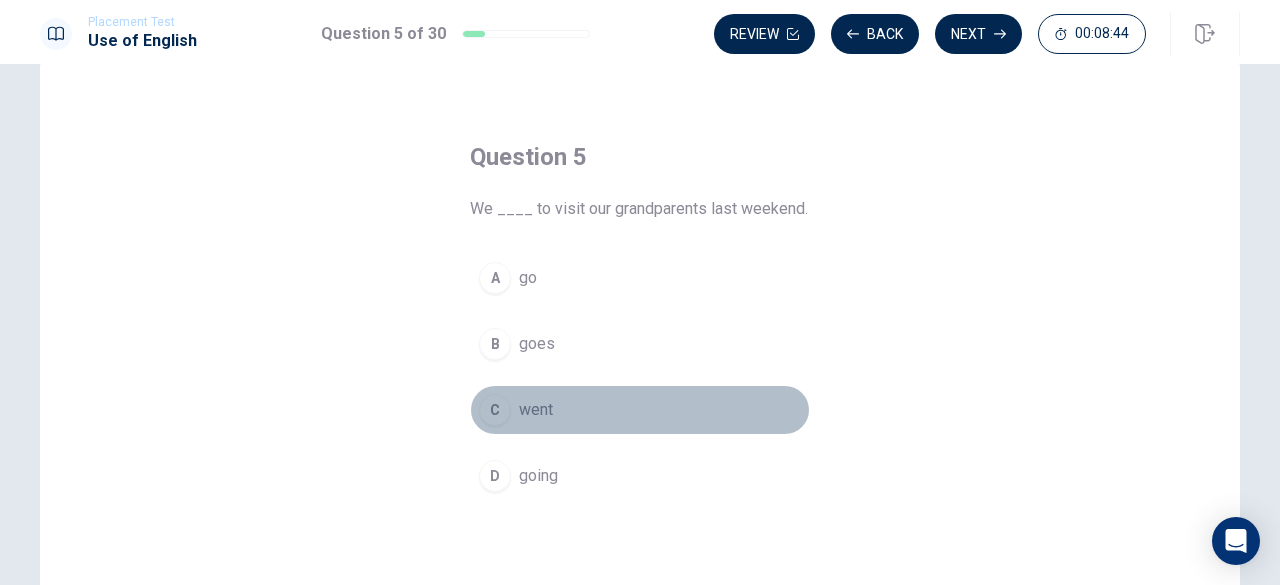 click on "C went" at bounding box center (640, 410) 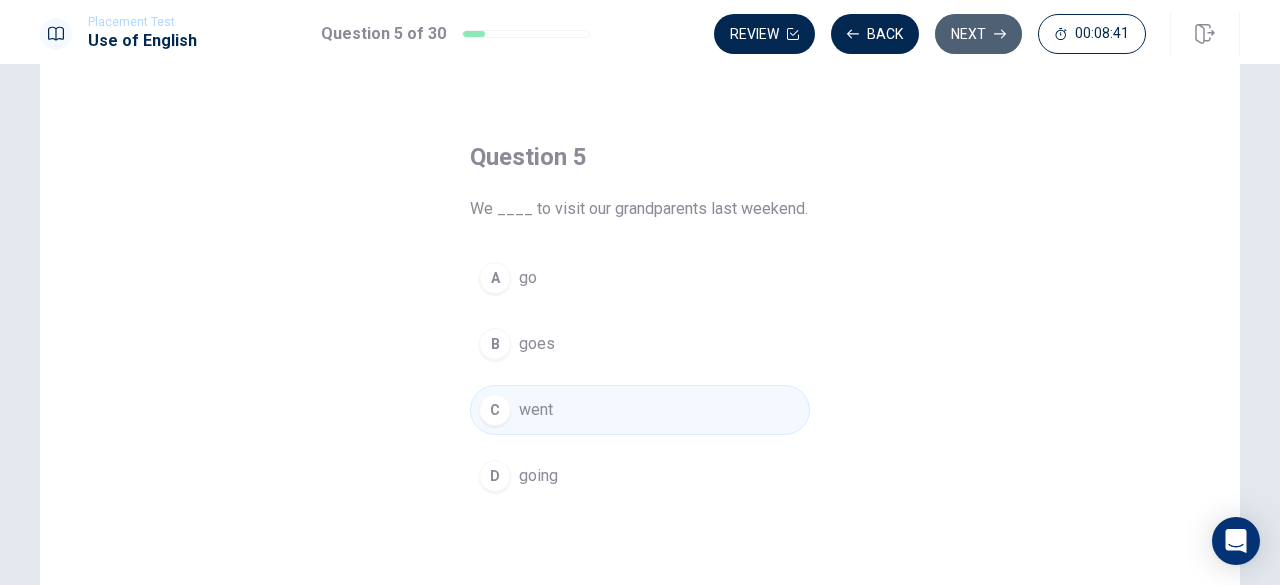 click on "Next" at bounding box center [978, 34] 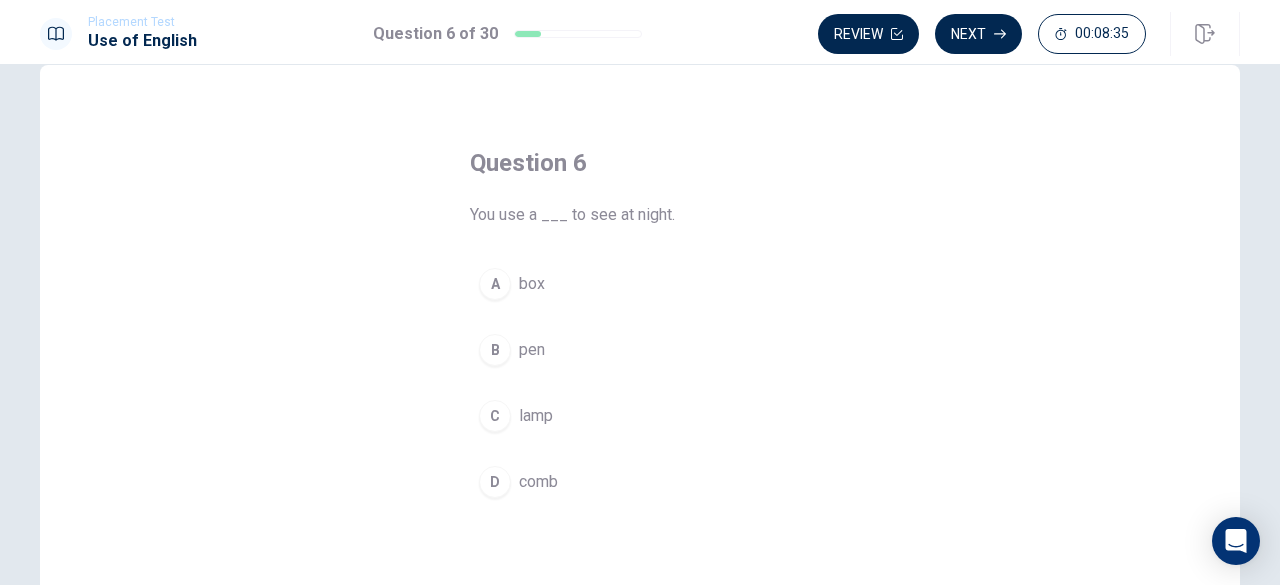 scroll, scrollTop: 40, scrollLeft: 0, axis: vertical 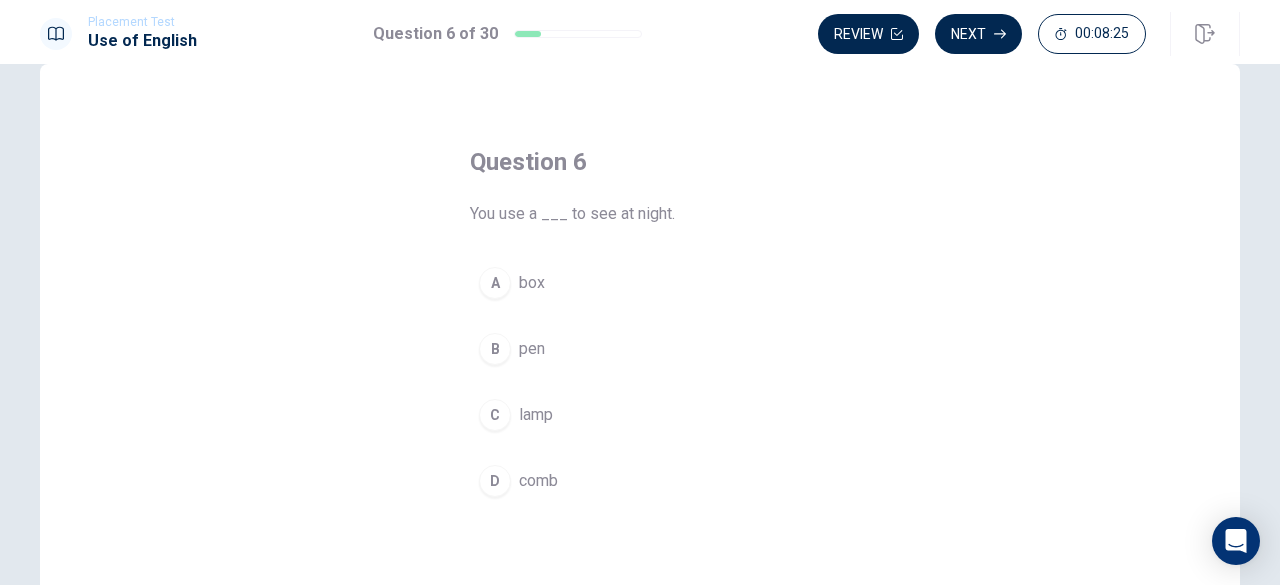 click on "C lamp" at bounding box center [640, 415] 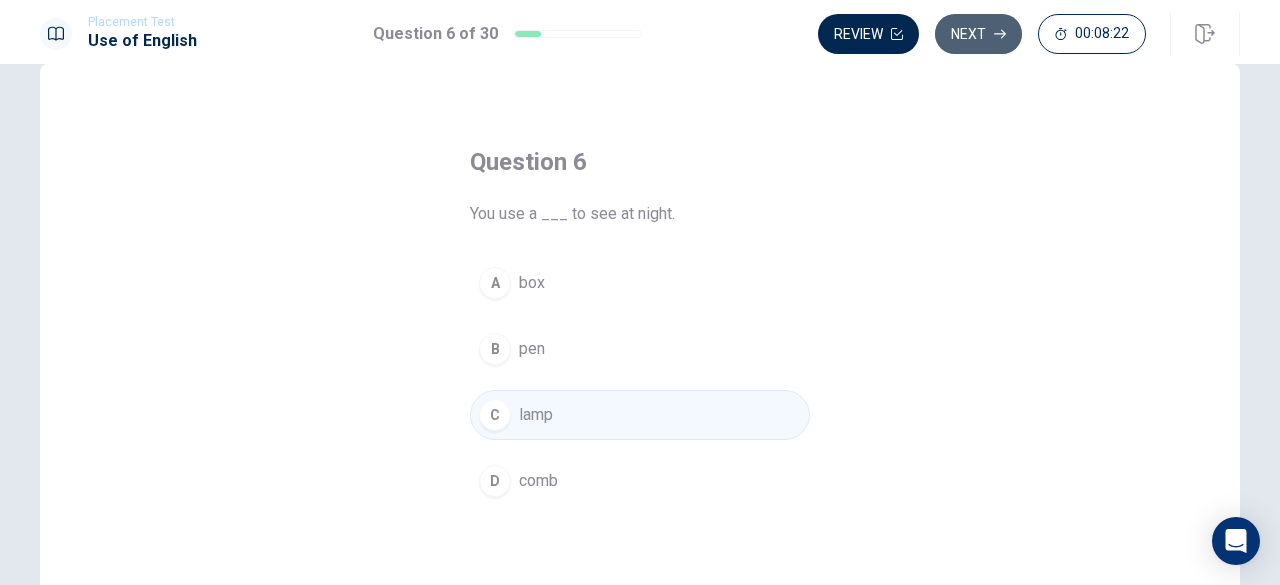 click on "Next" at bounding box center [978, 34] 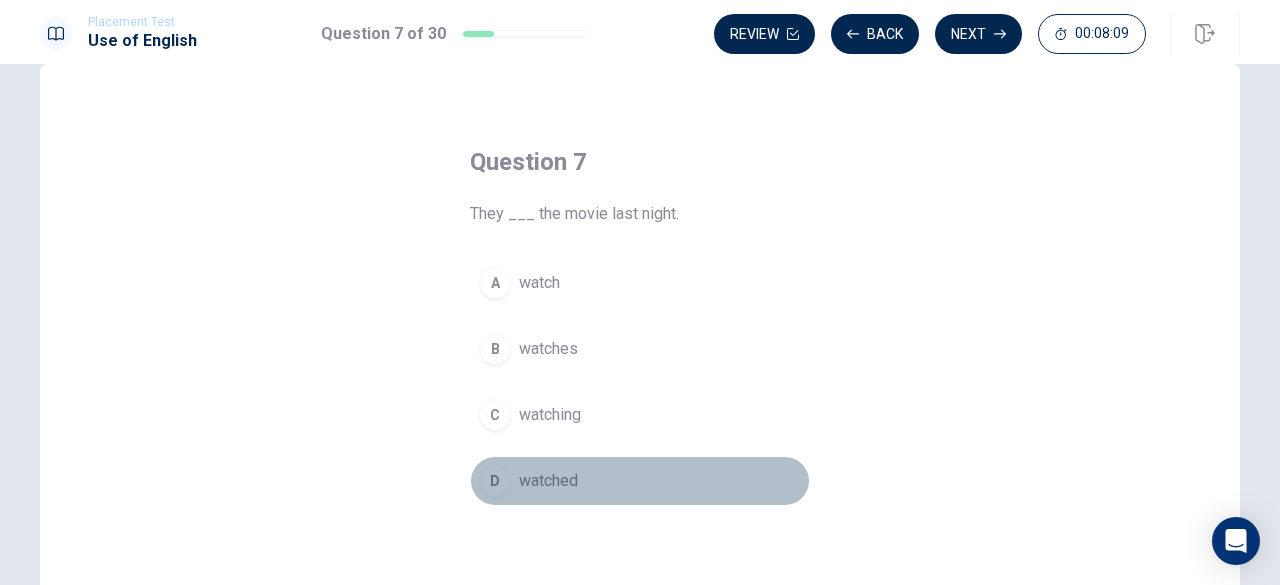 click on "D watched" at bounding box center (640, 481) 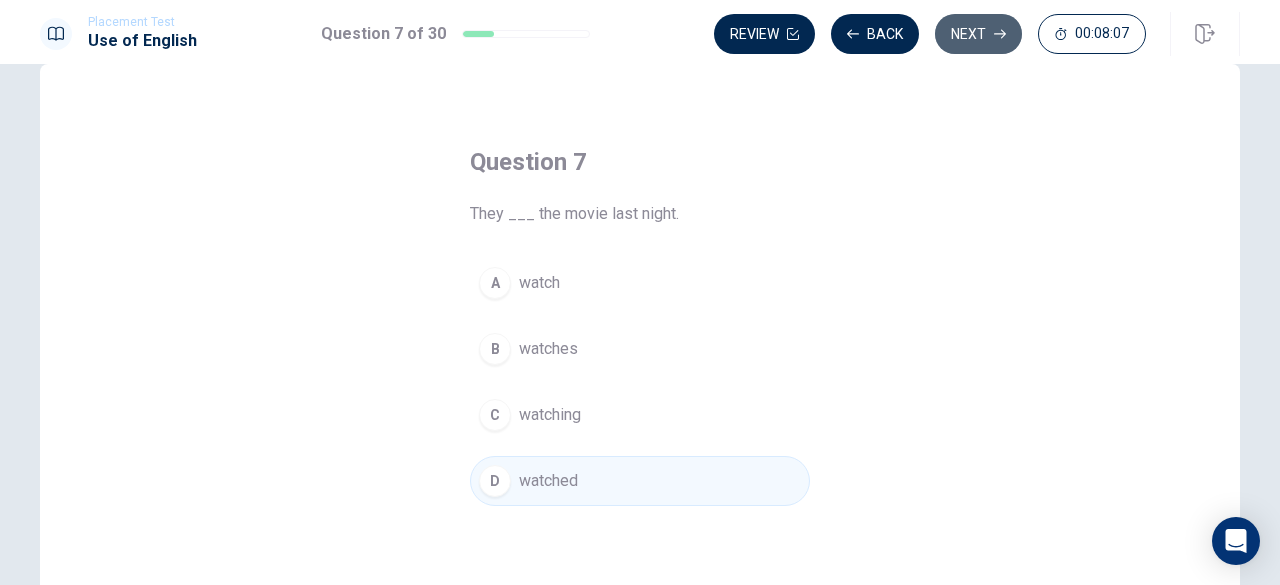 click on "Next" at bounding box center (978, 34) 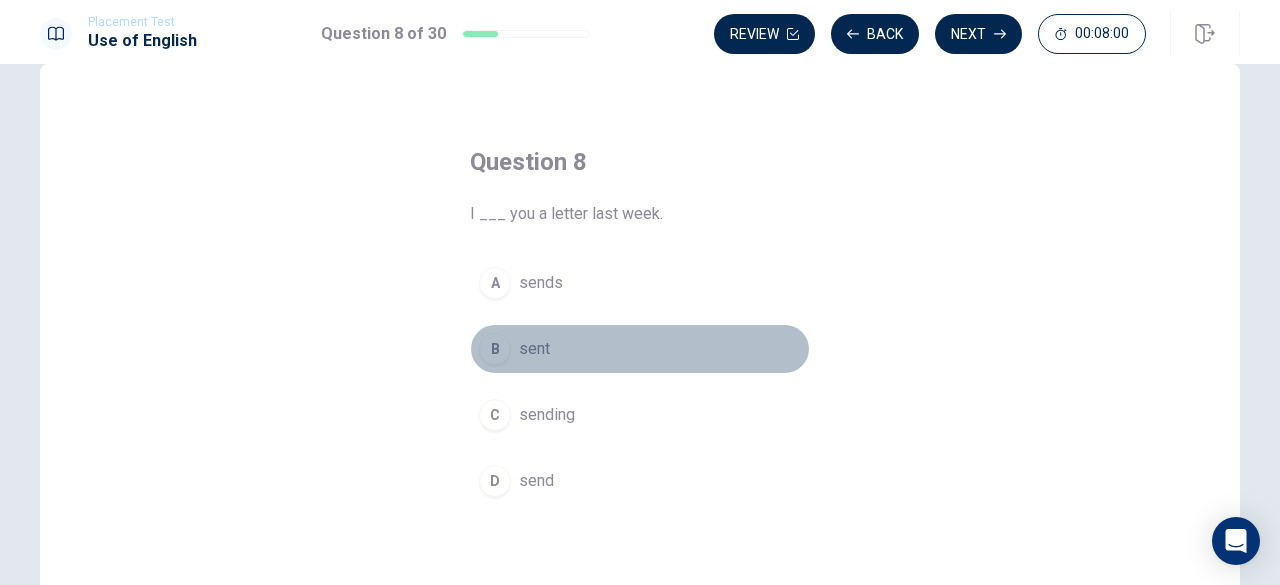 click on "B sent" at bounding box center (640, 349) 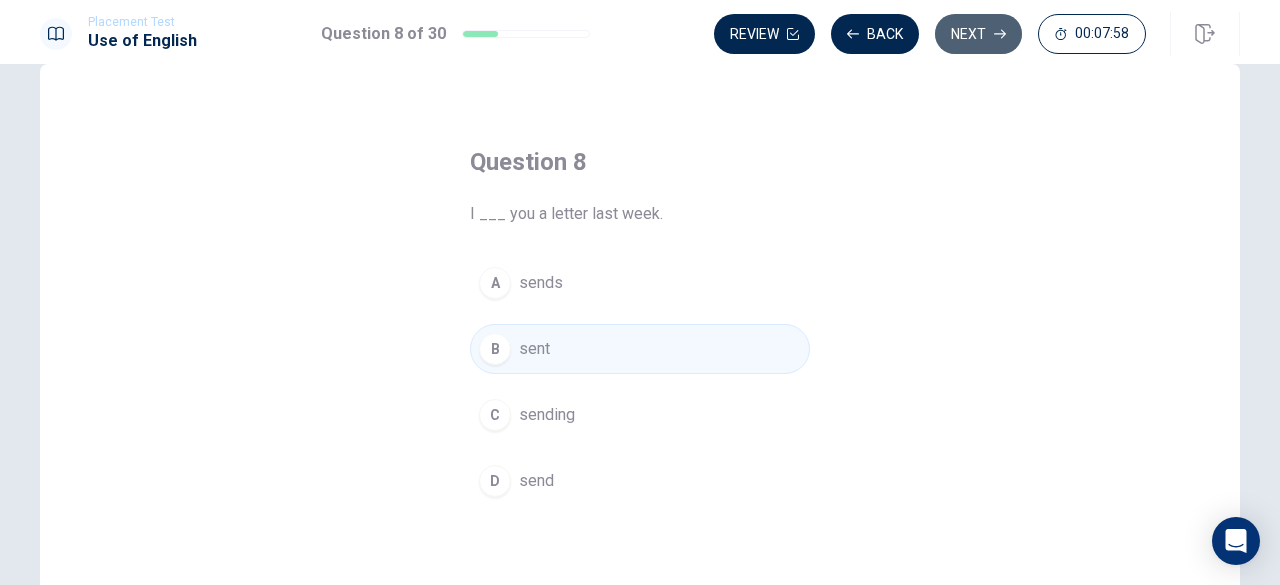 click on "Next" at bounding box center [978, 34] 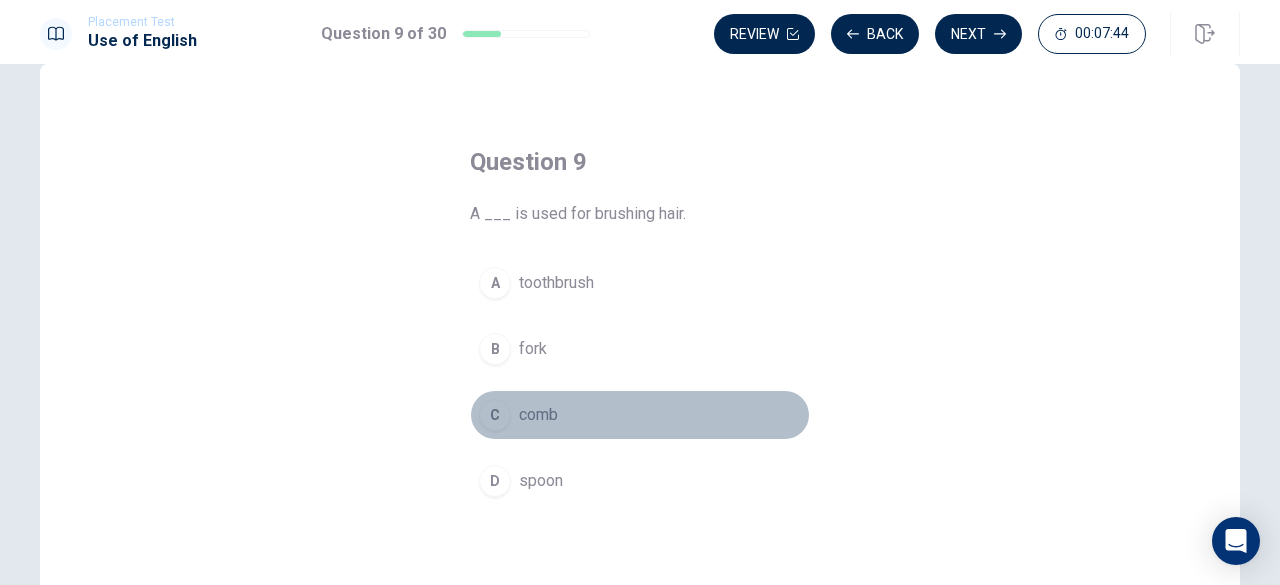 click on "comb" at bounding box center (538, 415) 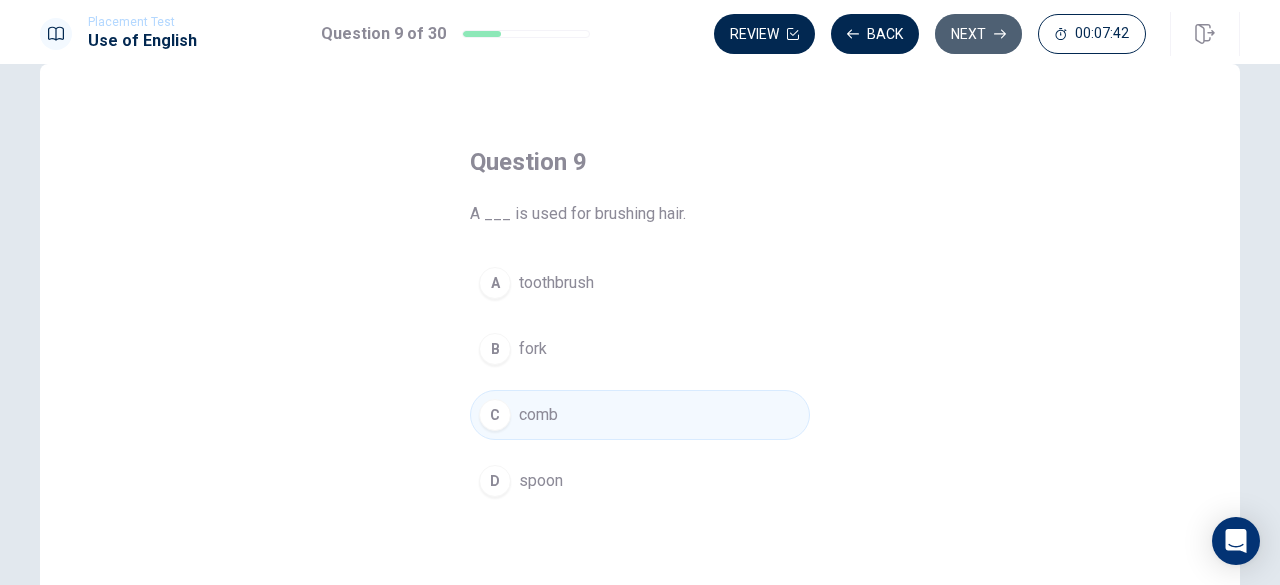 click on "Next" at bounding box center (978, 34) 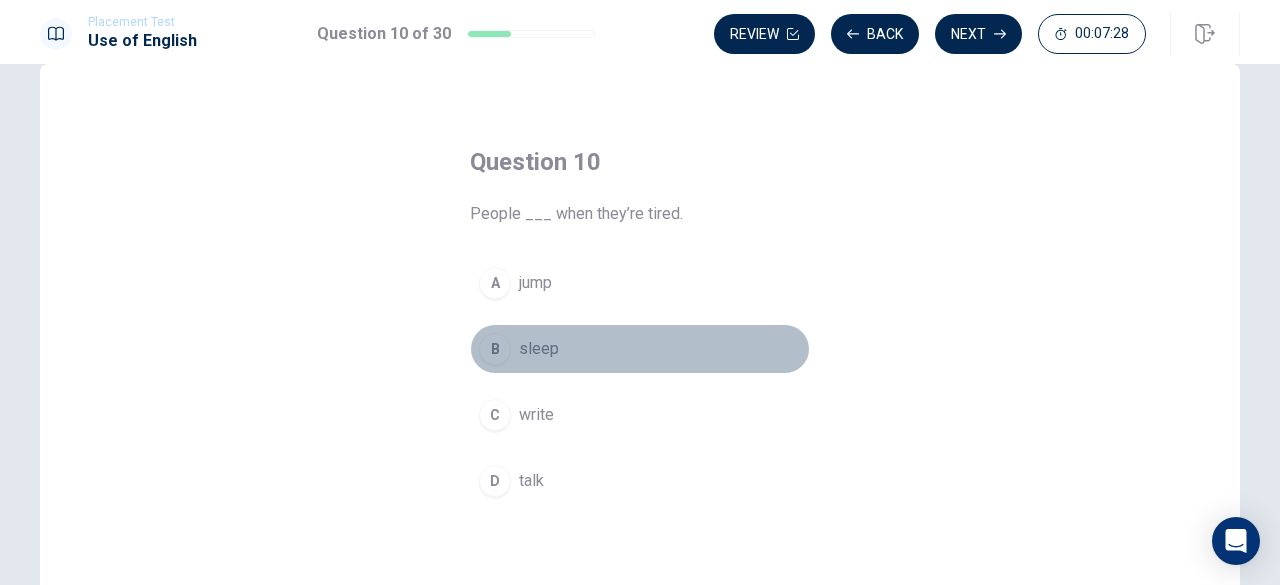 click on "B sleep" at bounding box center [640, 349] 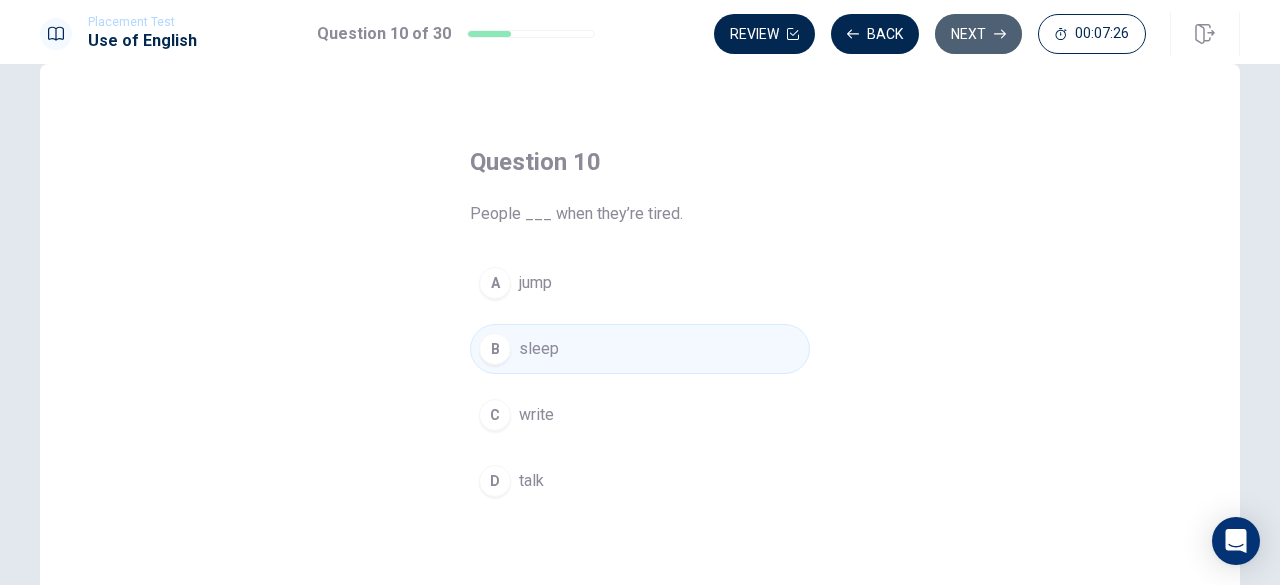 click on "Next" at bounding box center [978, 34] 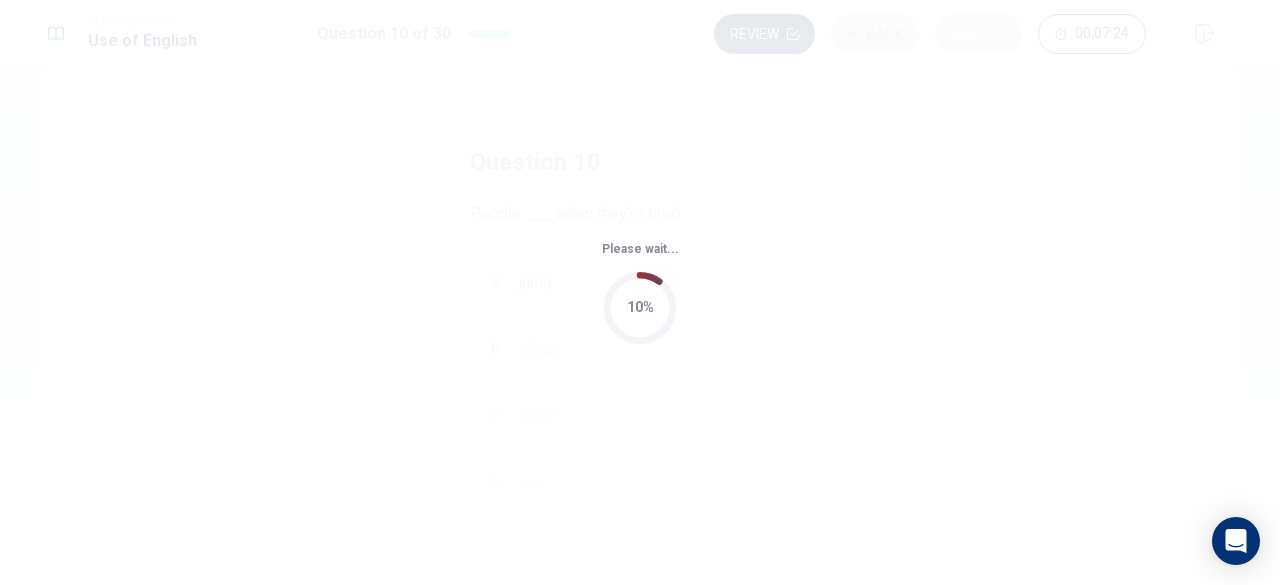 scroll, scrollTop: 0, scrollLeft: 0, axis: both 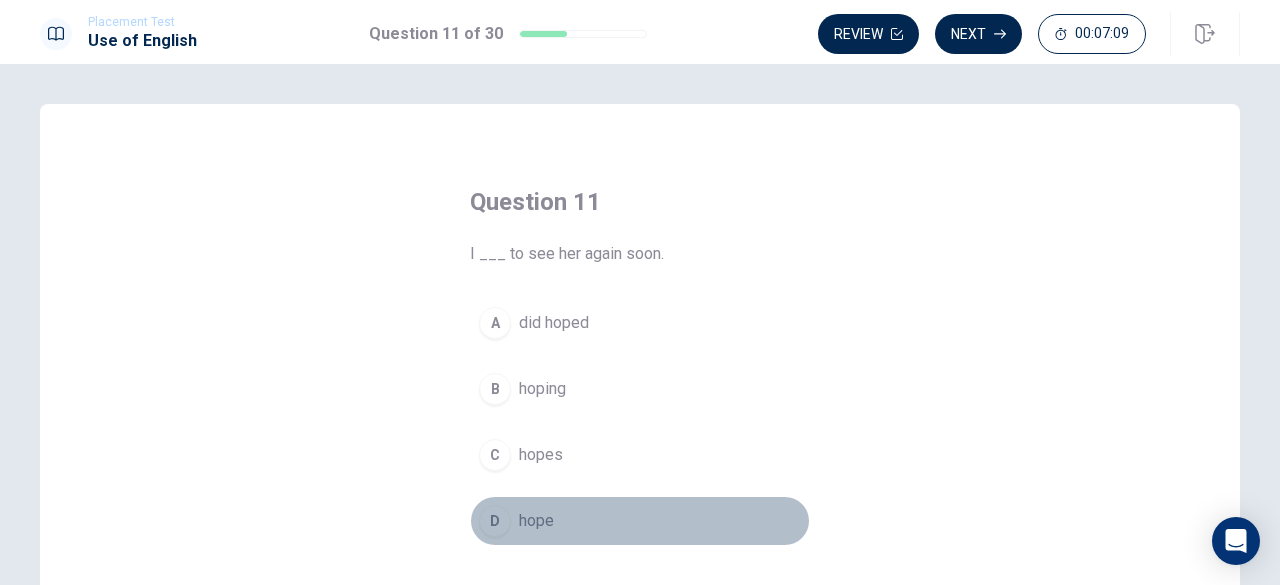 click on "hope" at bounding box center (536, 521) 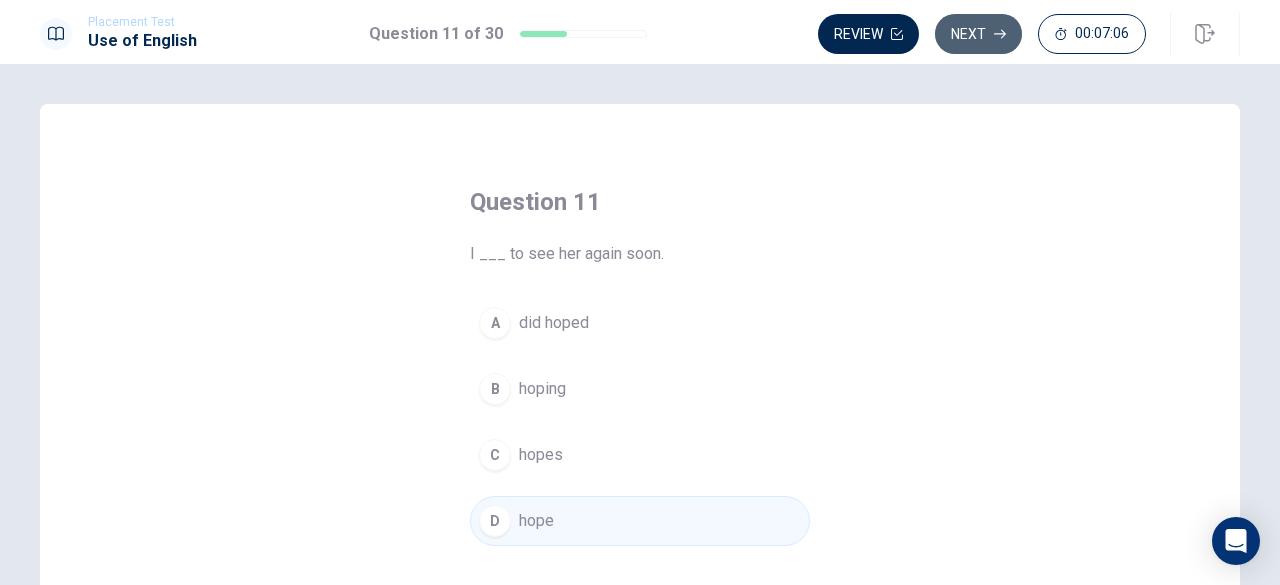 click 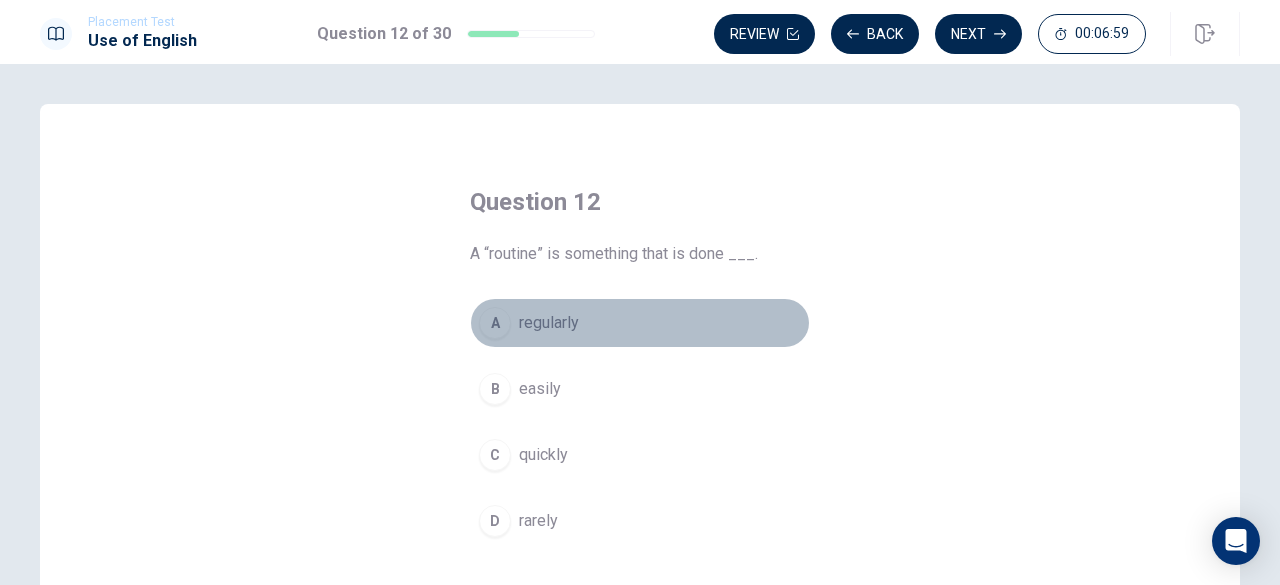 click on "regularly" at bounding box center [549, 323] 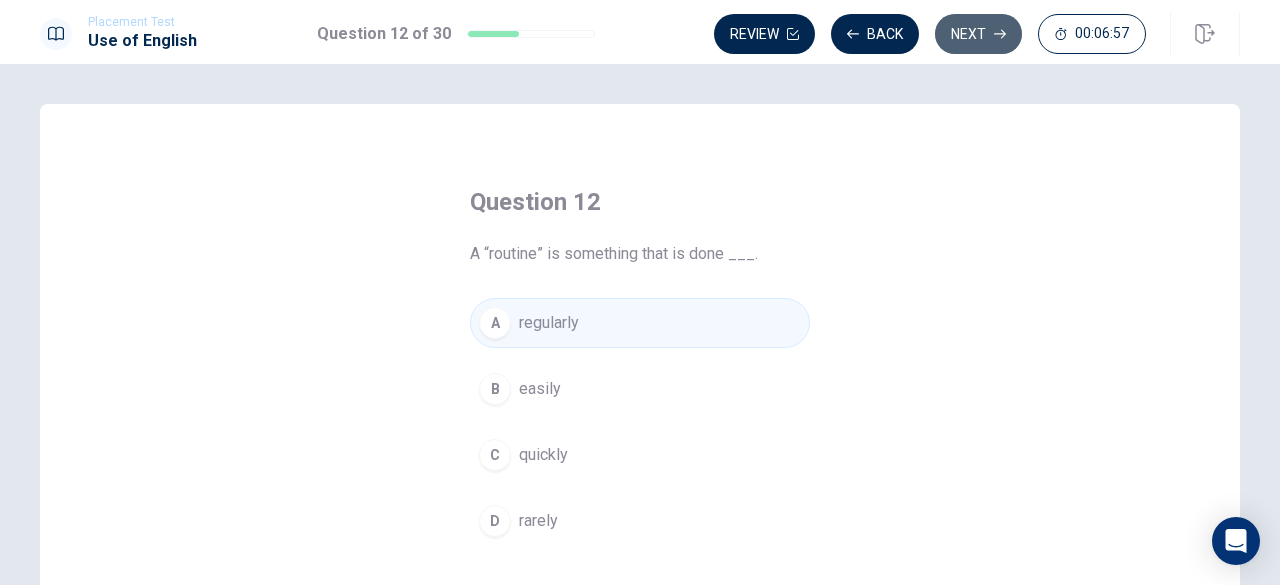 click 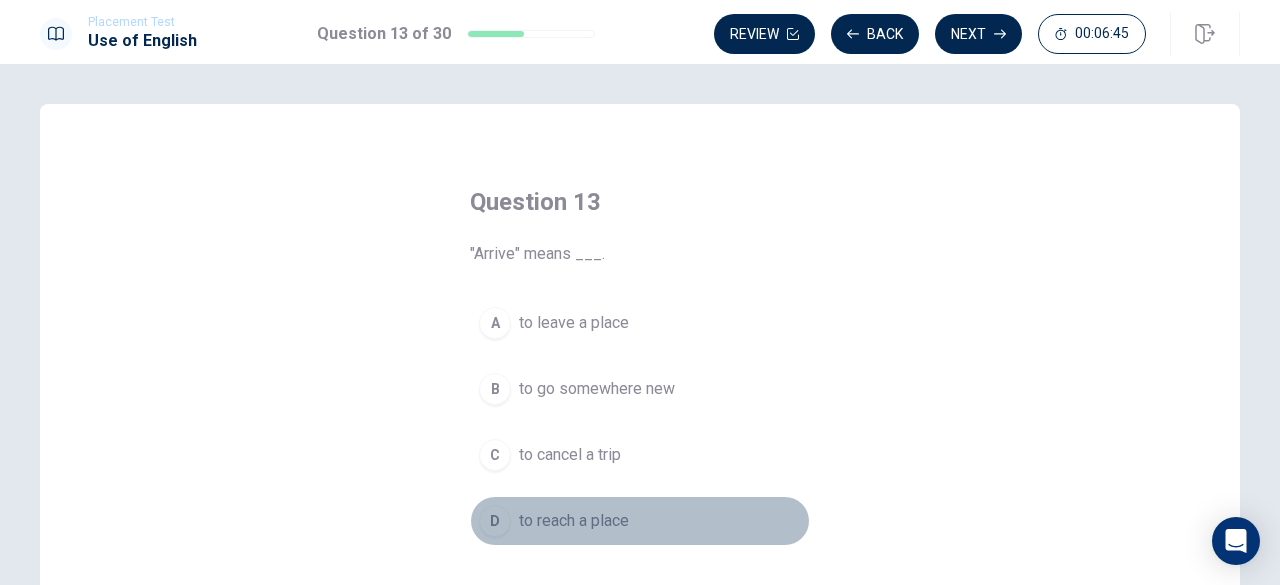 click on "to reach a place" at bounding box center (574, 521) 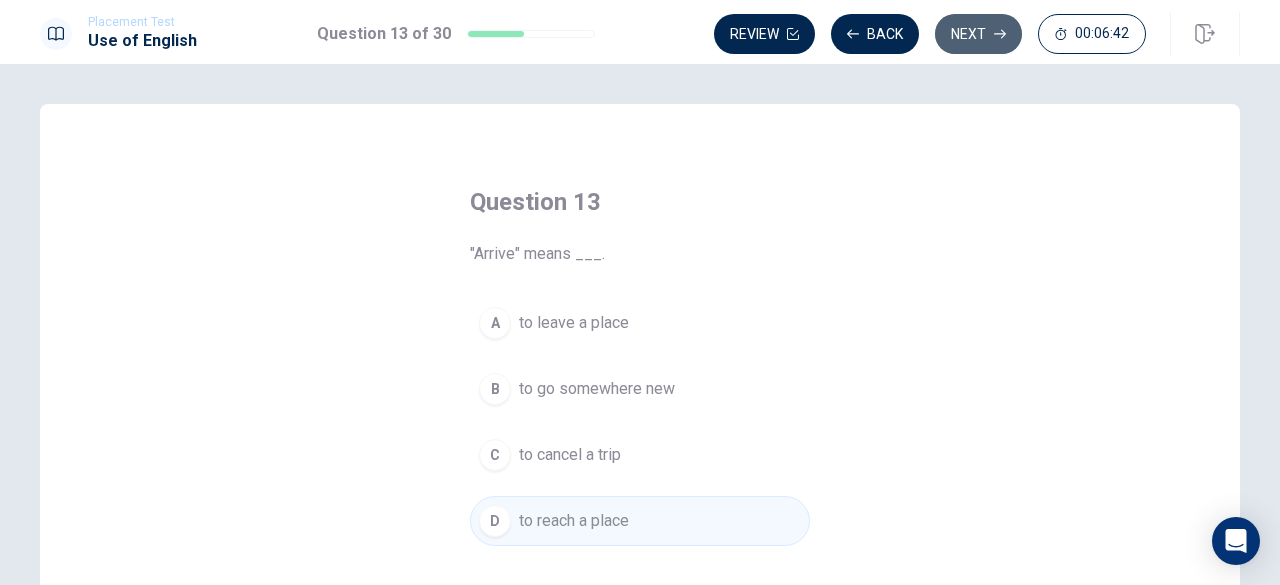 click on "Next" at bounding box center (978, 34) 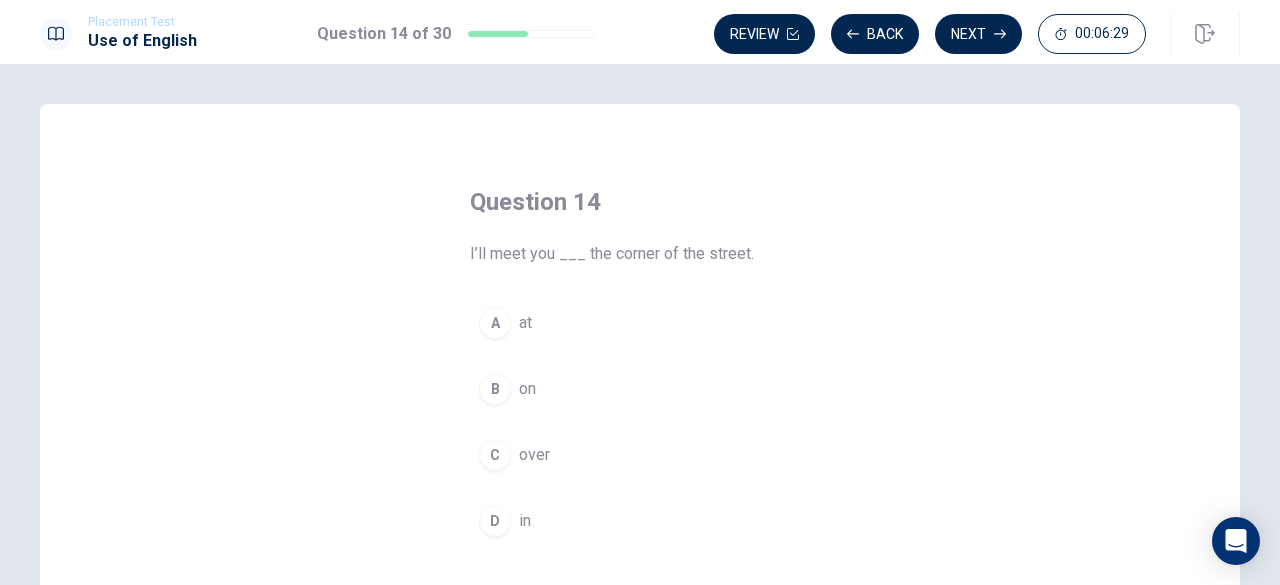 click on "at" at bounding box center [525, 323] 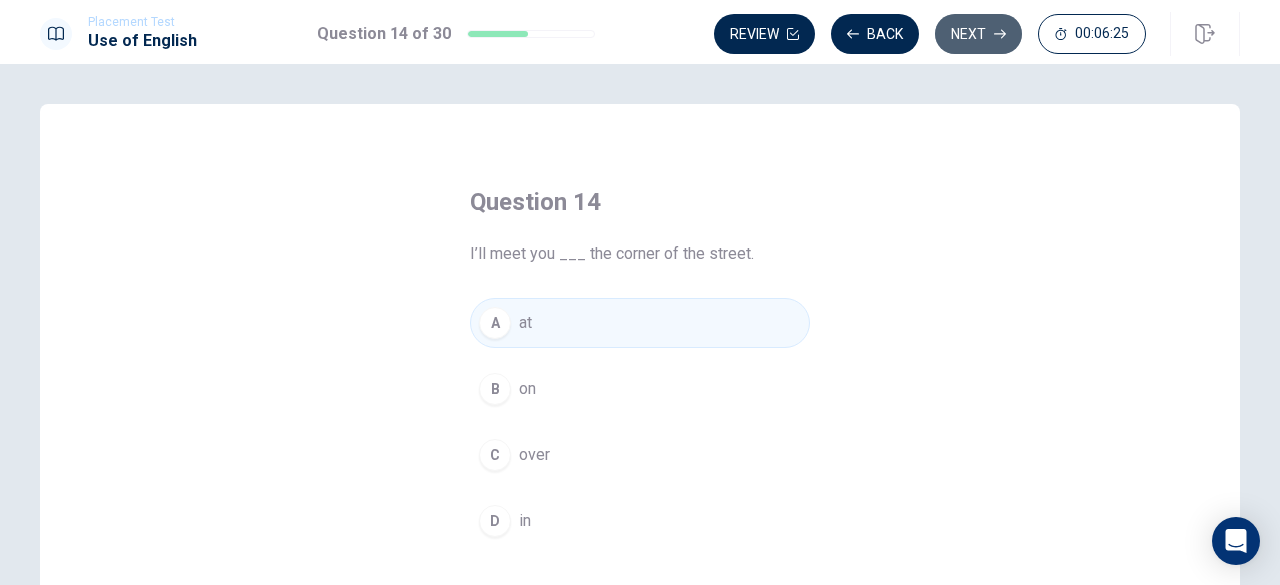 click on "Next" at bounding box center [978, 34] 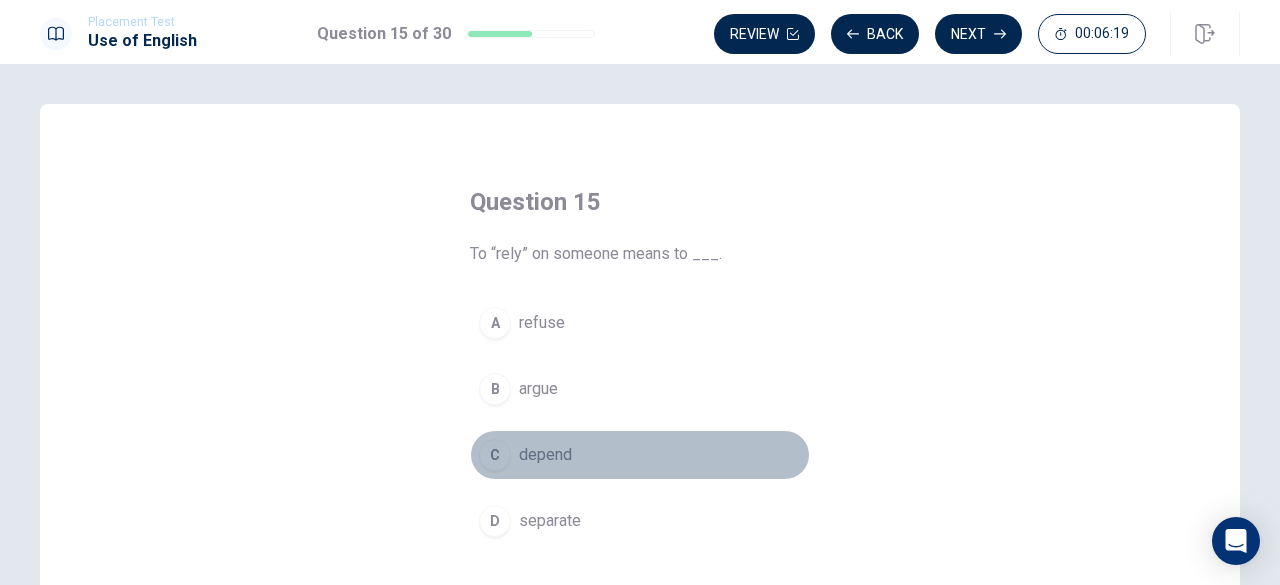click on "C depend" at bounding box center [640, 455] 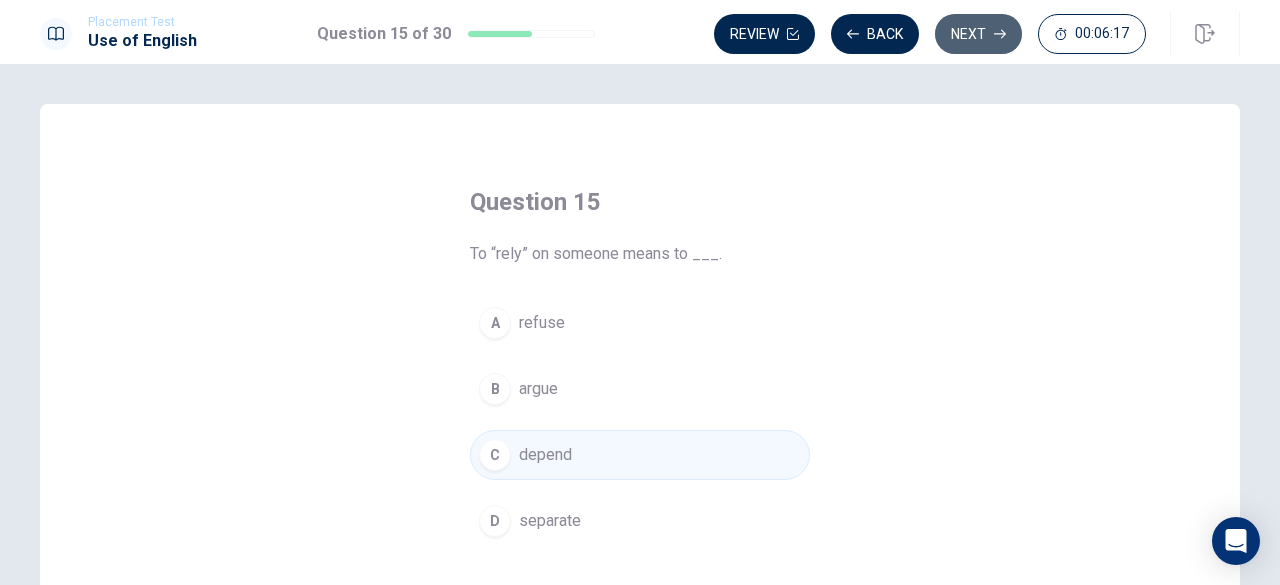 click on "Next" at bounding box center [978, 34] 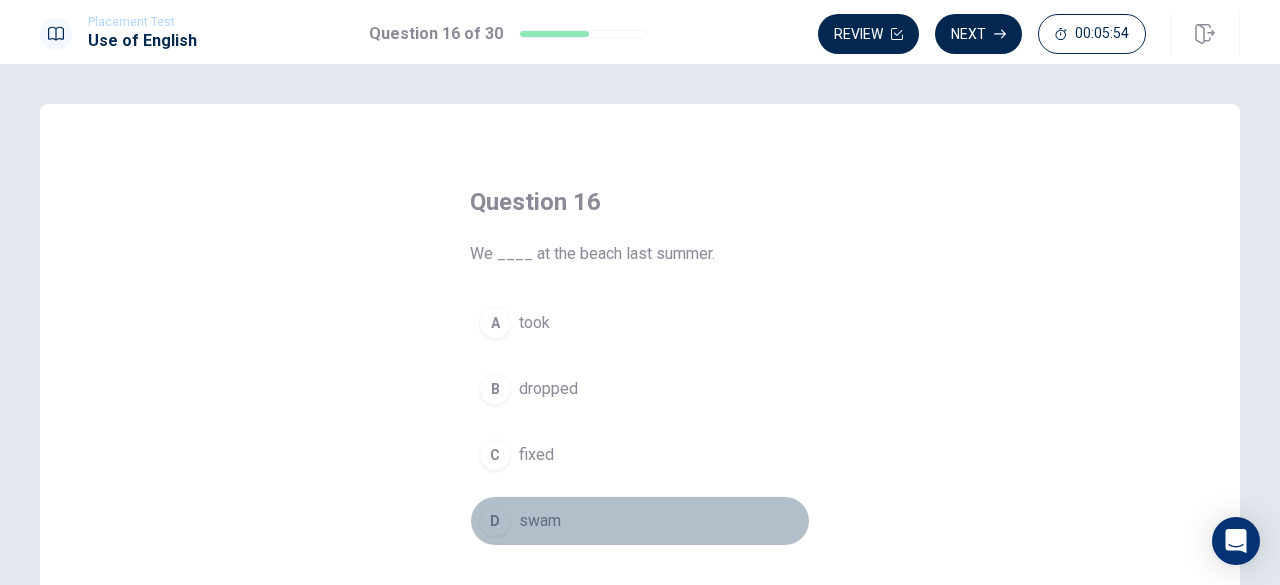 click on "swam" at bounding box center [540, 521] 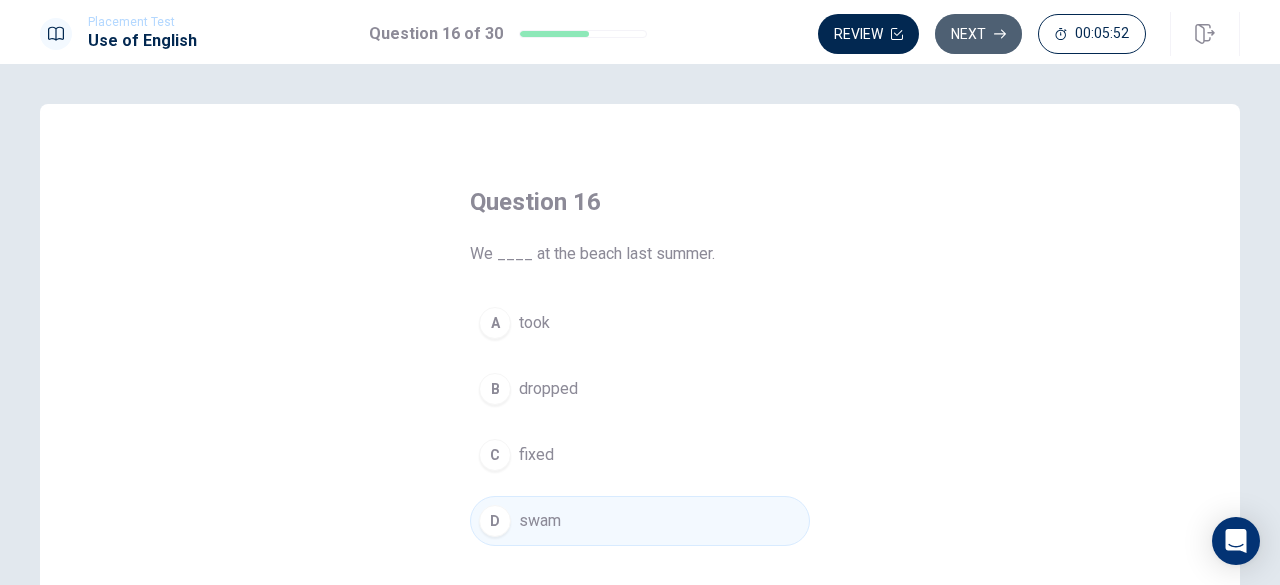 click on "Next" at bounding box center (978, 34) 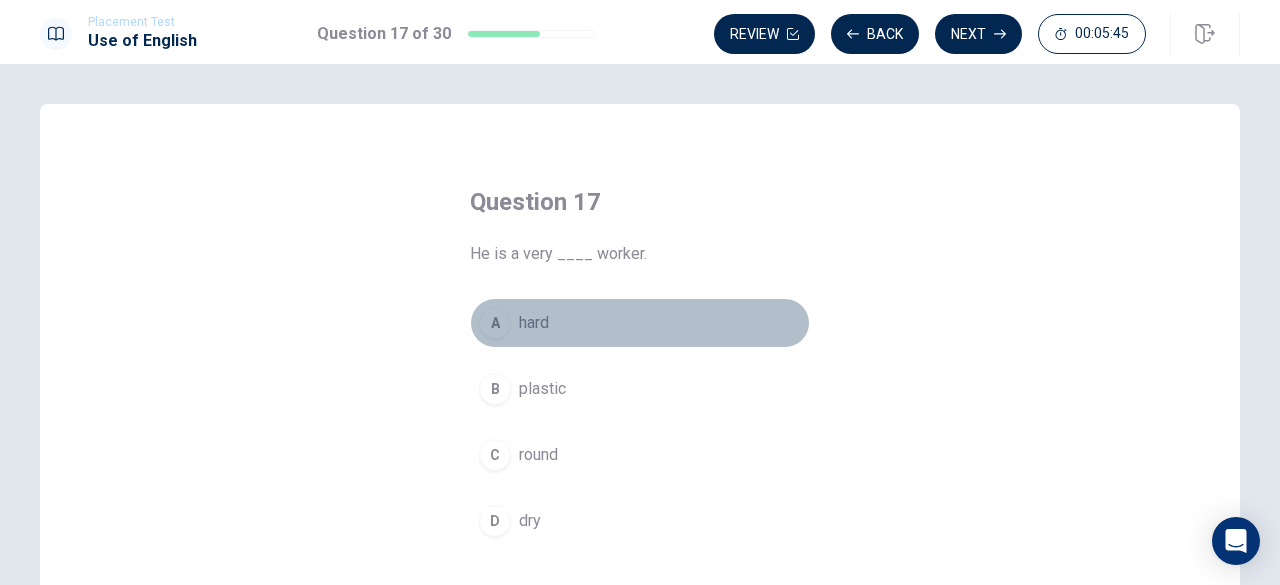 click on "hard" at bounding box center [534, 323] 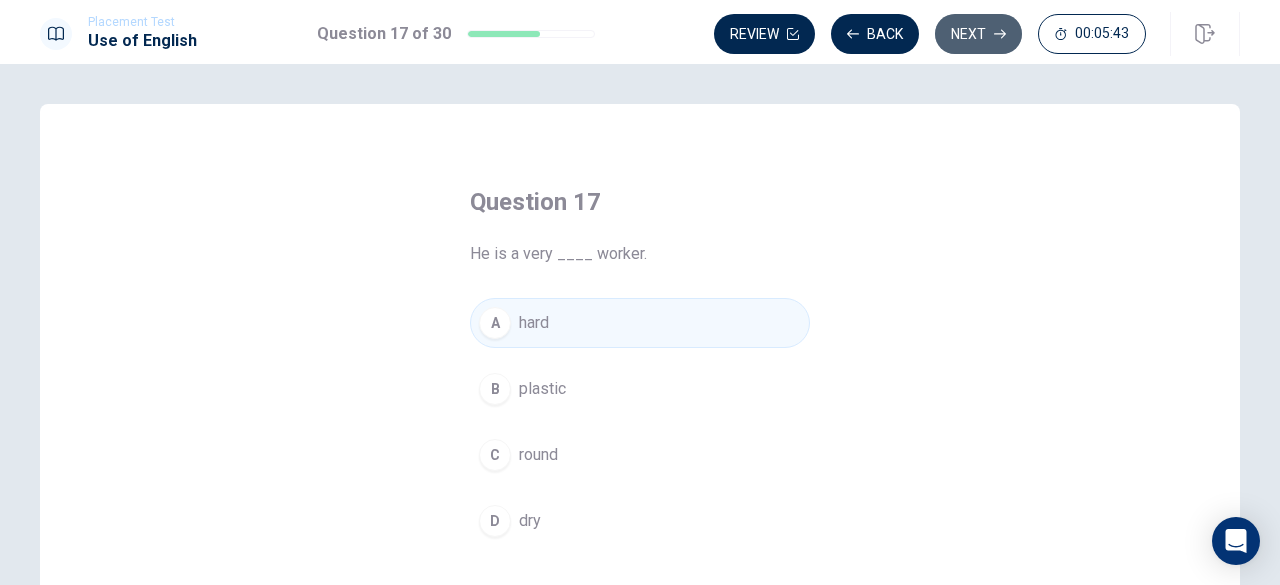 click 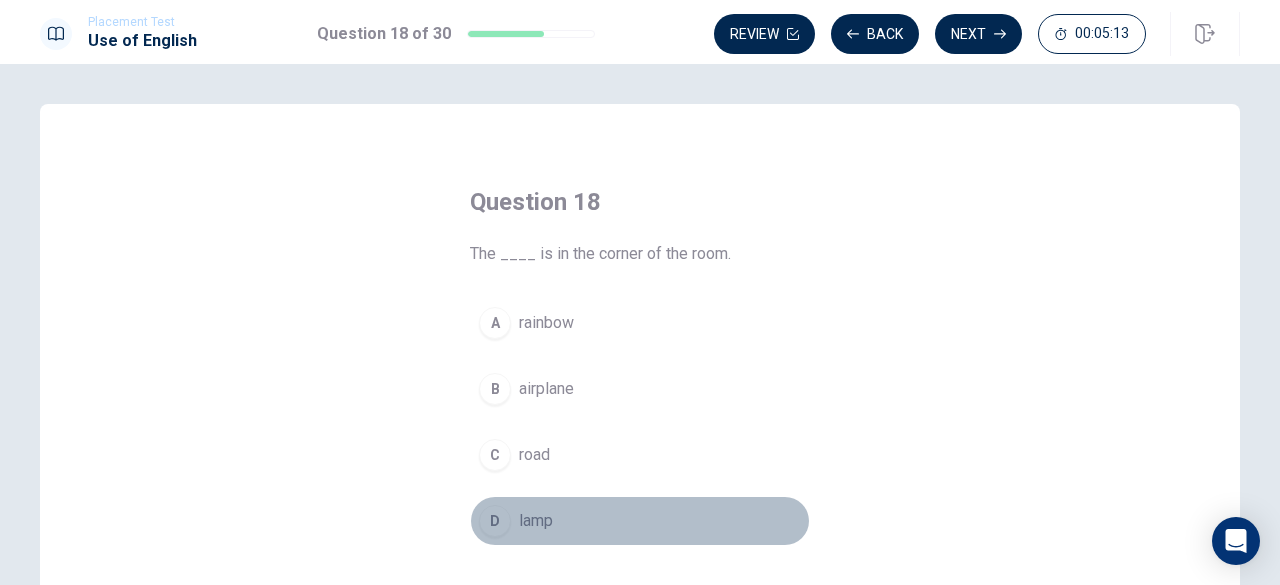 click on "D lamp" at bounding box center (640, 521) 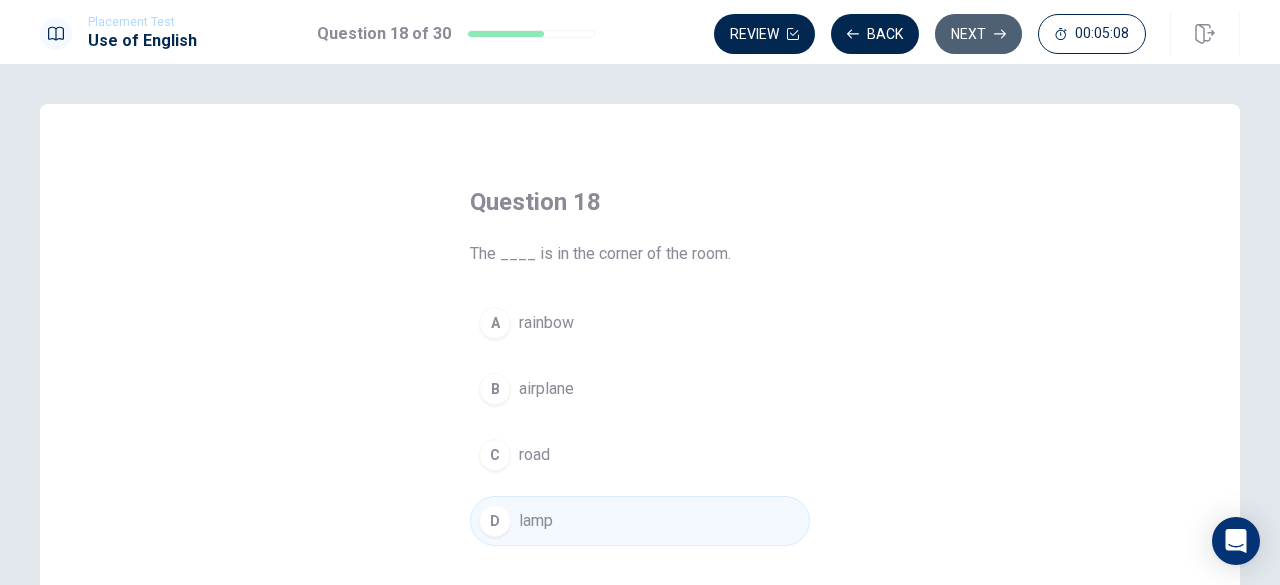 click on "Next" at bounding box center [978, 34] 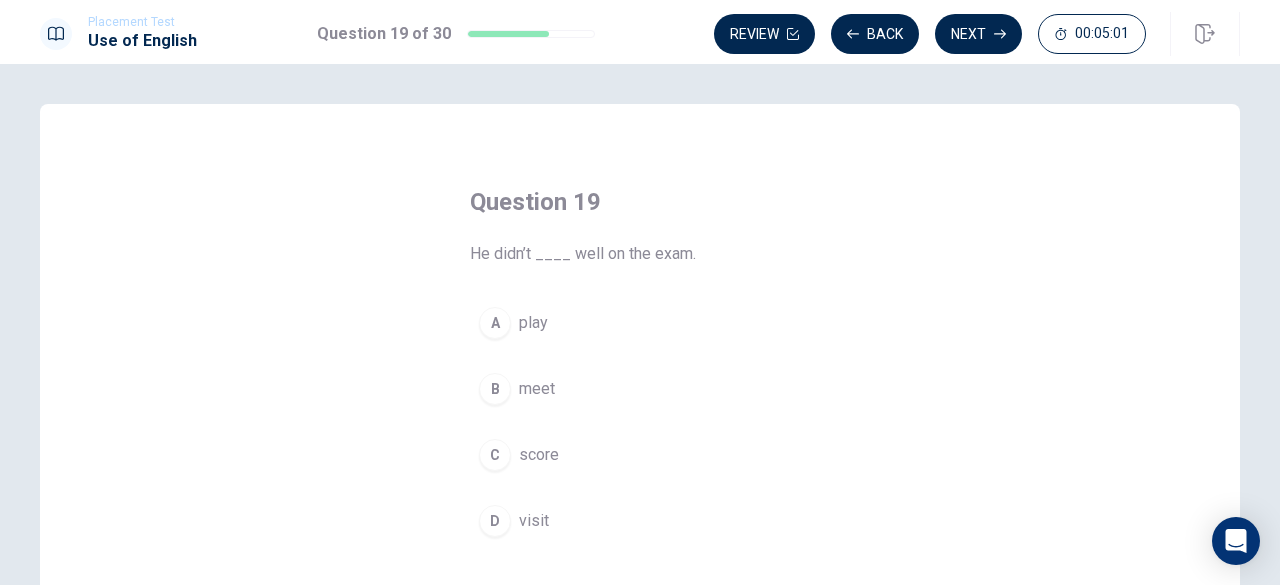 click on "C score" at bounding box center [640, 455] 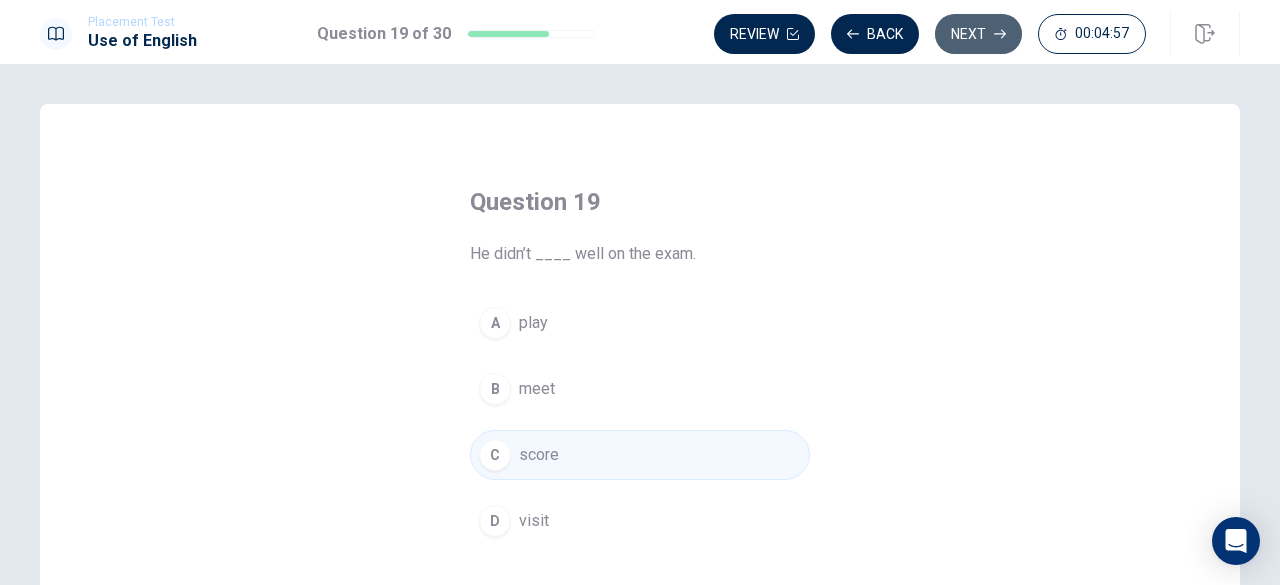 click on "Next" at bounding box center [978, 34] 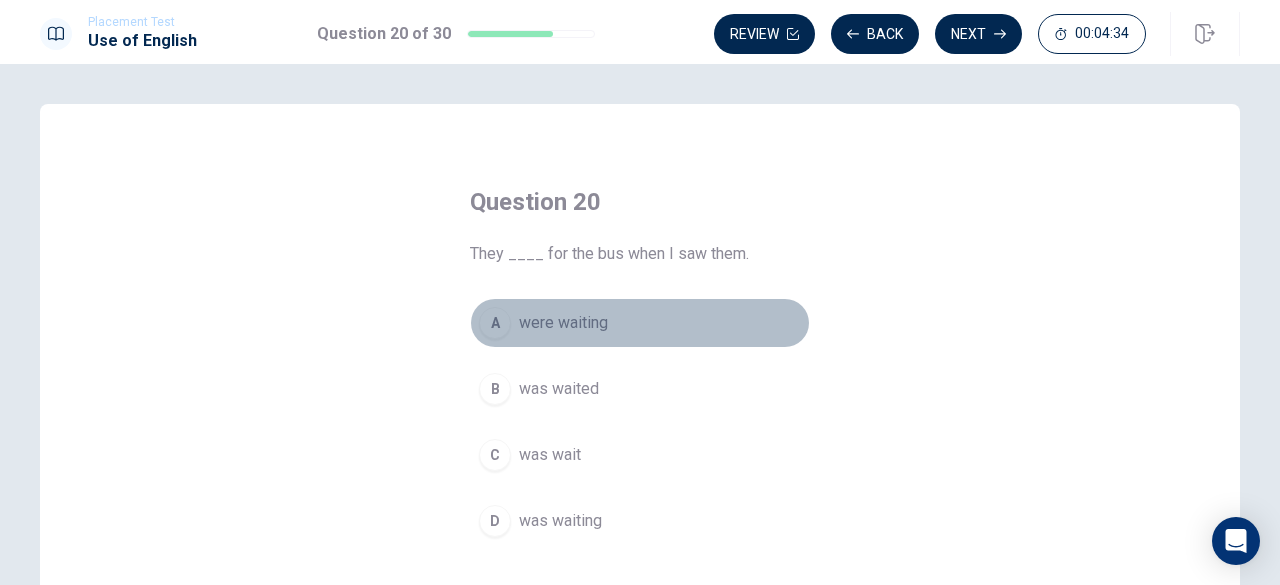 click on "were waiting" at bounding box center [563, 323] 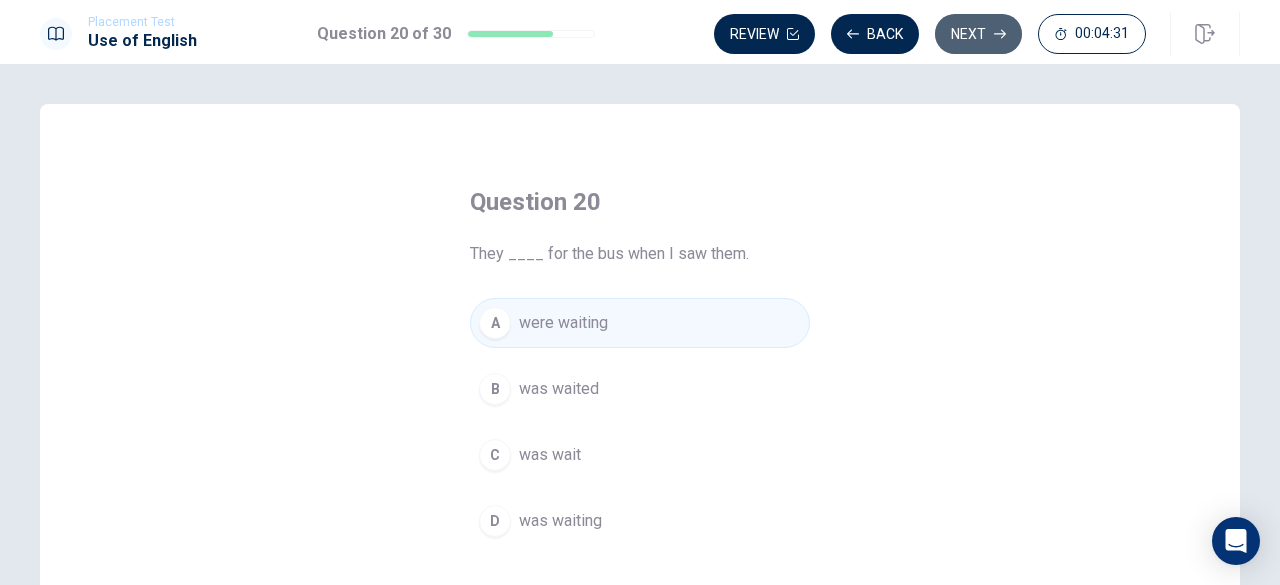 click on "Next" at bounding box center [978, 34] 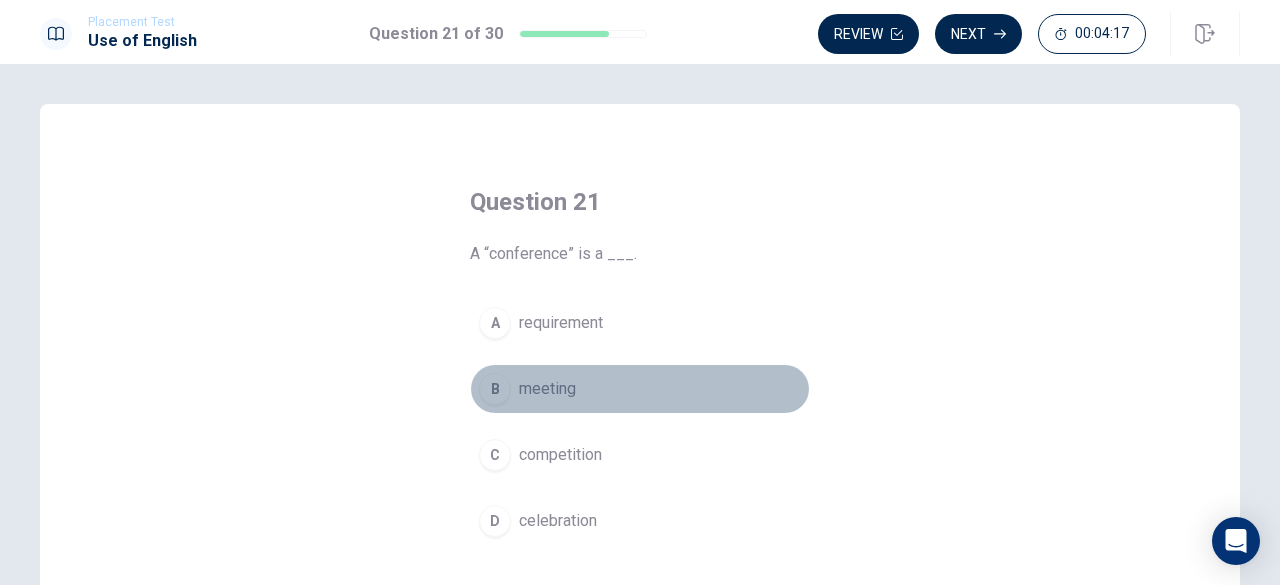 click on "meeting" at bounding box center [547, 389] 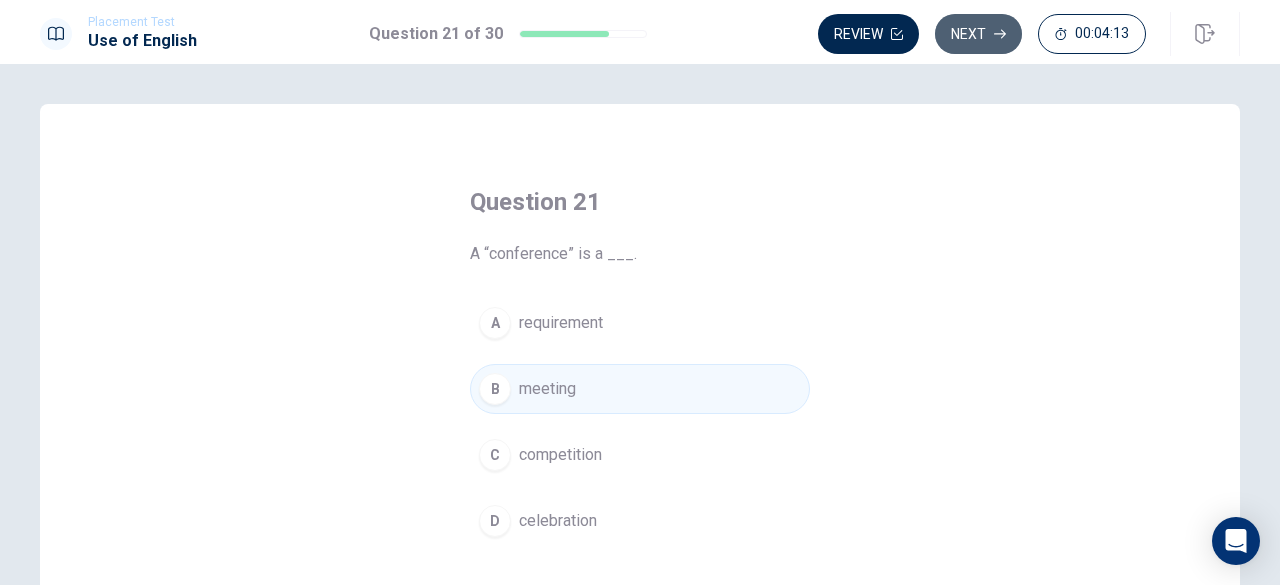 click on "Next" at bounding box center (978, 34) 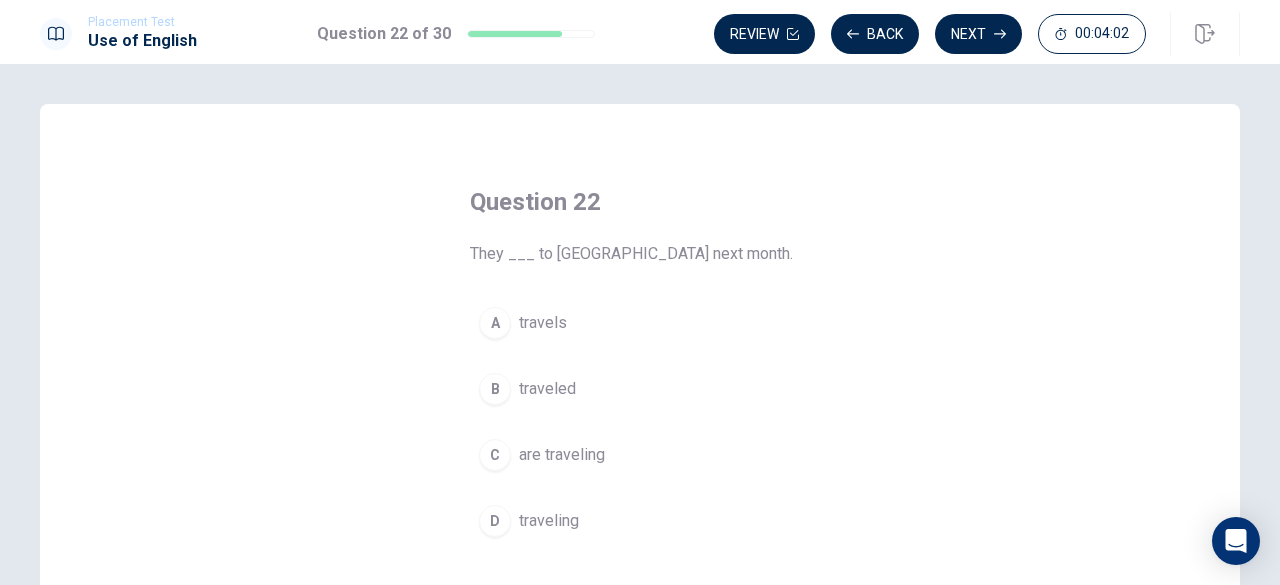 click on "are traveling" at bounding box center (562, 455) 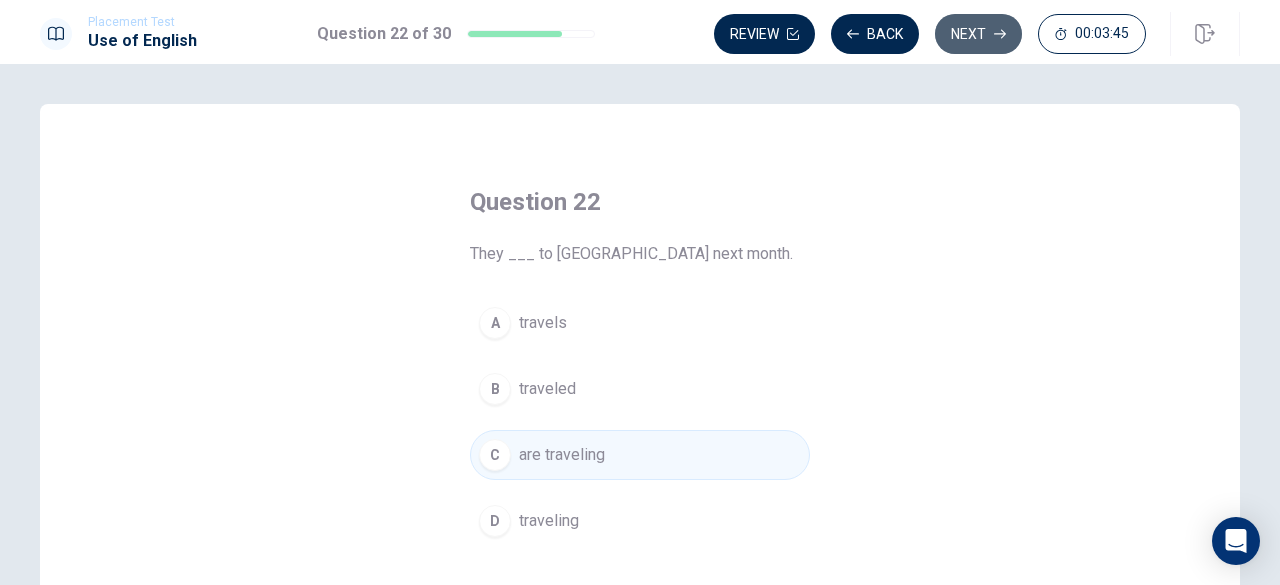 click on "Next" at bounding box center (978, 34) 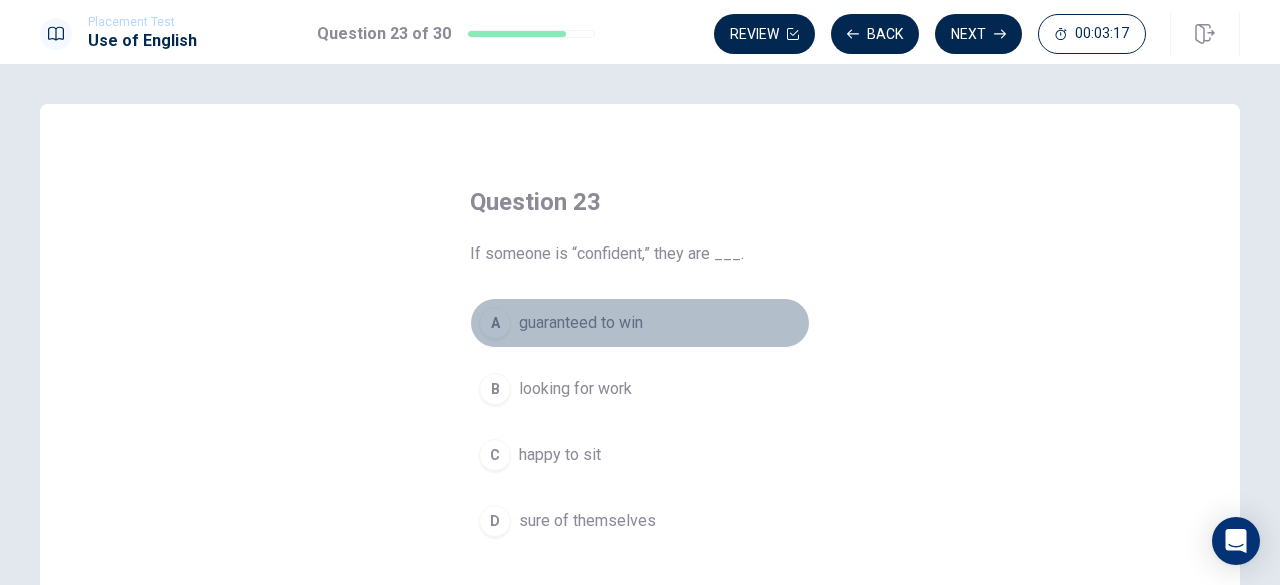click on "A" at bounding box center (495, 323) 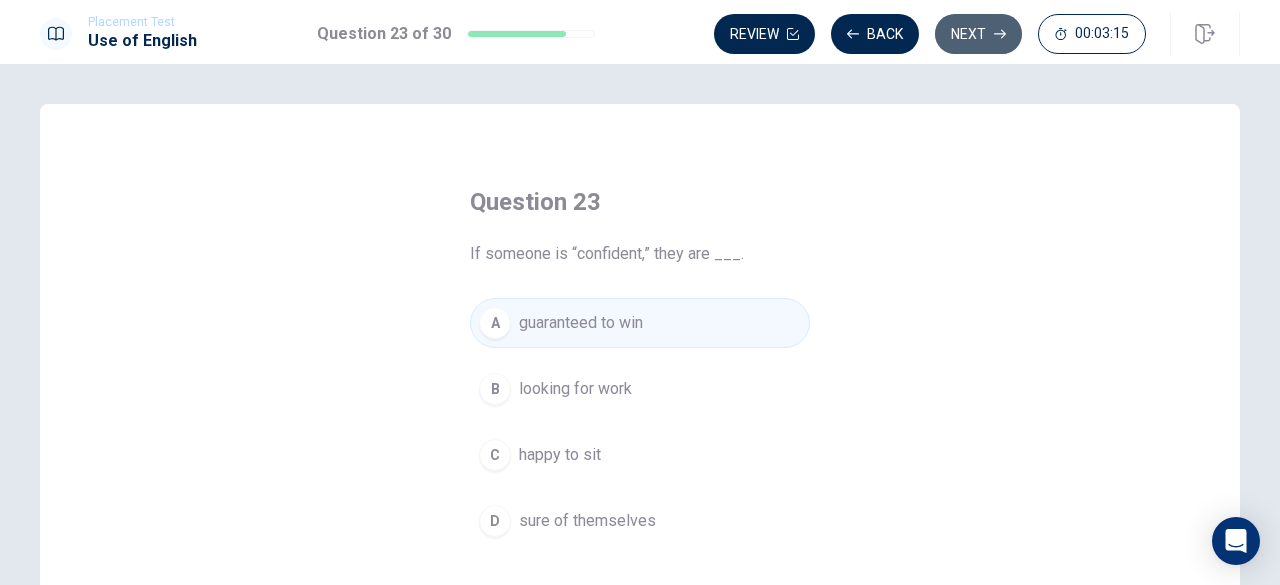click on "Next" at bounding box center (978, 34) 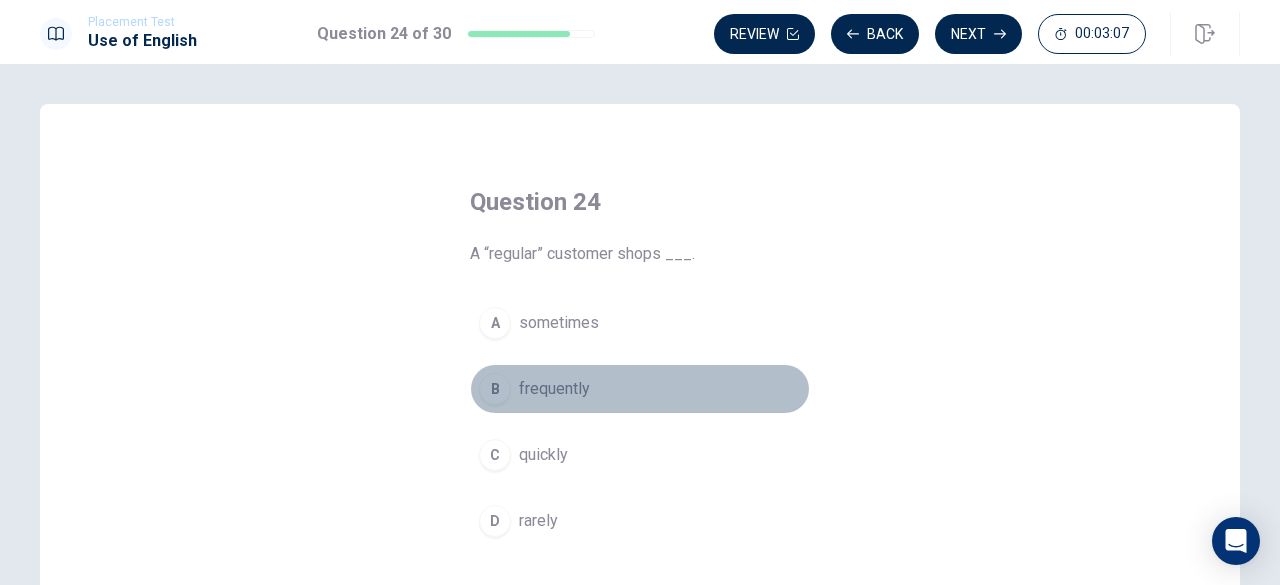 click on "frequently" at bounding box center (554, 389) 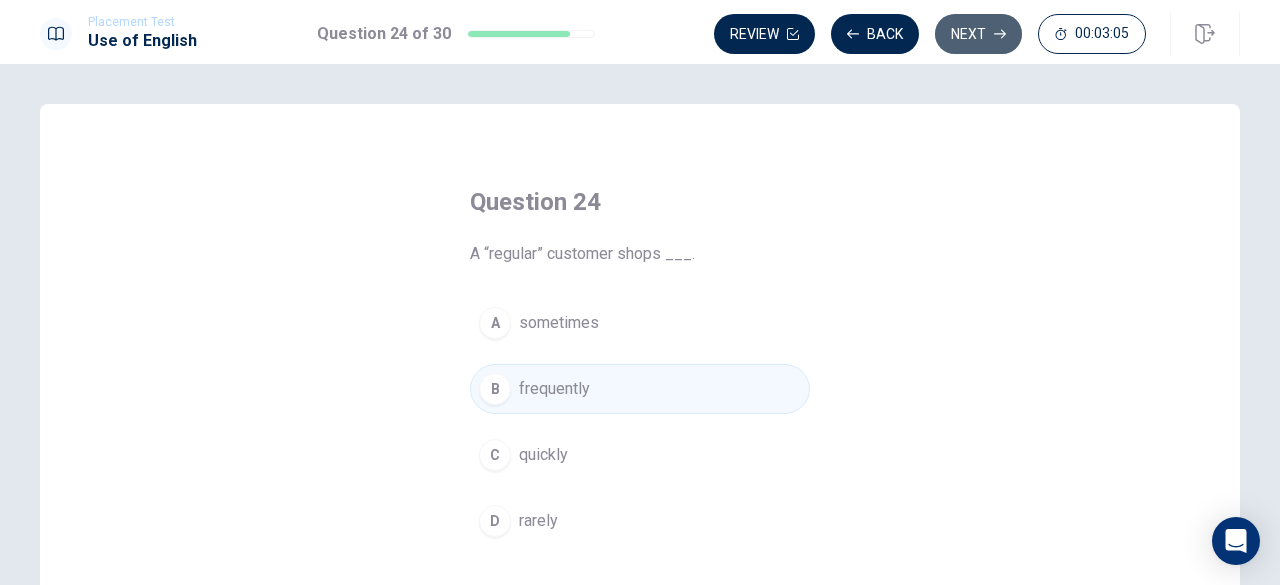 click 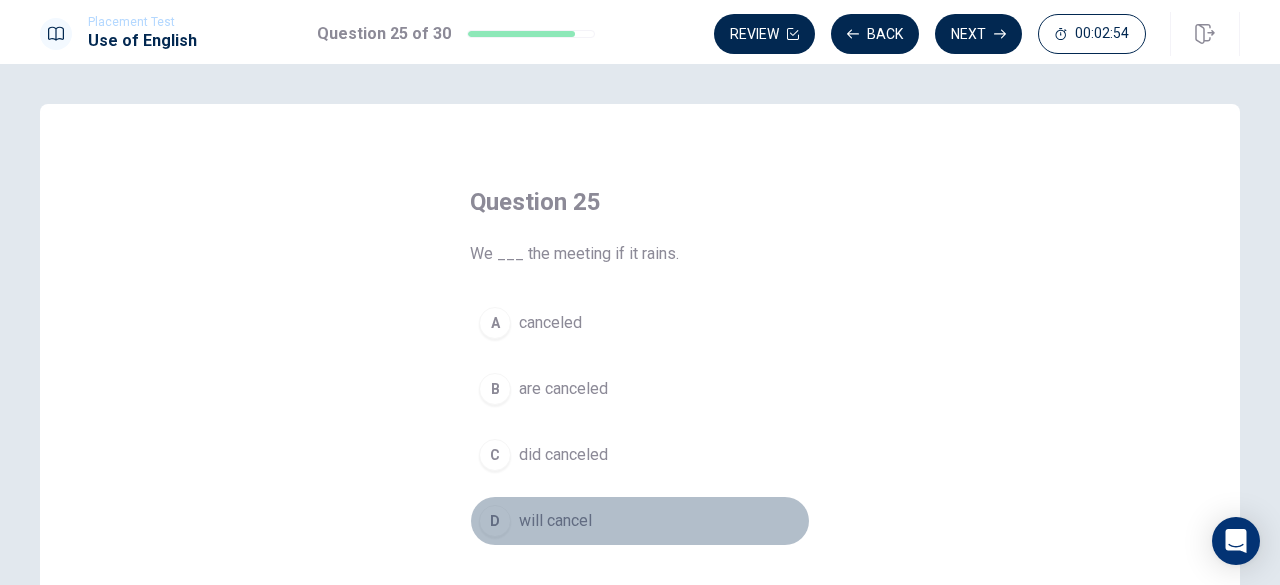 click on "will cancel" at bounding box center [555, 521] 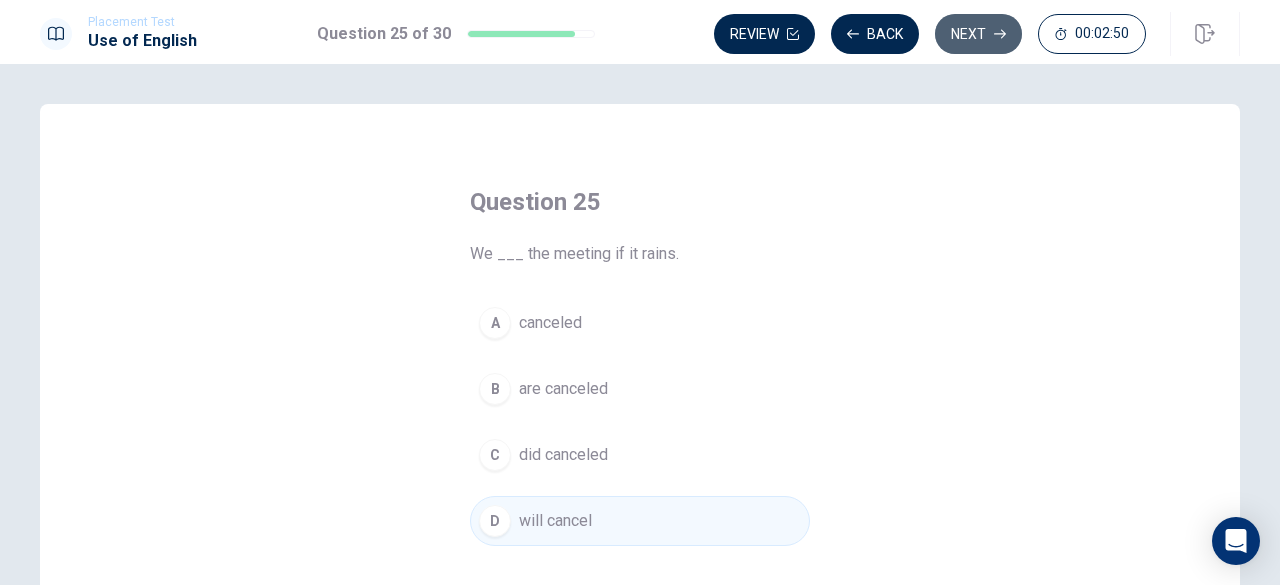 click on "Next" at bounding box center (978, 34) 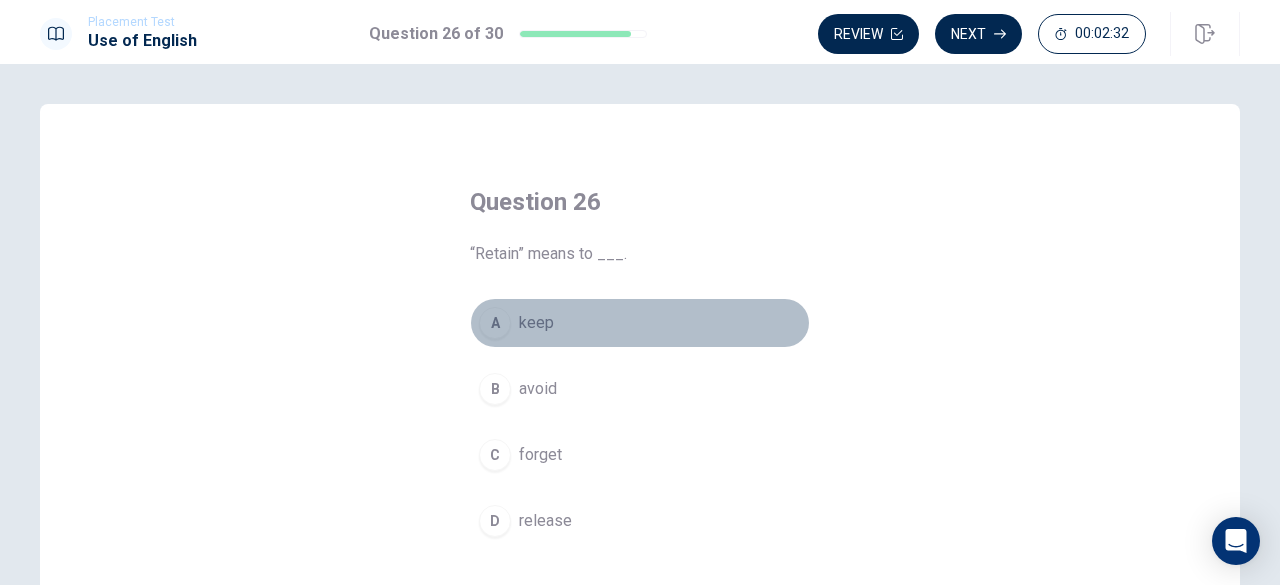 click on "keep" at bounding box center (536, 323) 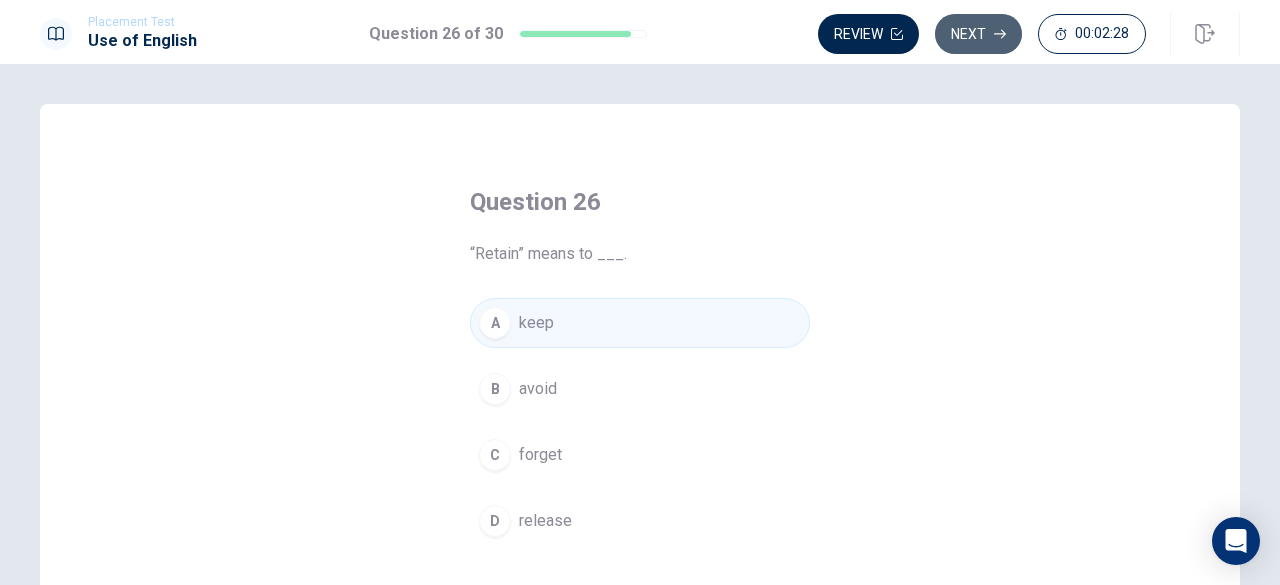click on "Next" at bounding box center [978, 34] 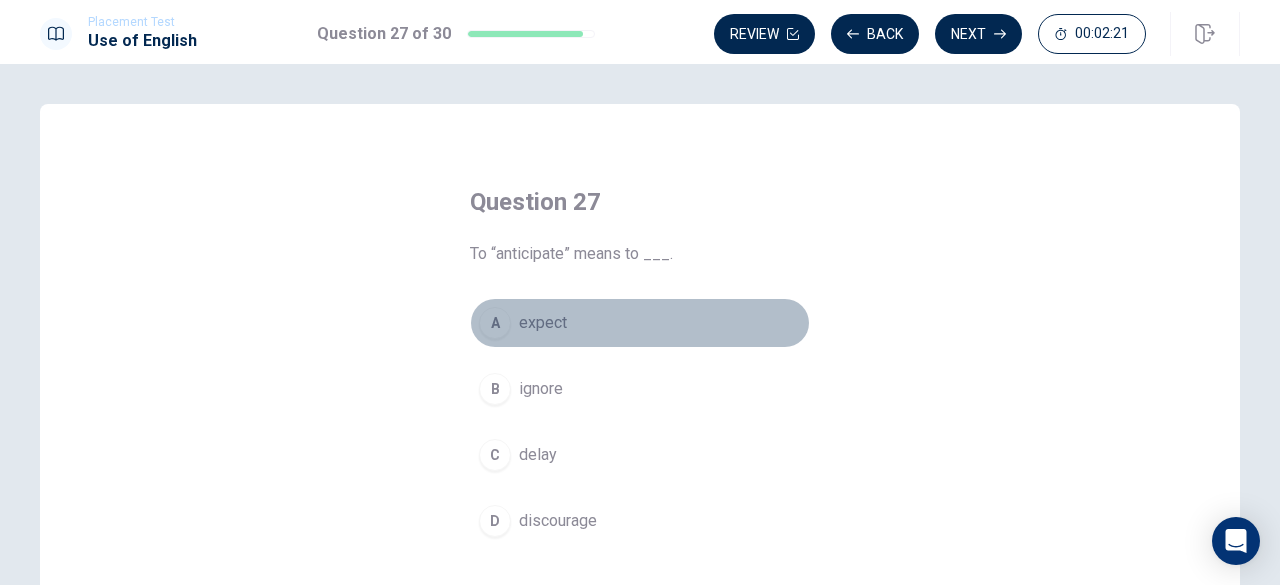 click on "A expect" at bounding box center [640, 323] 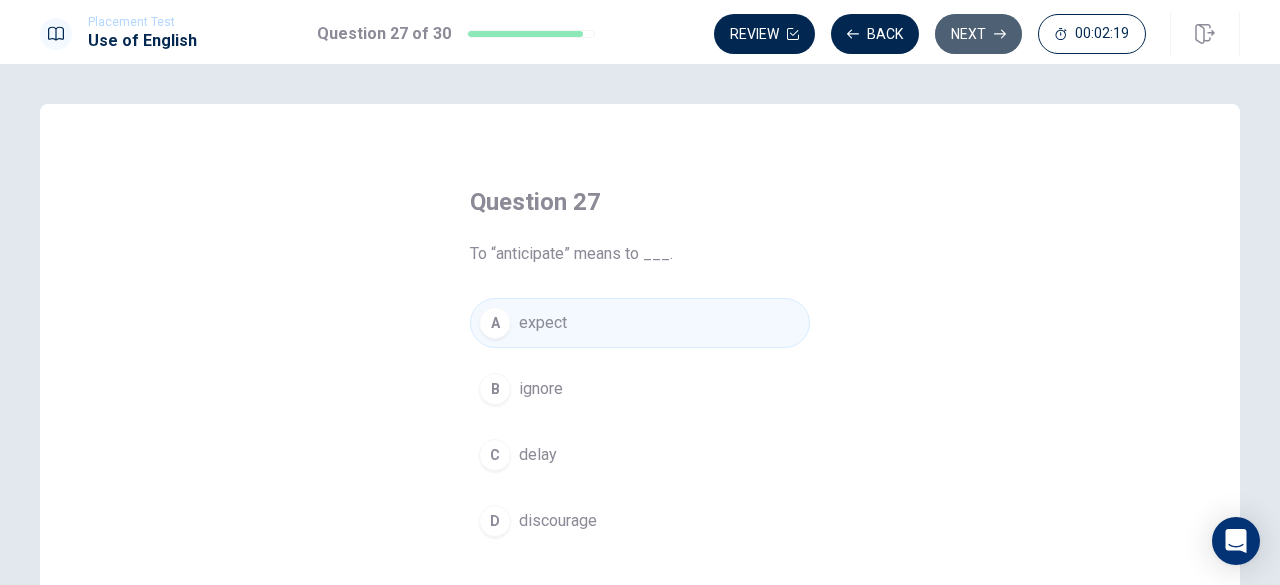 click on "Next" at bounding box center [978, 34] 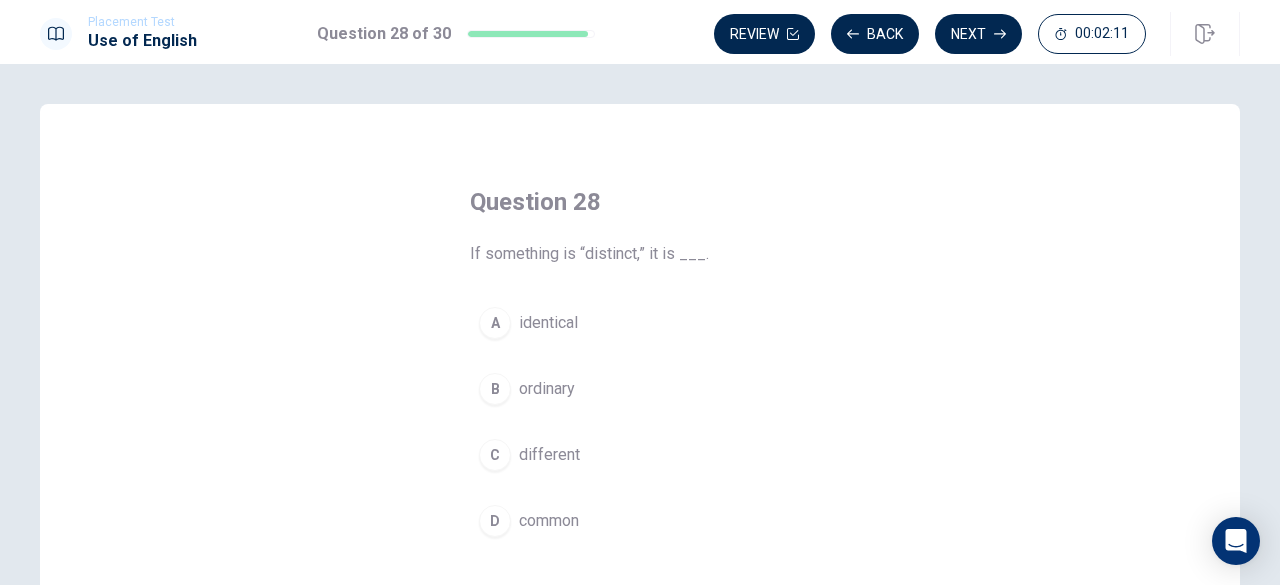 click on "Question 28 If something is “distinct,” it is ___. A identical B ordinary C different D common" at bounding box center [640, 366] 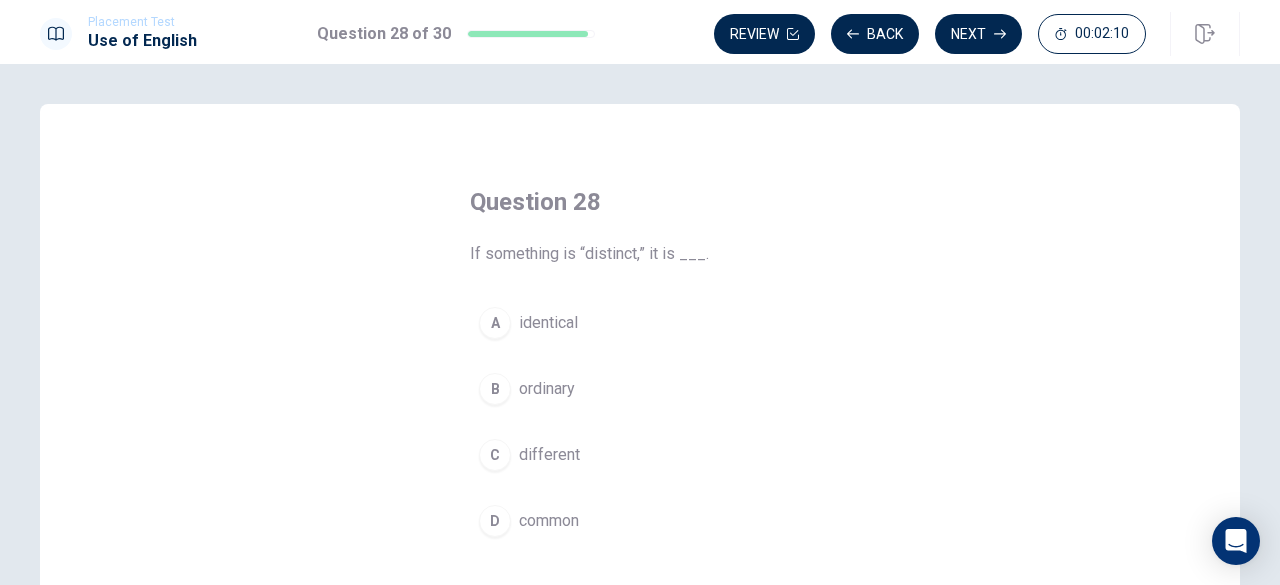 click on "Question 28 If something is “distinct,” it is ___. A identical B ordinary C different D common" at bounding box center (640, 366) 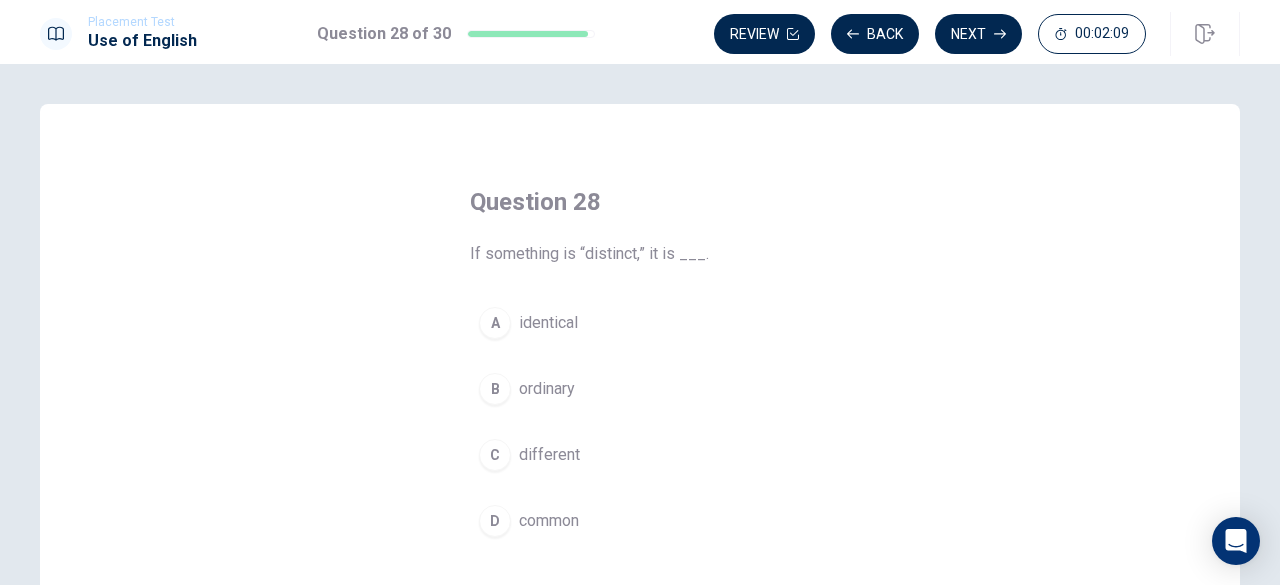 click on "Question 28 If something is “distinct,” it is ___. A identical B ordinary C different D common" at bounding box center [640, 366] 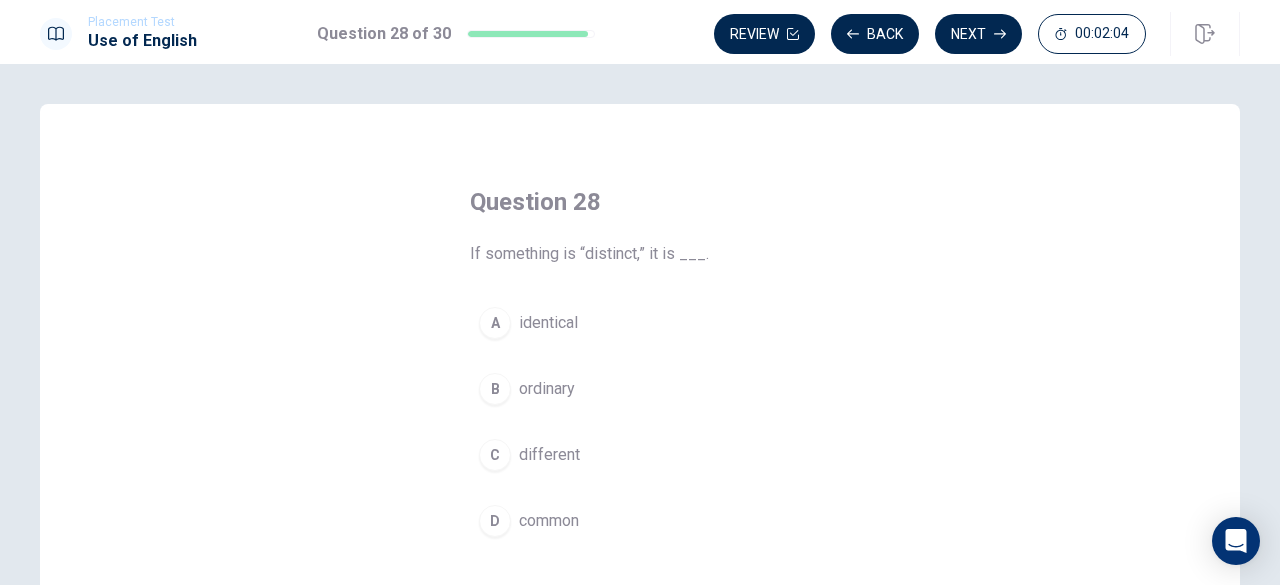 click on "Question 28 If something is “distinct,” it is ___. A identical B ordinary C different D common" at bounding box center (640, 366) 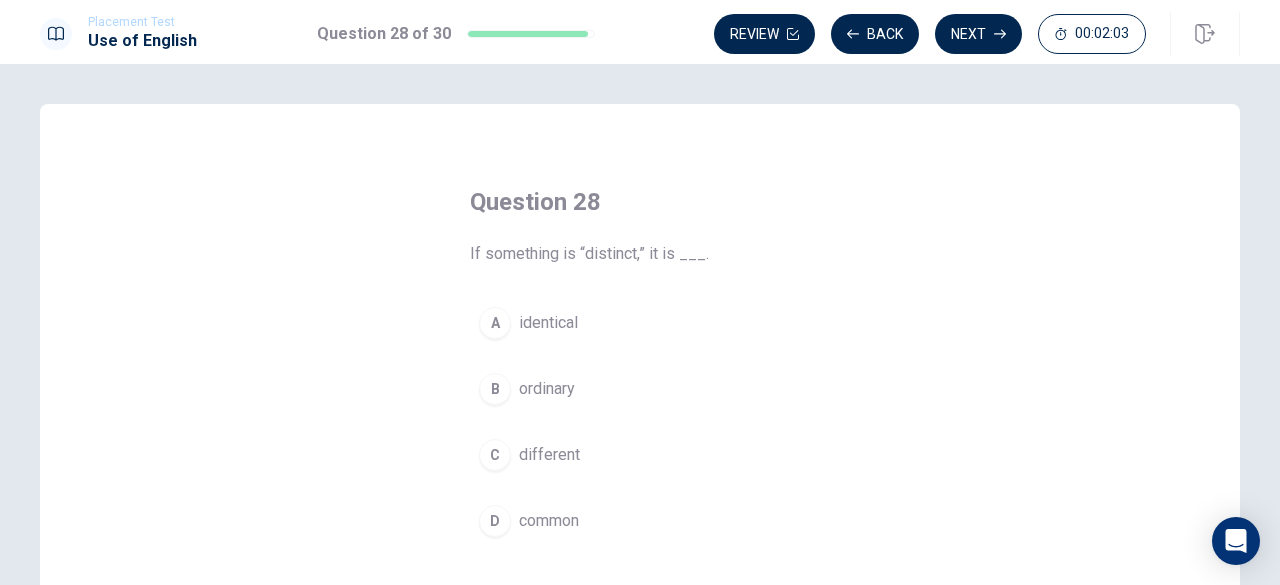 click on "Question 28 If something is “distinct,” it is ___. A identical B ordinary C different D common" at bounding box center [640, 366] 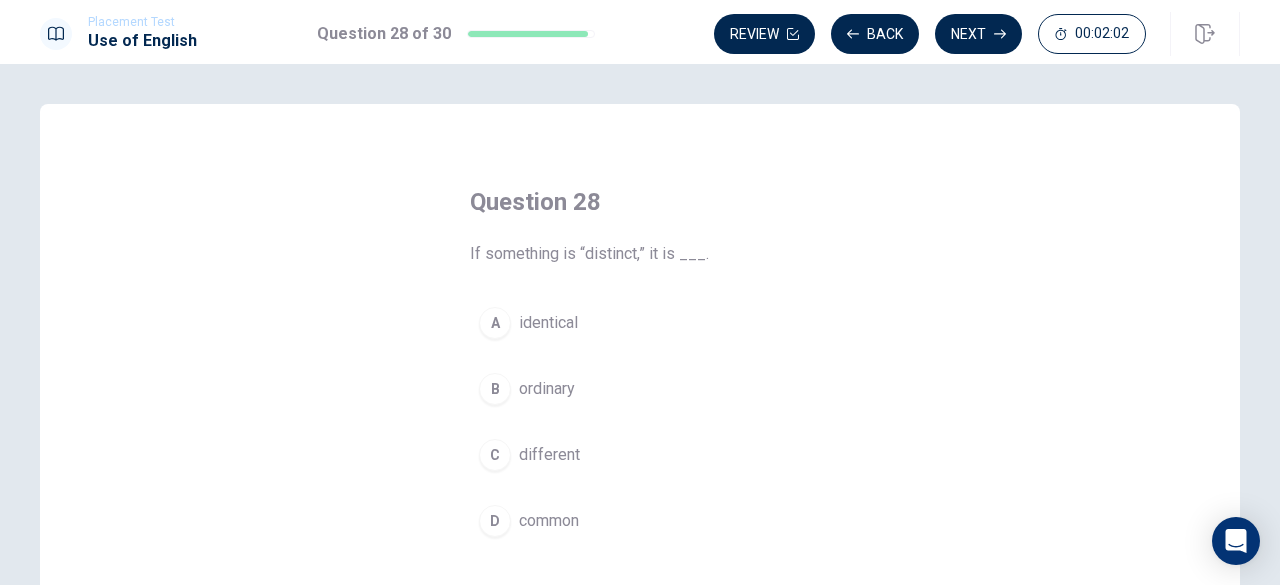 click on "Question 28 If something is “distinct,” it is ___. A identical B ordinary C different D common" at bounding box center [640, 366] 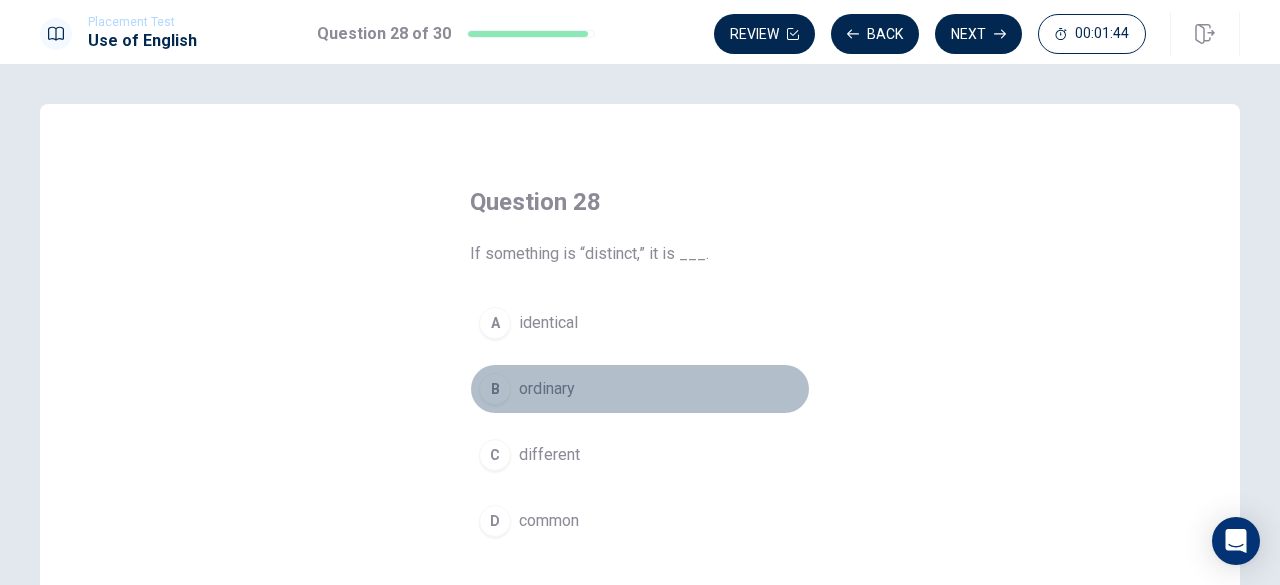 click on "ordinary" at bounding box center (547, 389) 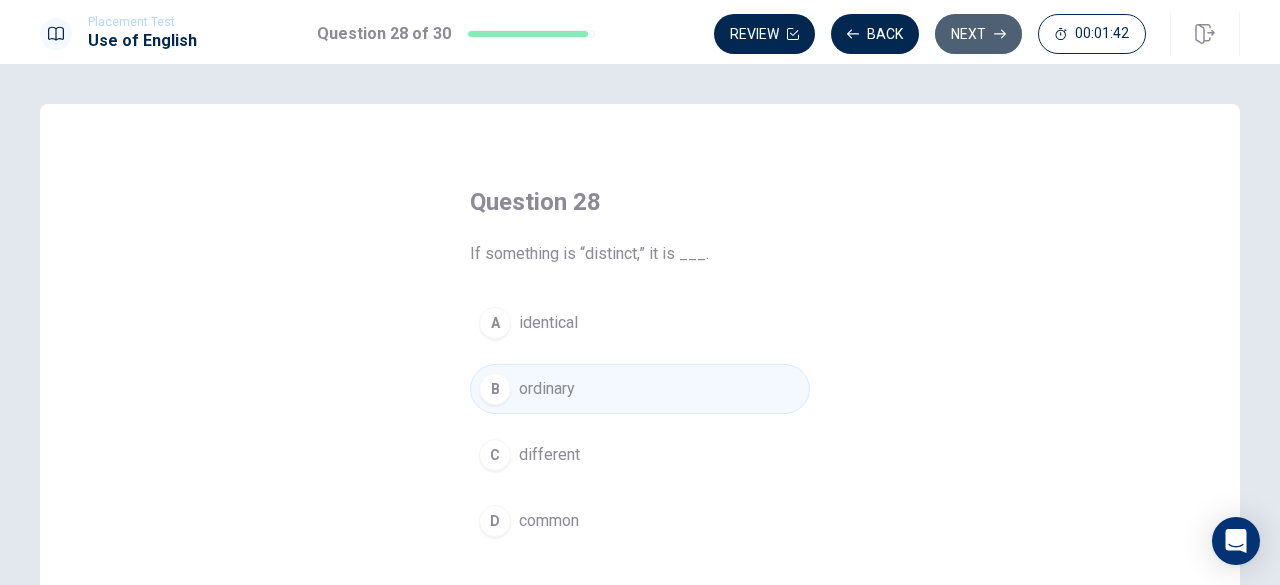 click on "Next" at bounding box center [978, 34] 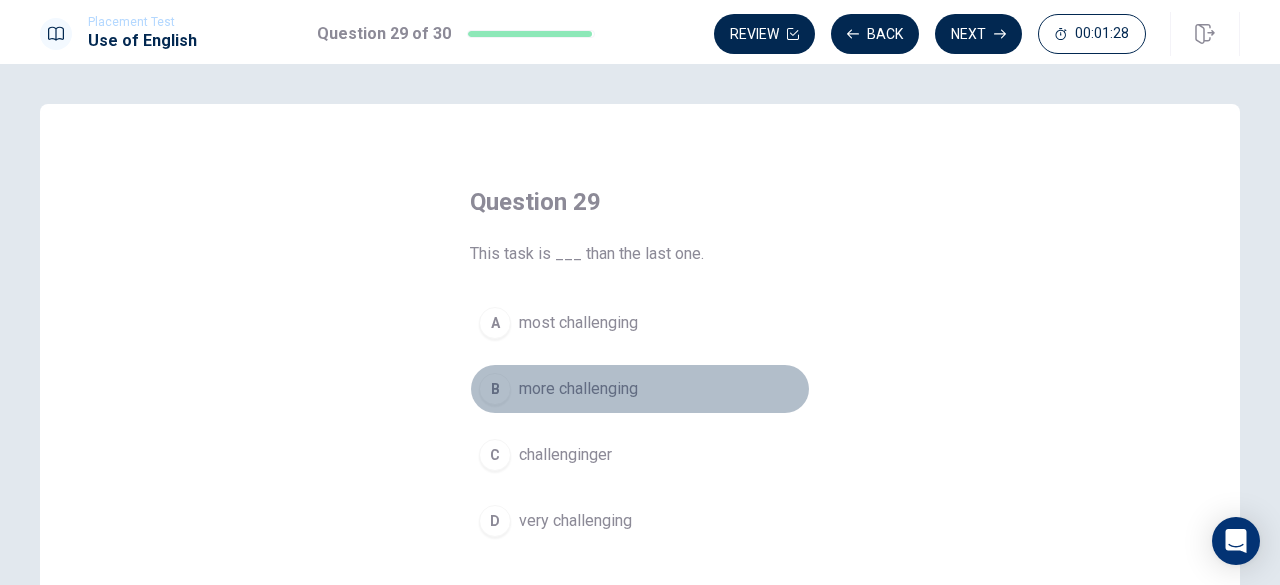 click on "more challenging" at bounding box center [578, 389] 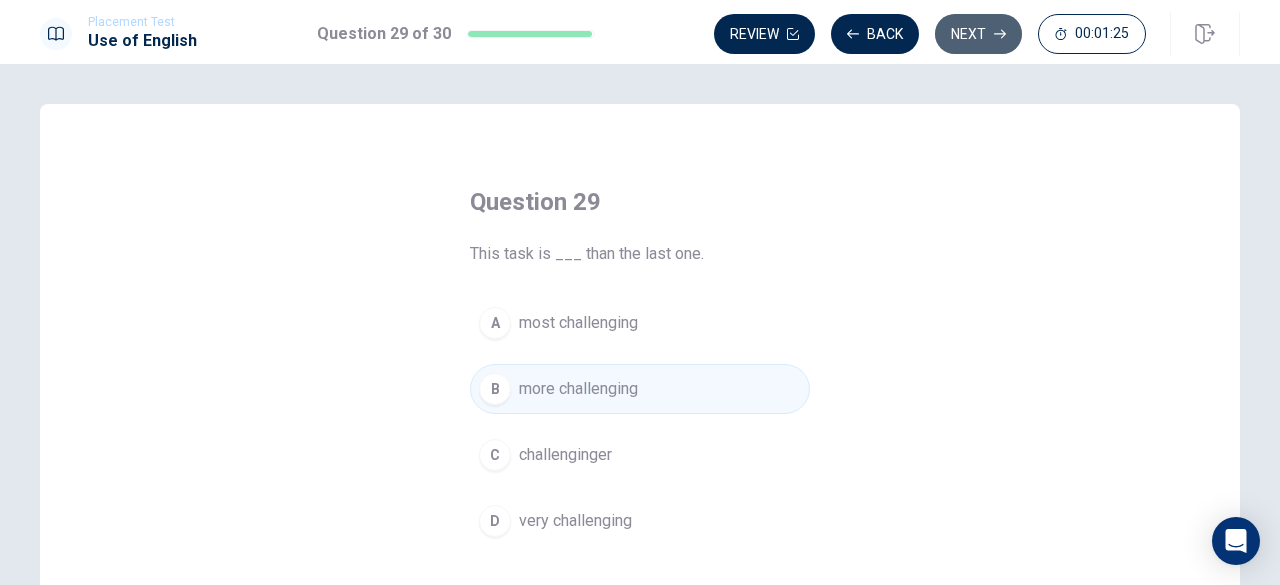 click on "Next" at bounding box center (978, 34) 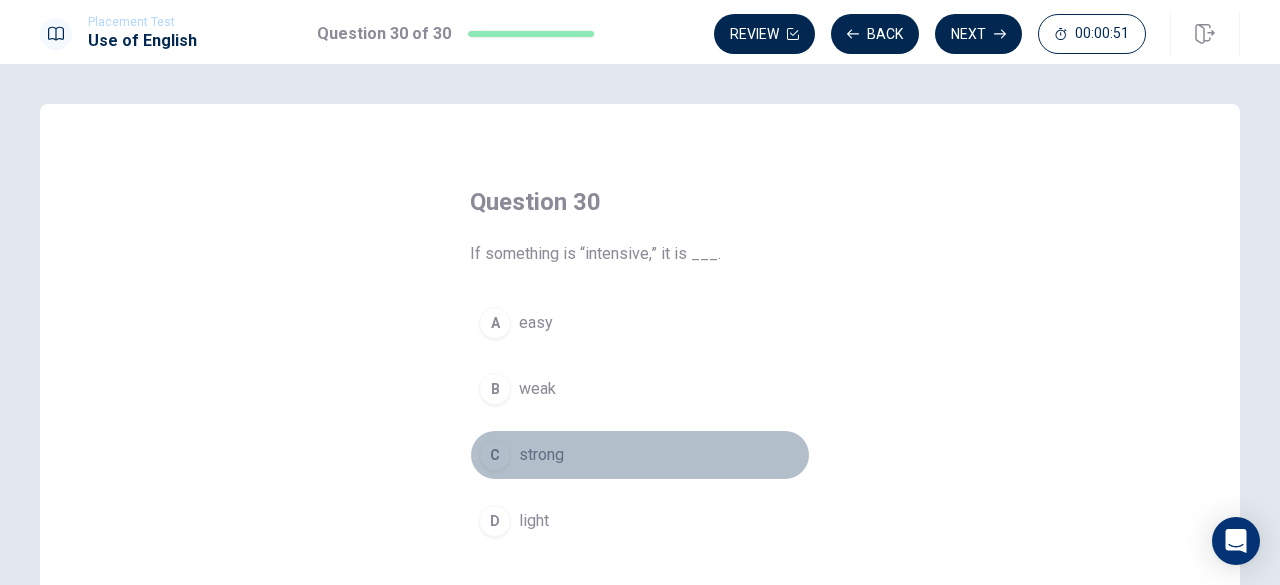 click on "C strong" at bounding box center [640, 455] 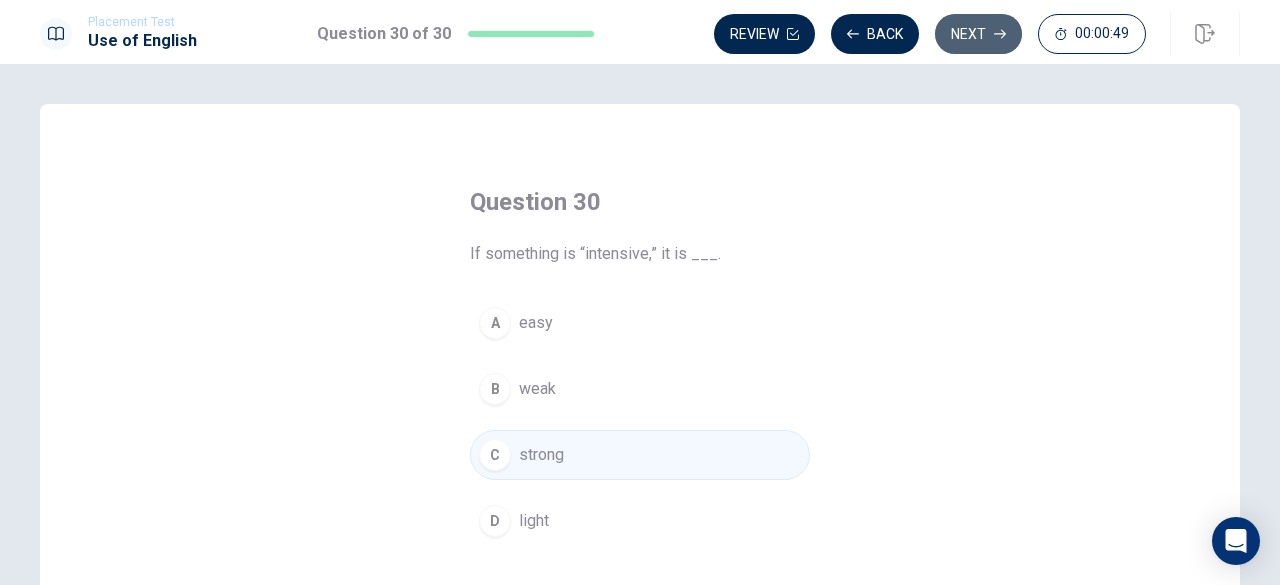 click on "Next" at bounding box center [978, 34] 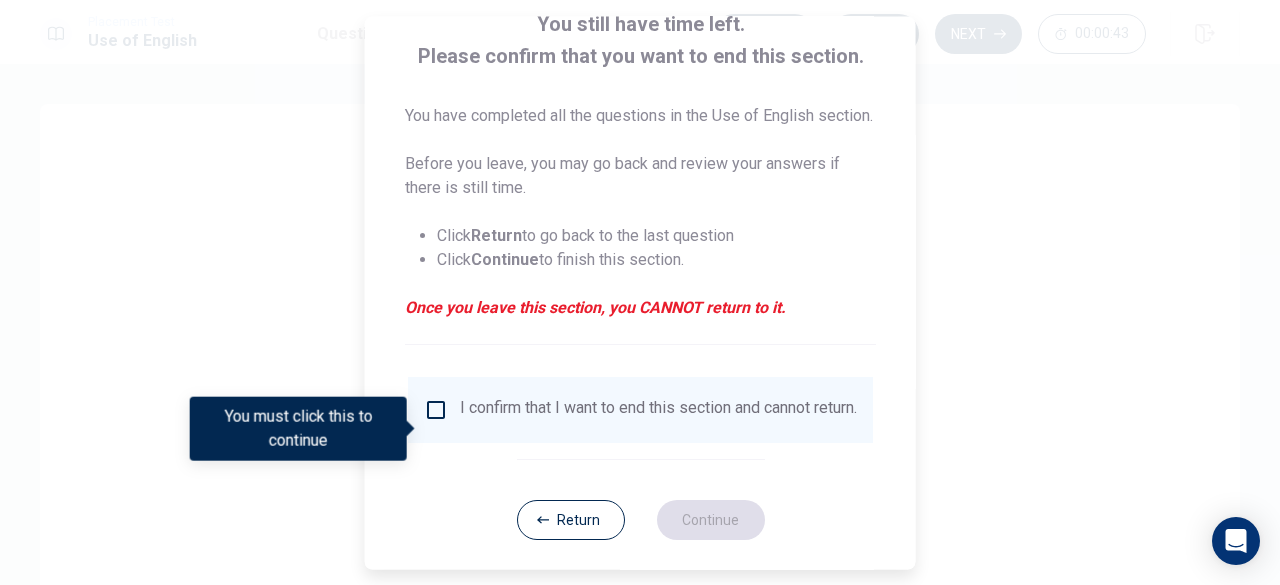 scroll, scrollTop: 184, scrollLeft: 0, axis: vertical 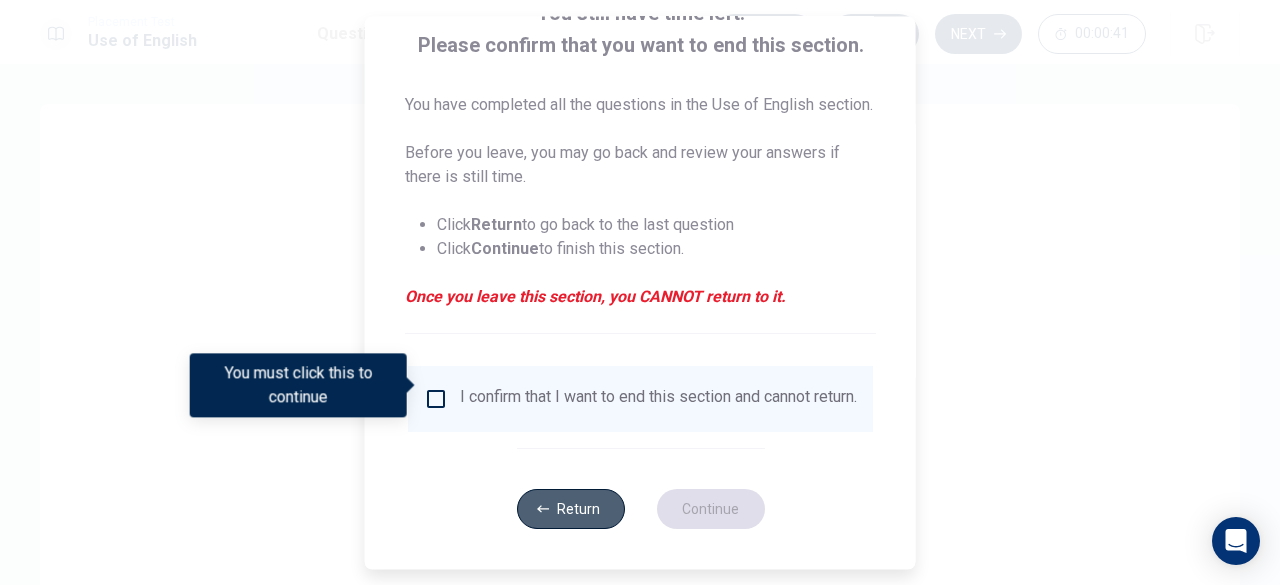 click on "Return" at bounding box center (570, 509) 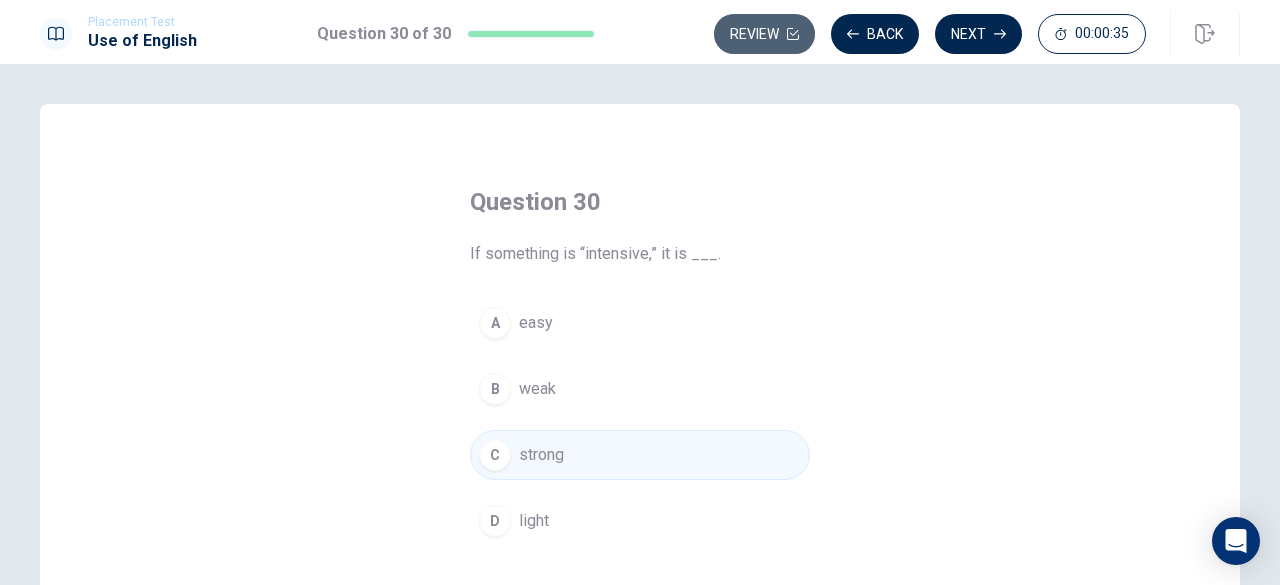 click 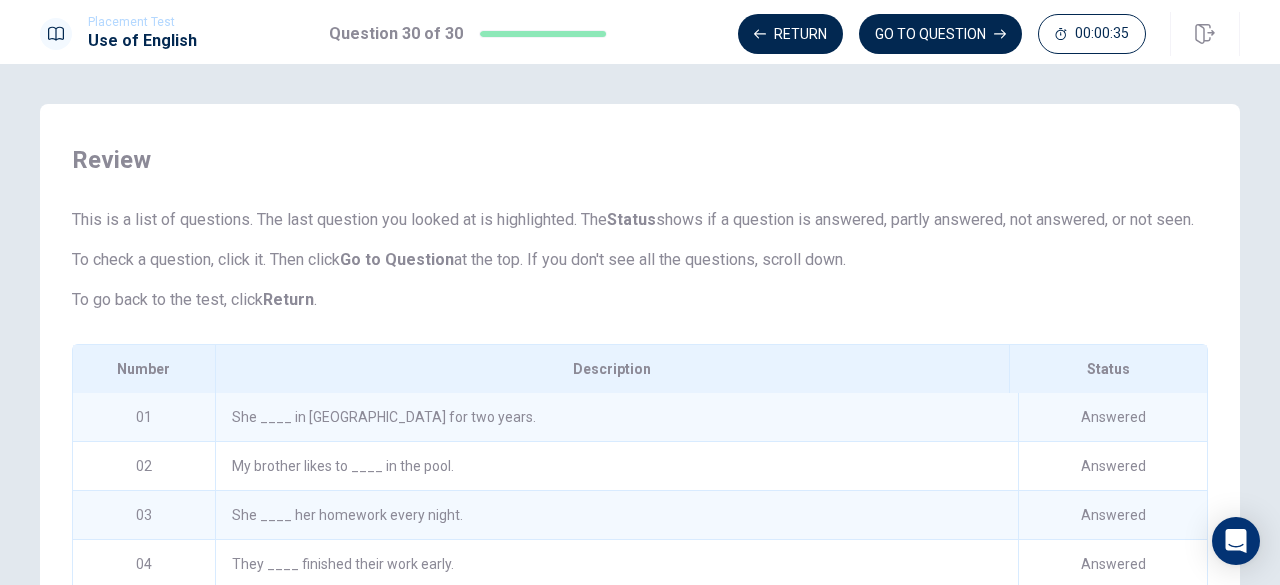 scroll, scrollTop: 252, scrollLeft: 0, axis: vertical 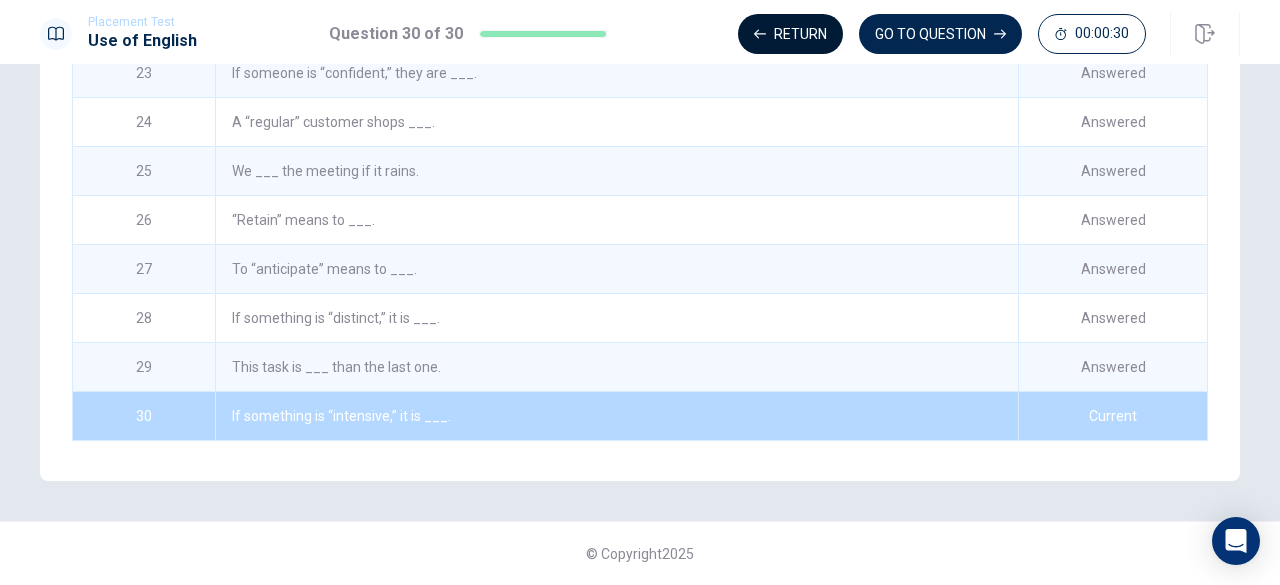 click on "Return" at bounding box center [790, 34] 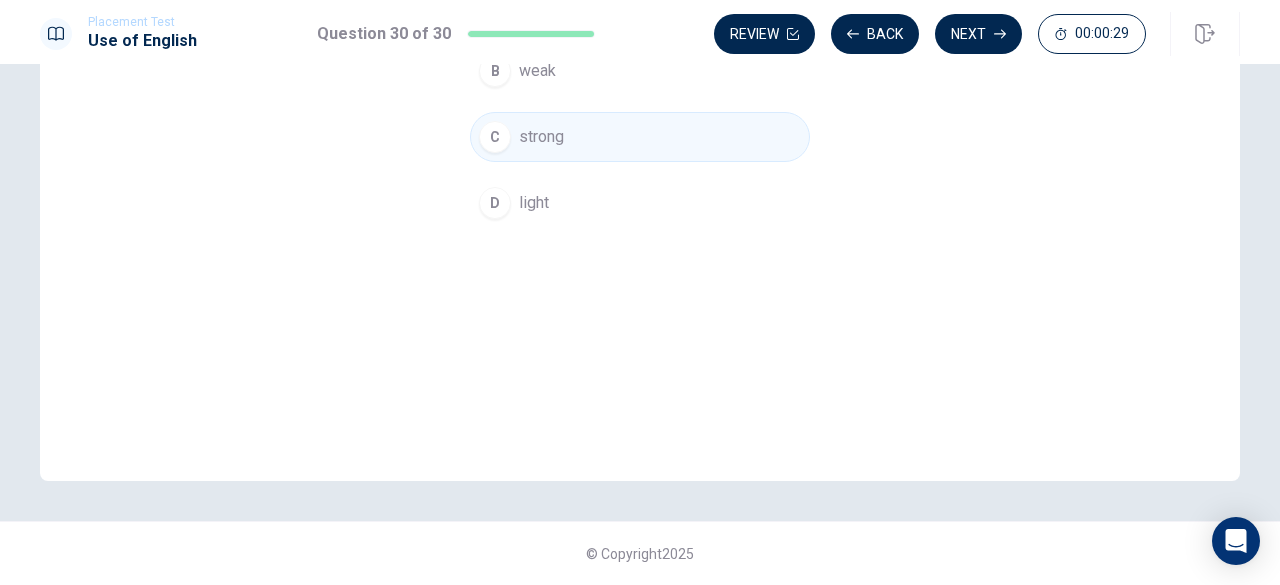 scroll, scrollTop: 318, scrollLeft: 0, axis: vertical 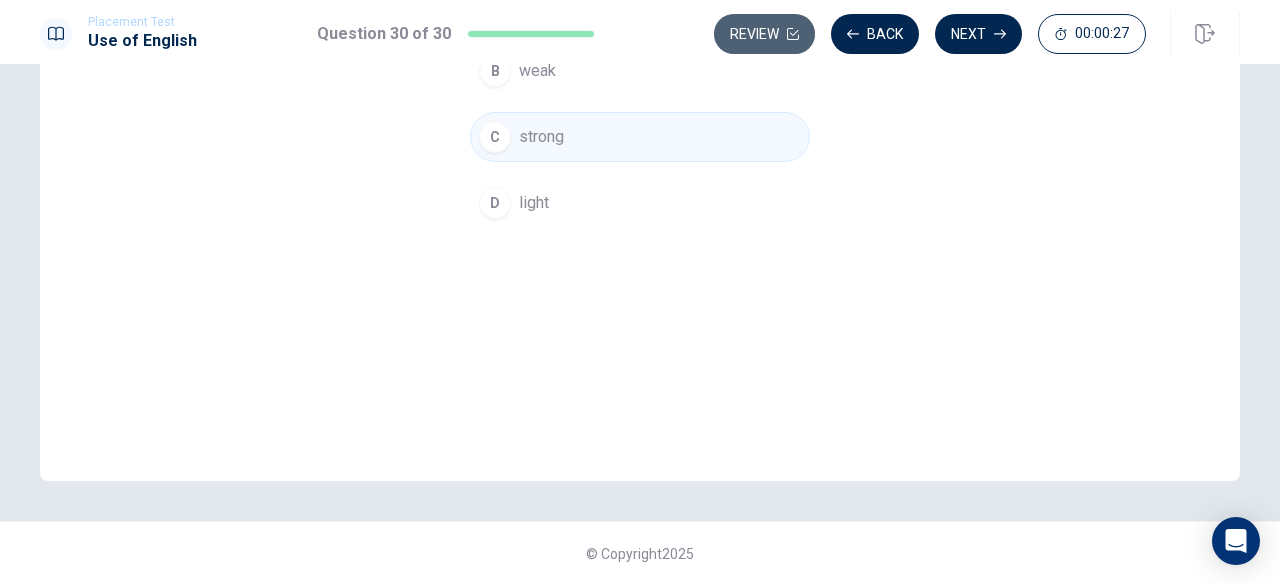 click 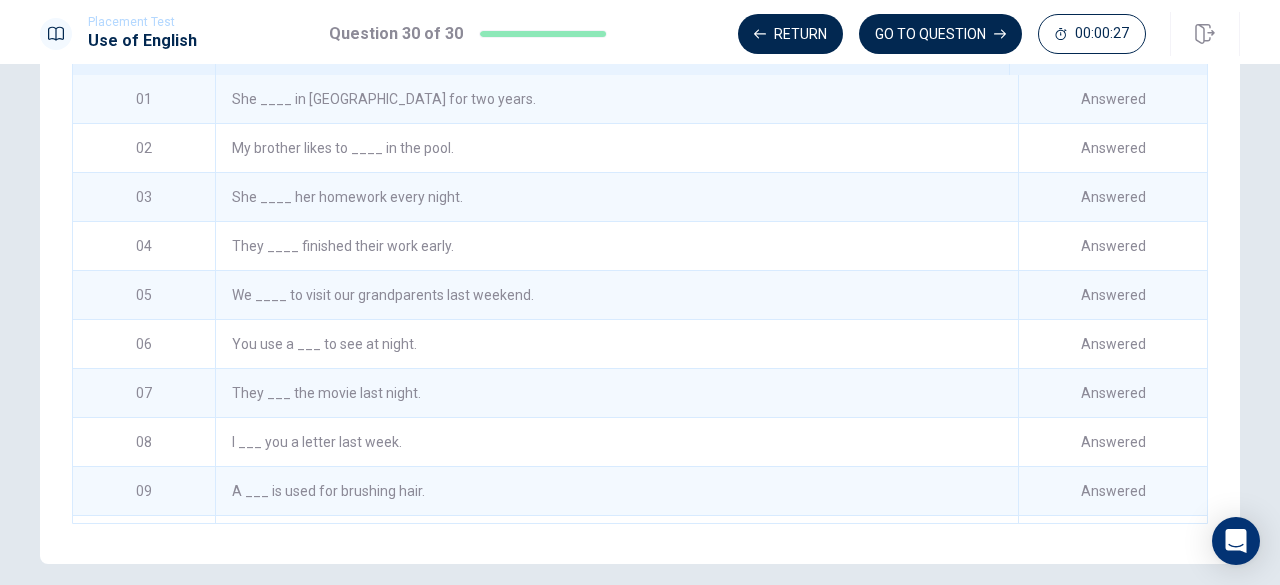 scroll, scrollTop: 424, scrollLeft: 0, axis: vertical 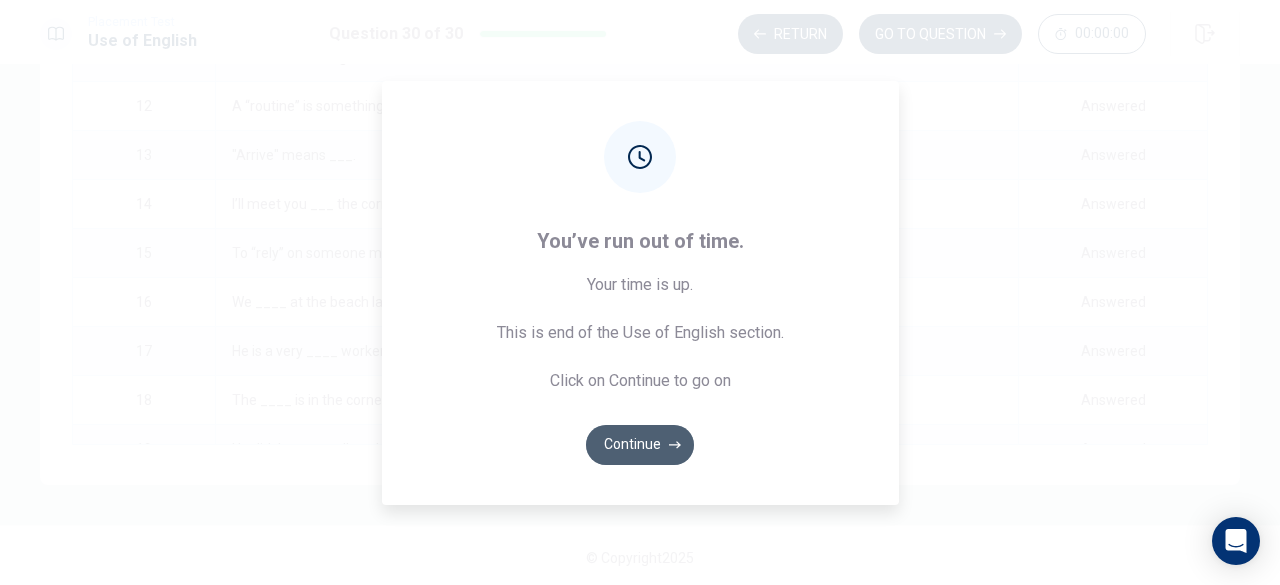 click on "Continue" at bounding box center [640, 445] 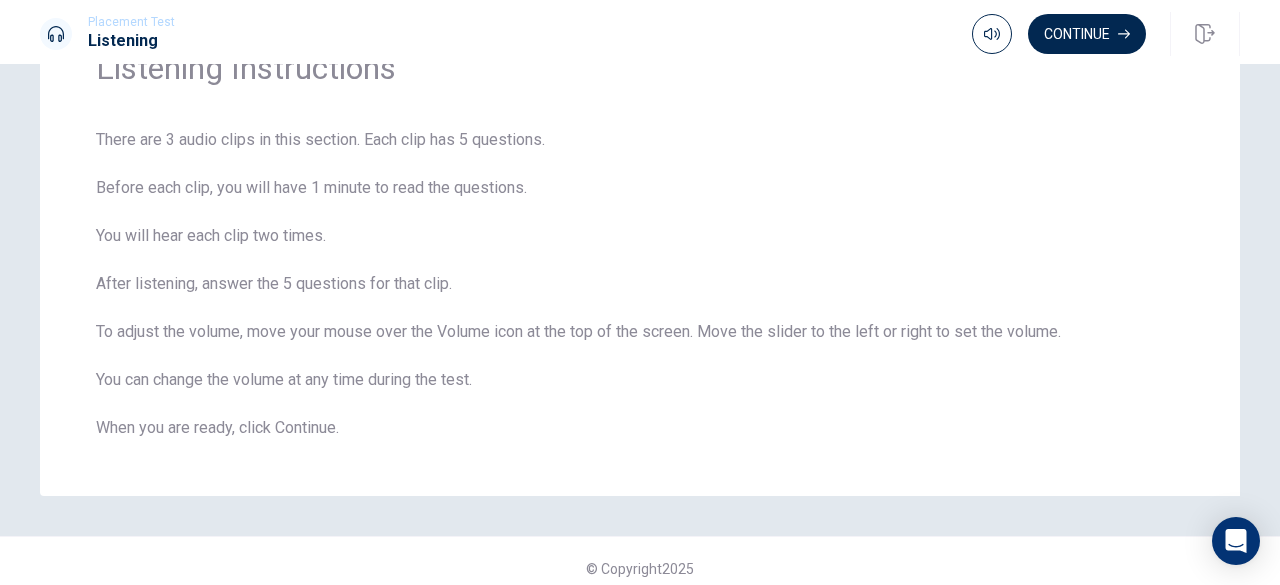 scroll, scrollTop: 126, scrollLeft: 0, axis: vertical 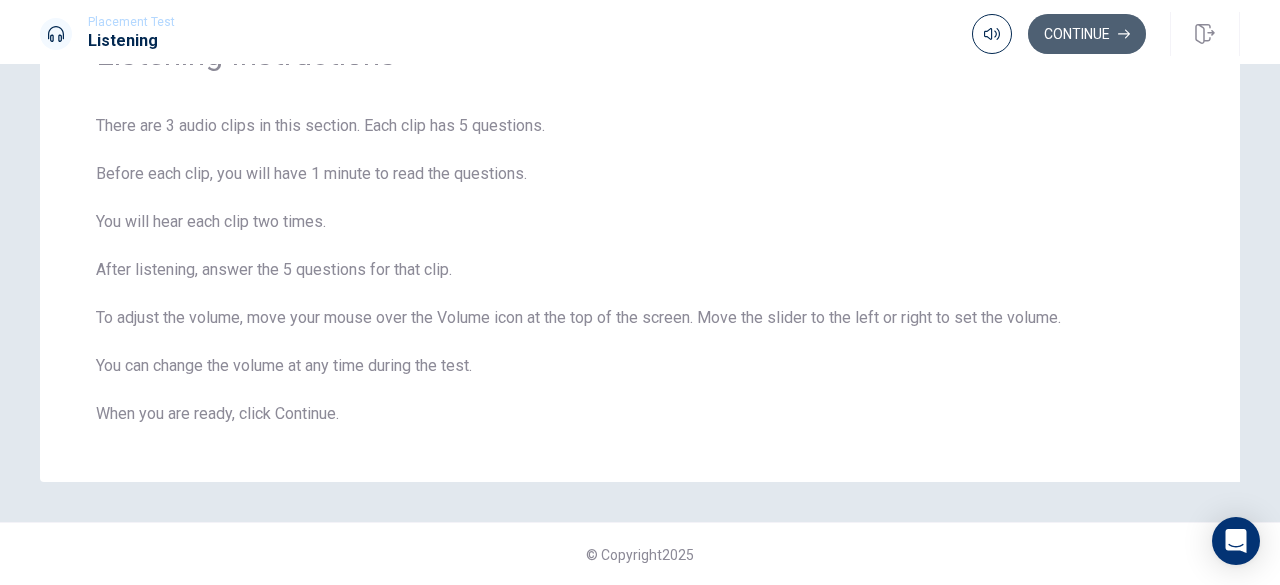 click on "Continue" at bounding box center [1087, 34] 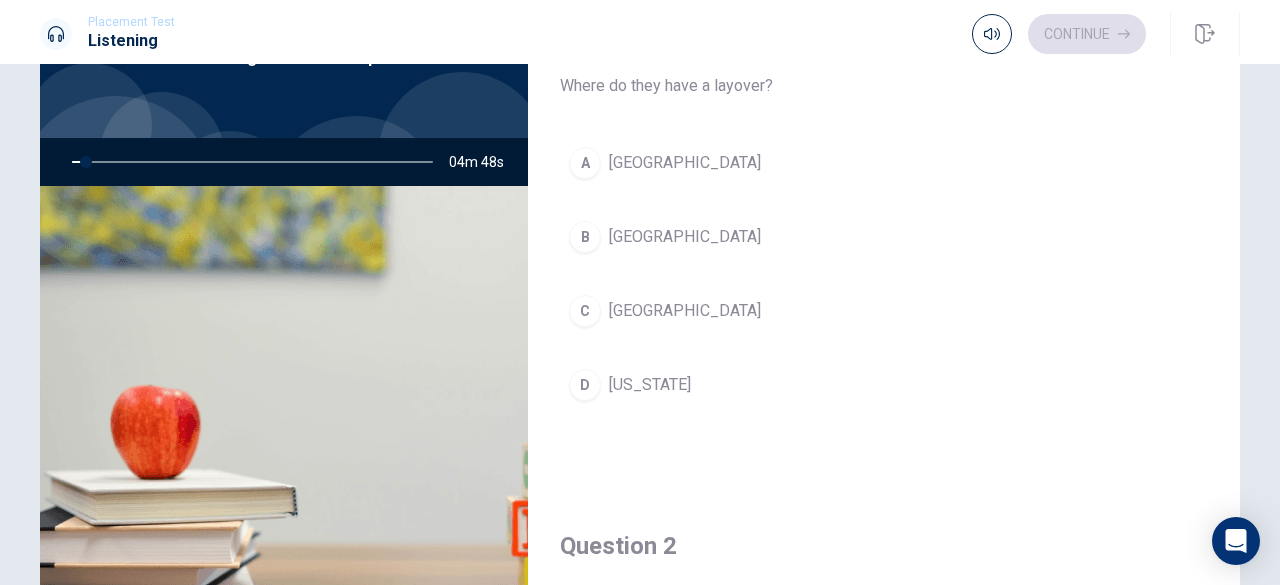 click on "Placement Test   Listening Continue" at bounding box center [640, 34] 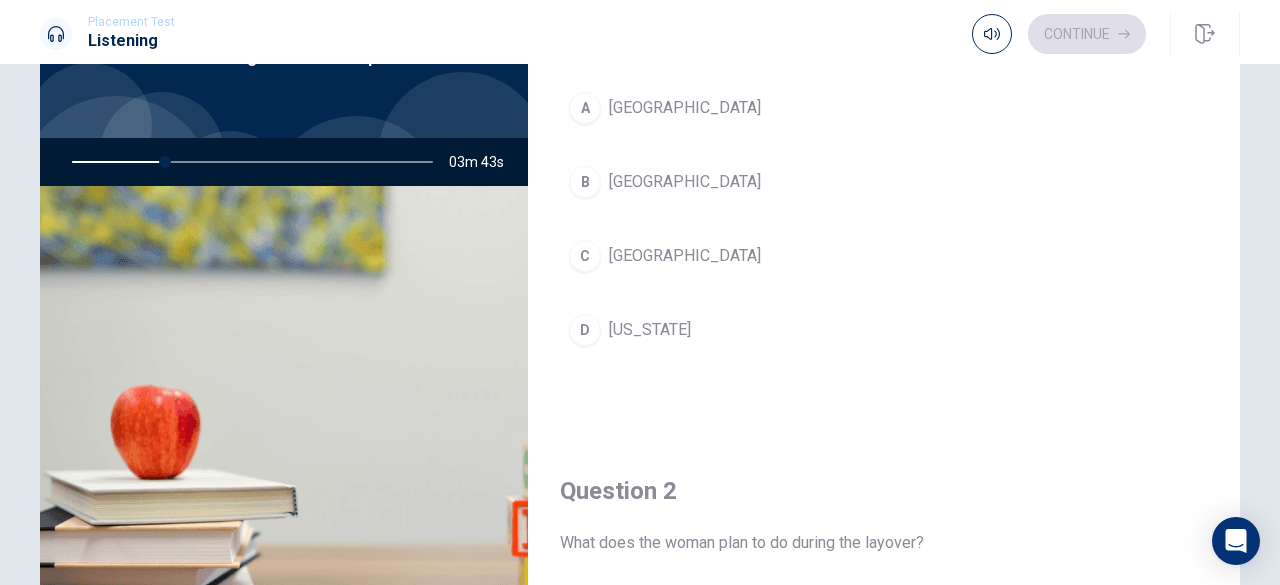 scroll, scrollTop: 0, scrollLeft: 0, axis: both 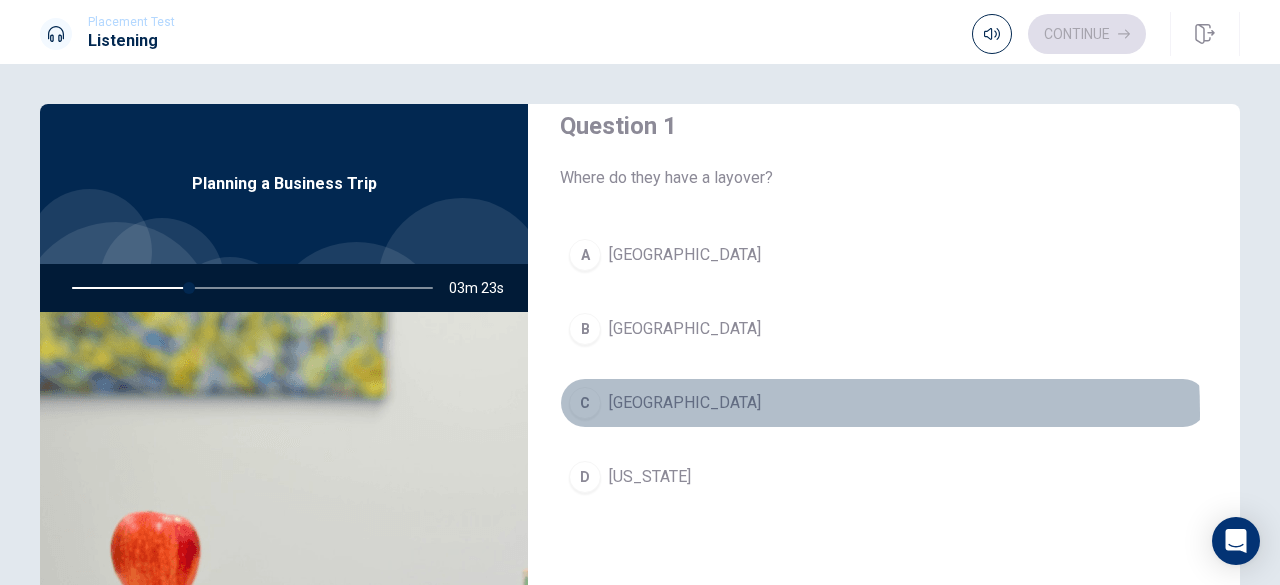 click on "[GEOGRAPHIC_DATA]" at bounding box center (685, 403) 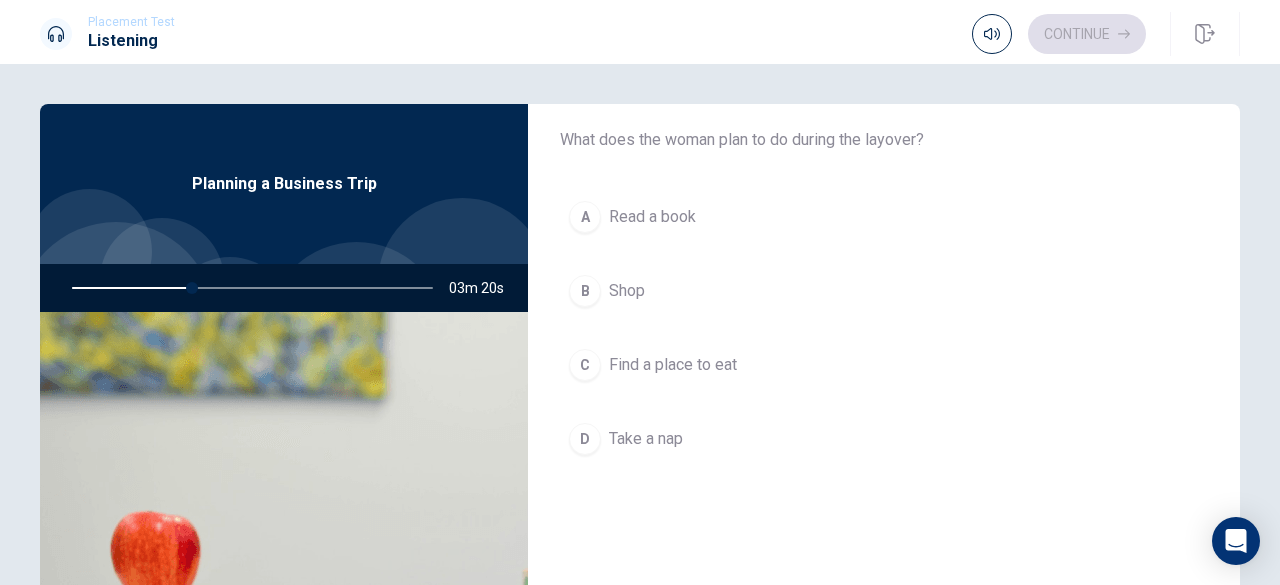 scroll, scrollTop: 586, scrollLeft: 0, axis: vertical 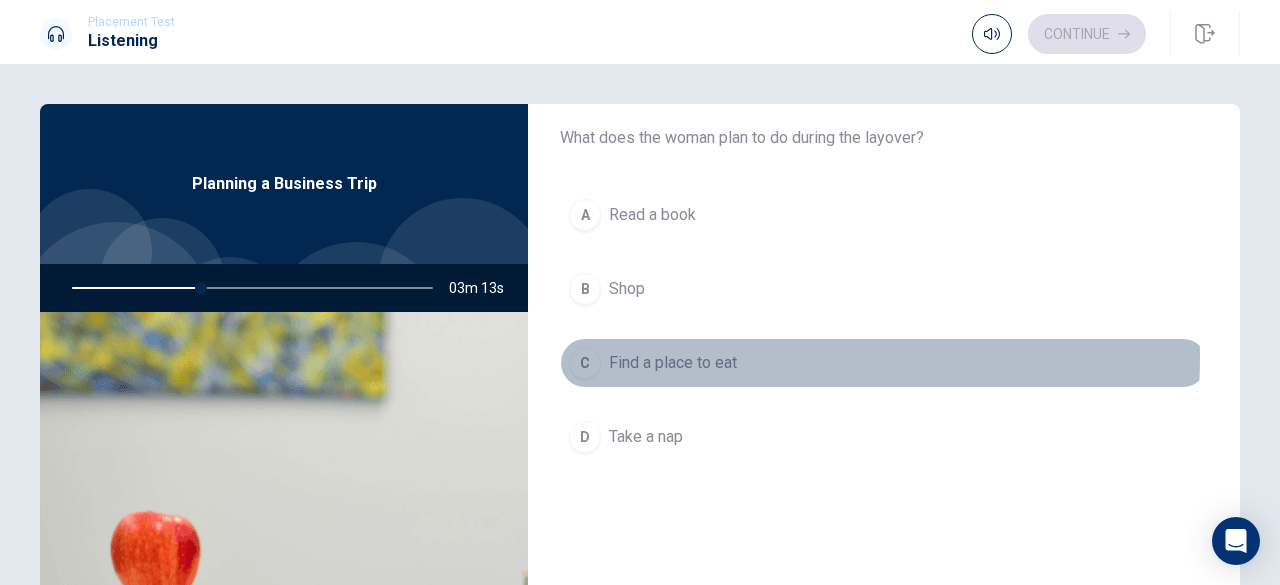 click on "Find a place to eat" at bounding box center [673, 363] 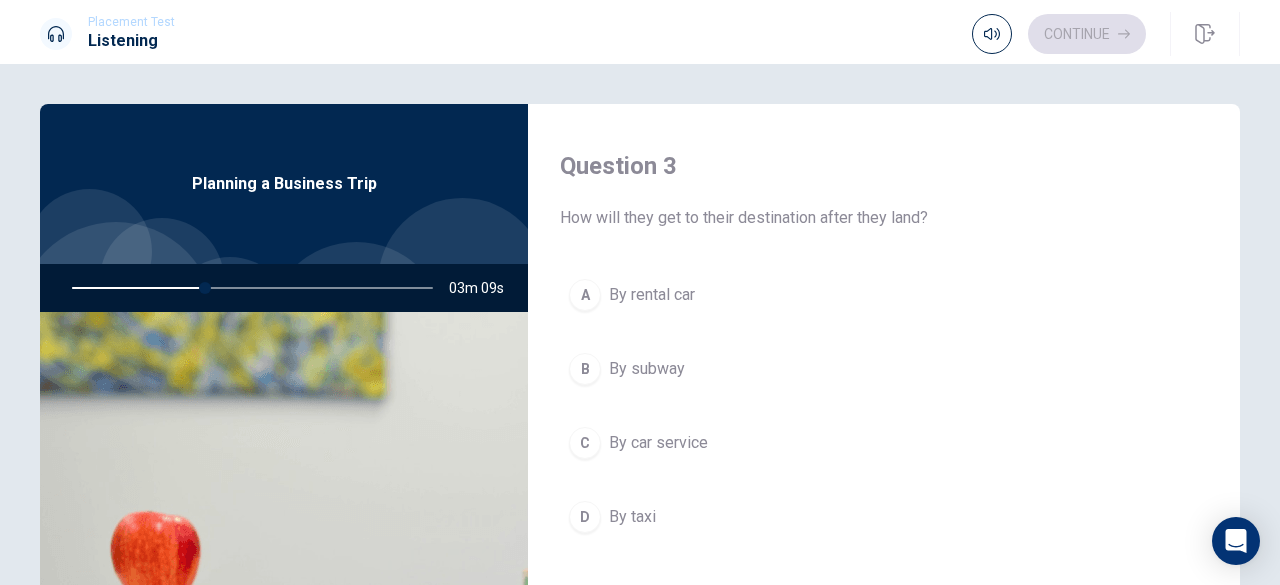 scroll, scrollTop: 1019, scrollLeft: 0, axis: vertical 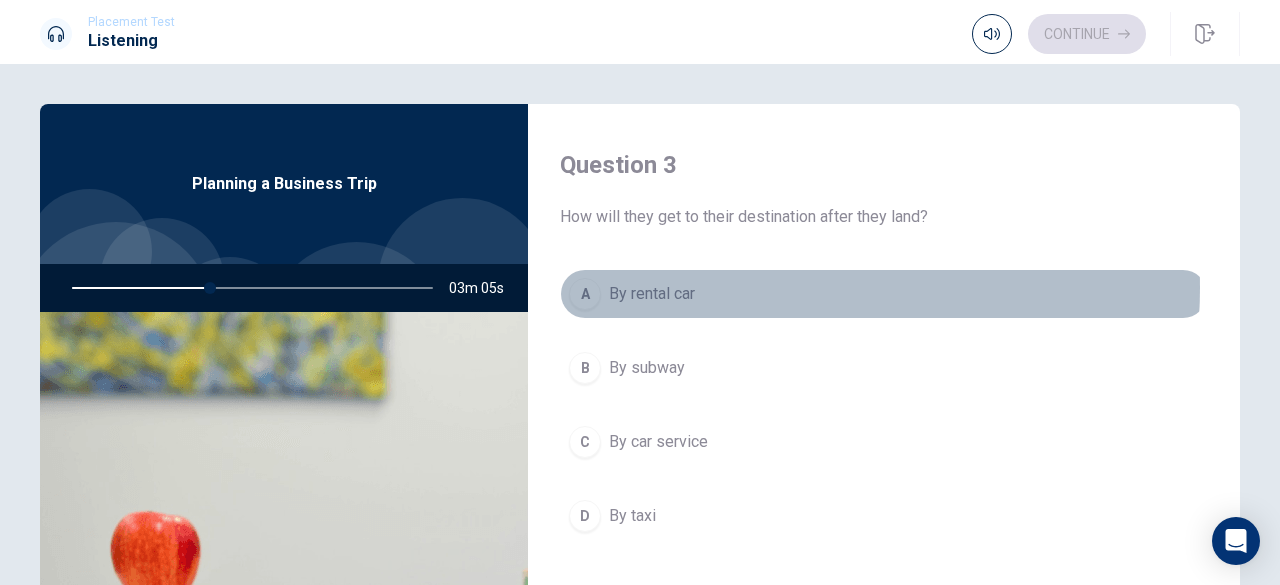 click on "A By rental car" at bounding box center (884, 294) 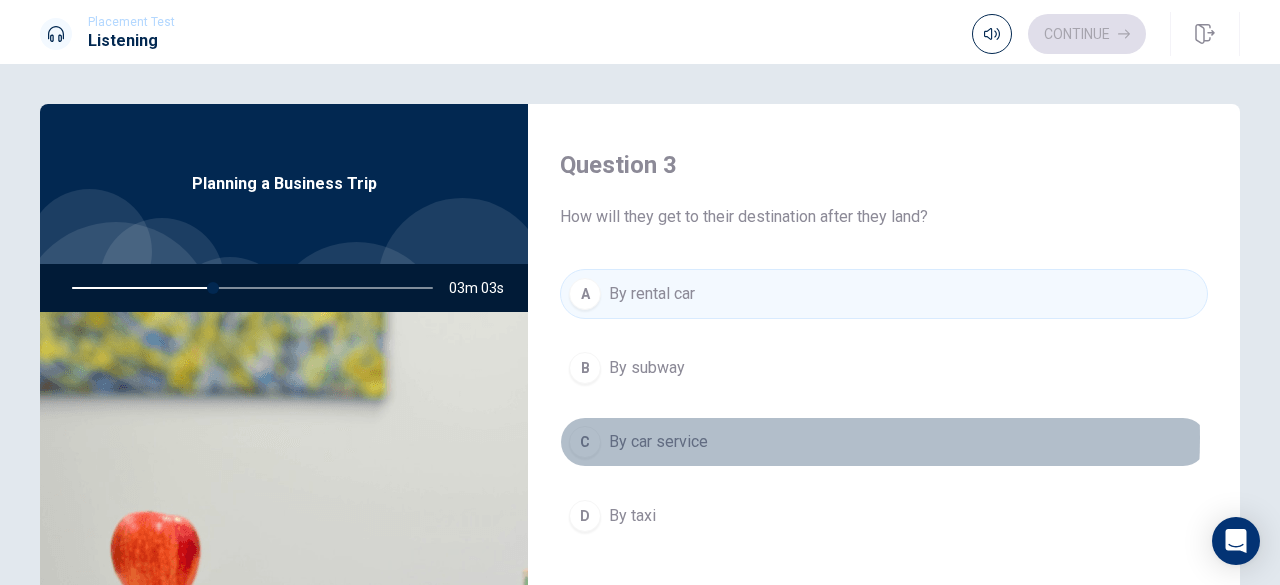 click on "C By car service" at bounding box center [884, 442] 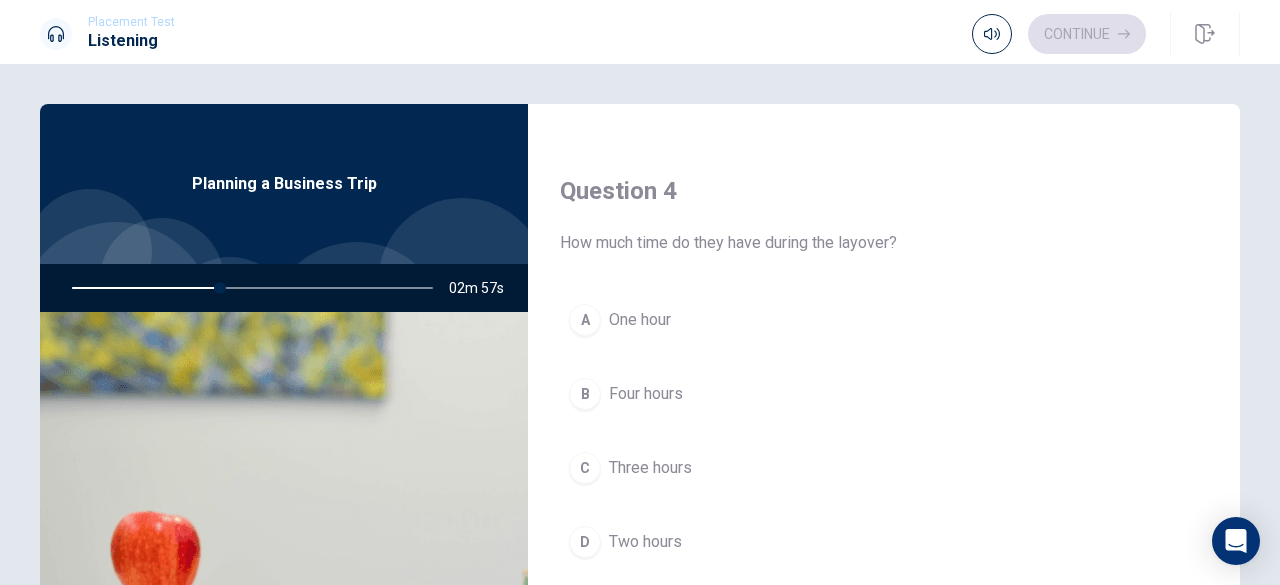 scroll, scrollTop: 1506, scrollLeft: 0, axis: vertical 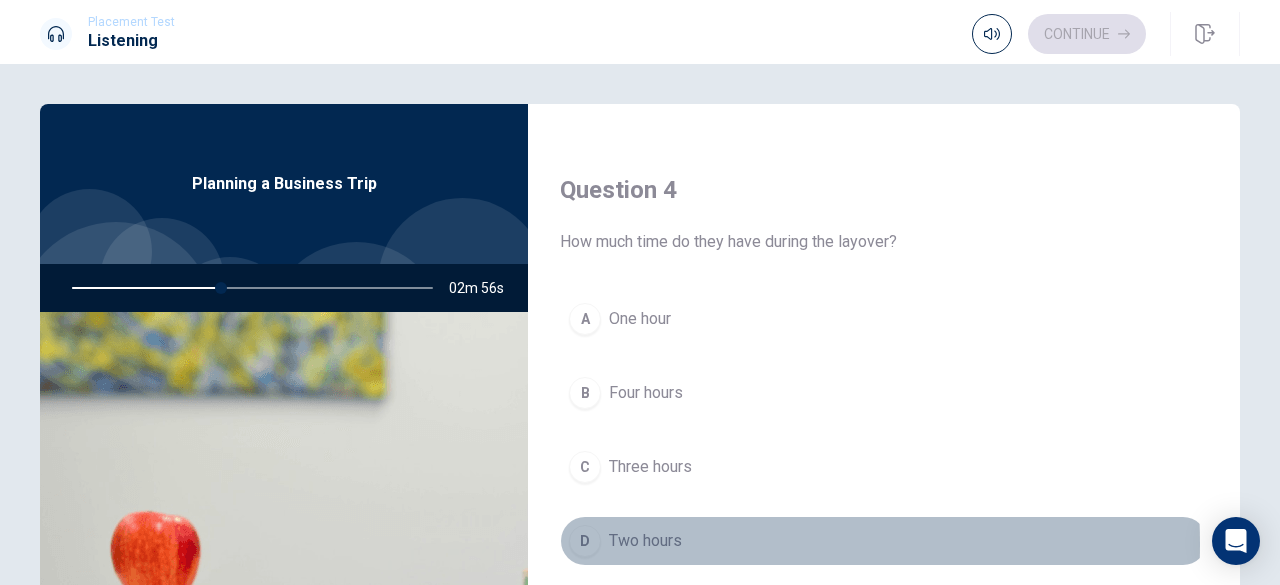 click on "Two hours" at bounding box center (645, 541) 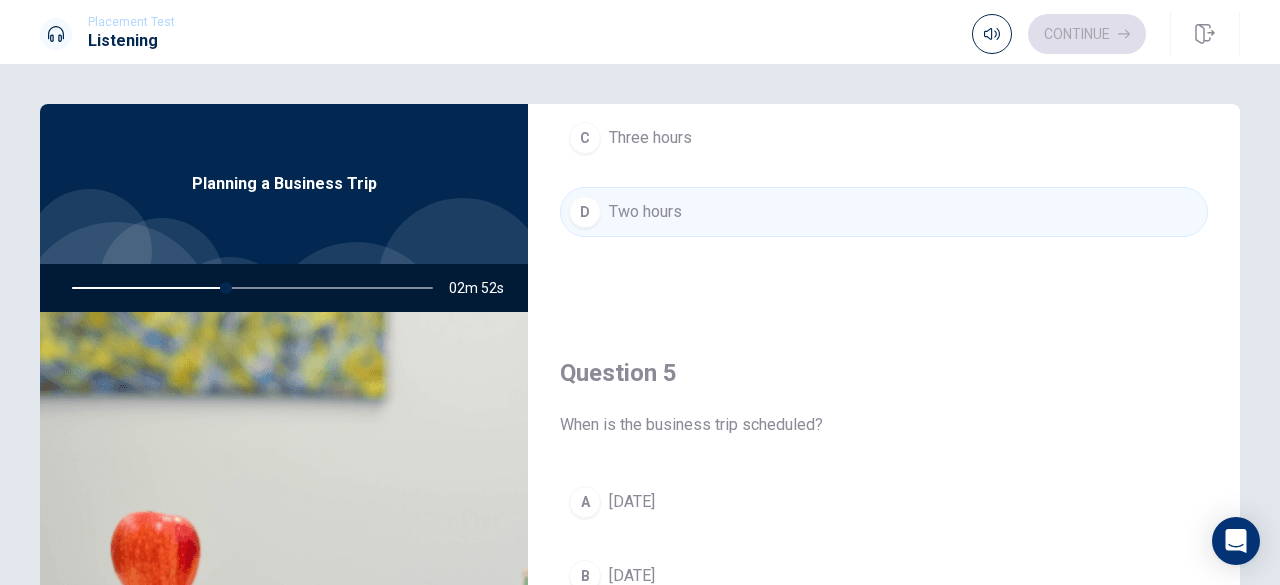scroll, scrollTop: 1851, scrollLeft: 0, axis: vertical 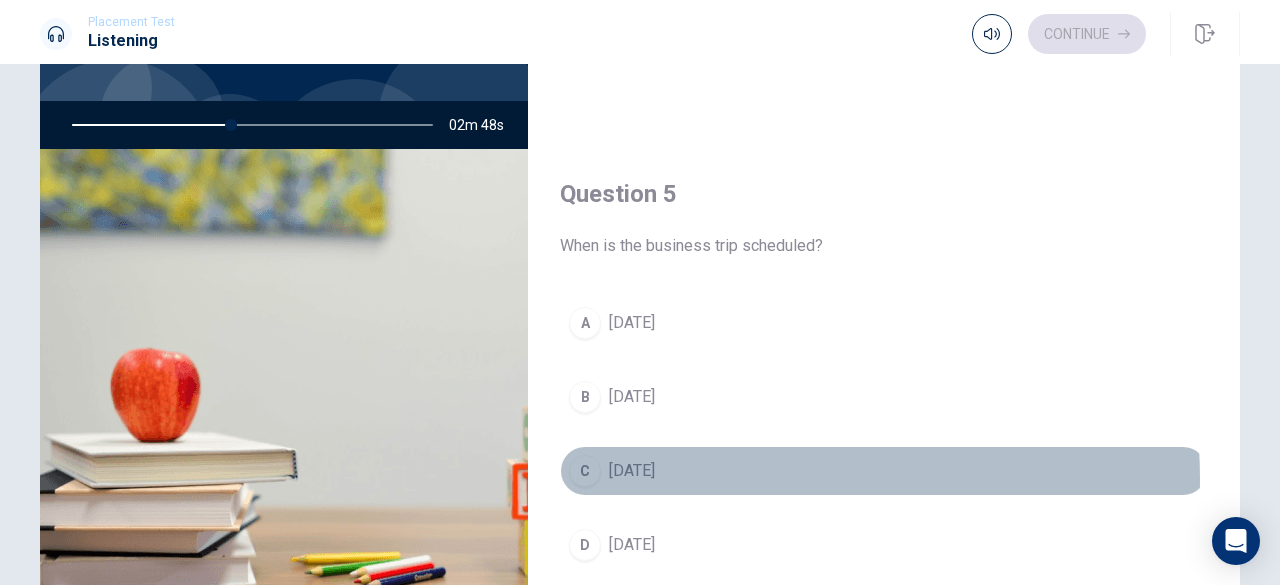 click on "[DATE]" at bounding box center (632, 471) 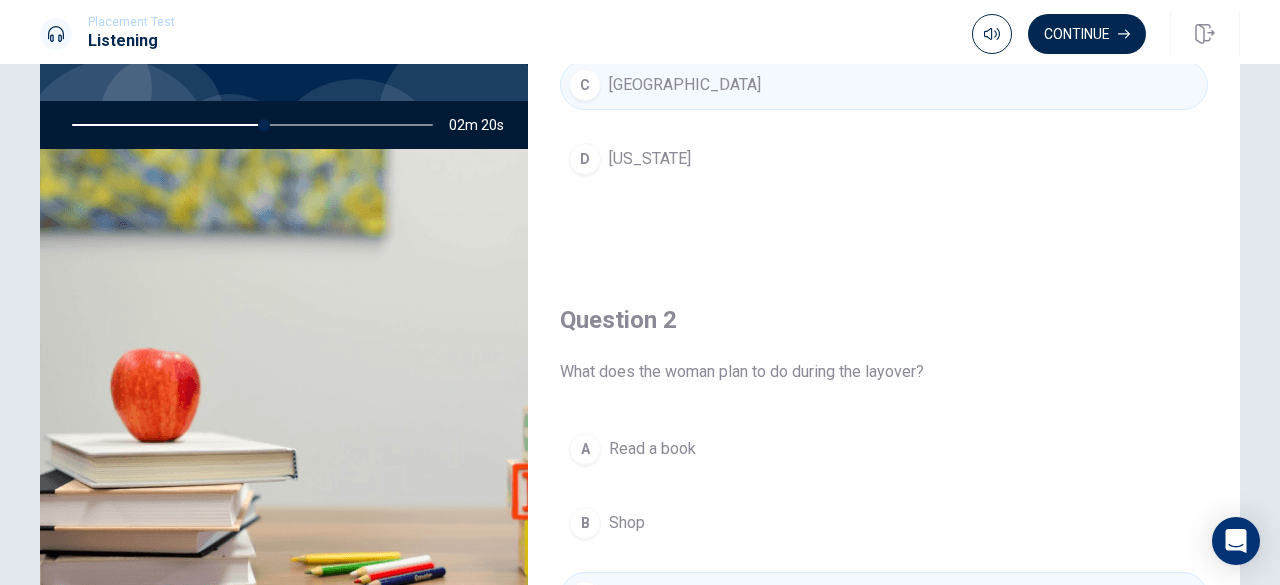 scroll, scrollTop: 0, scrollLeft: 0, axis: both 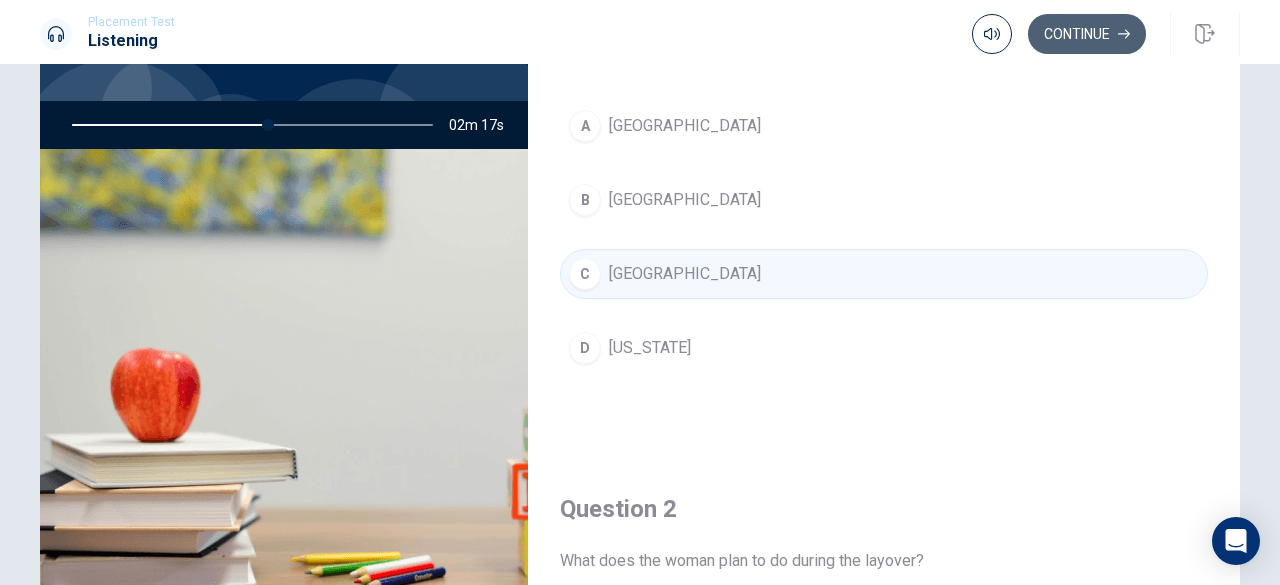 click on "Continue" at bounding box center (1087, 34) 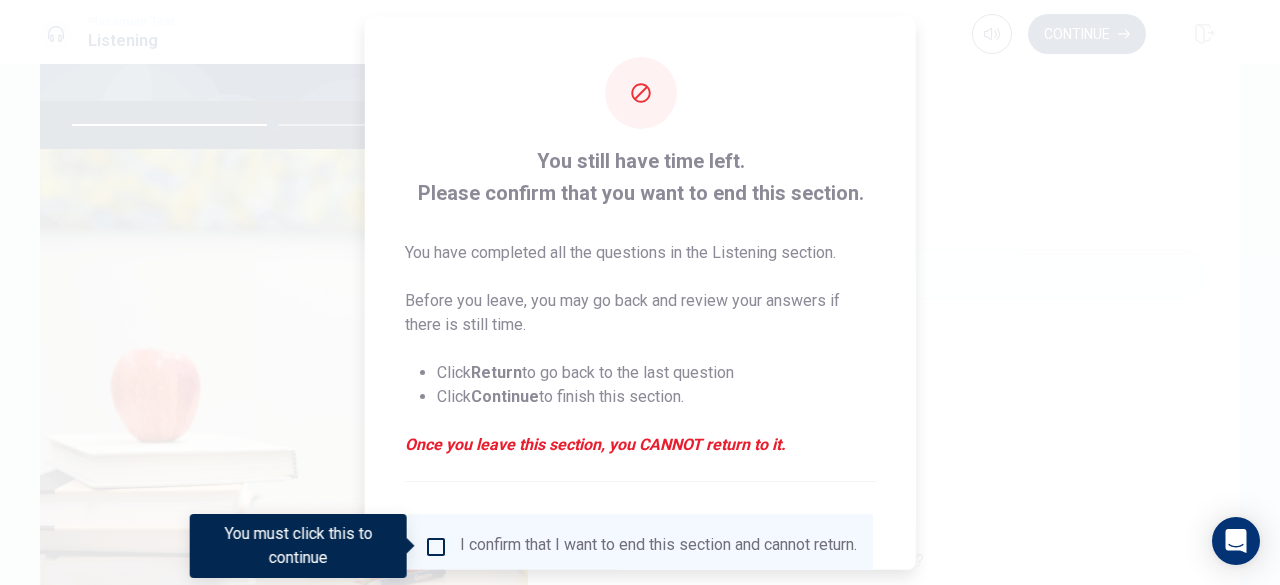 scroll, scrollTop: 160, scrollLeft: 0, axis: vertical 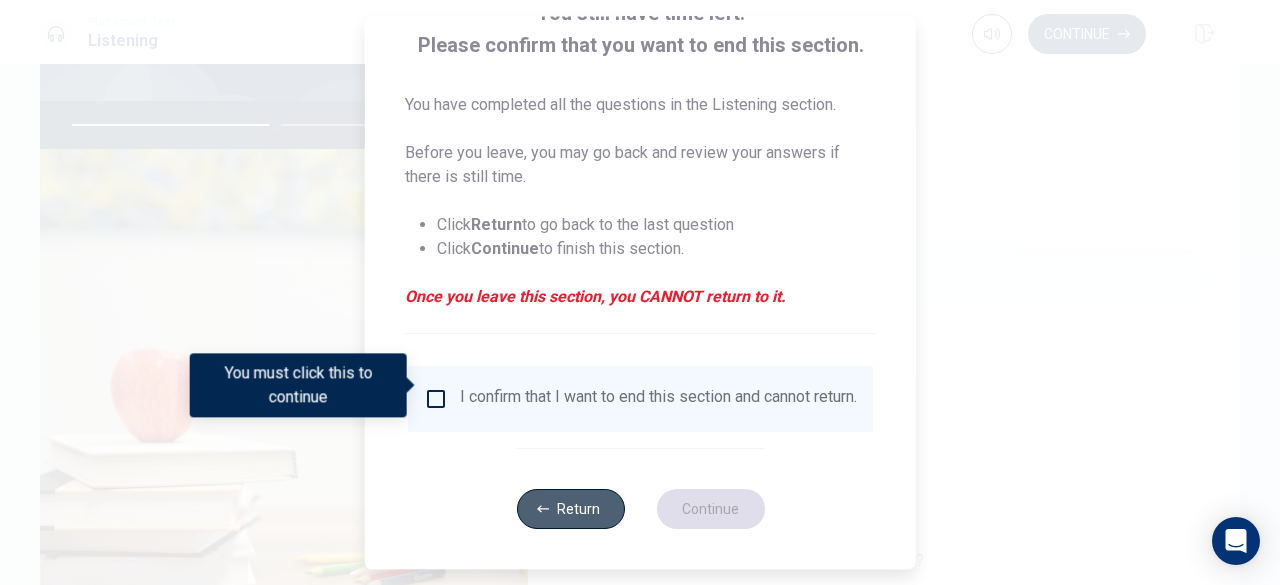 click on "Return" at bounding box center (570, 509) 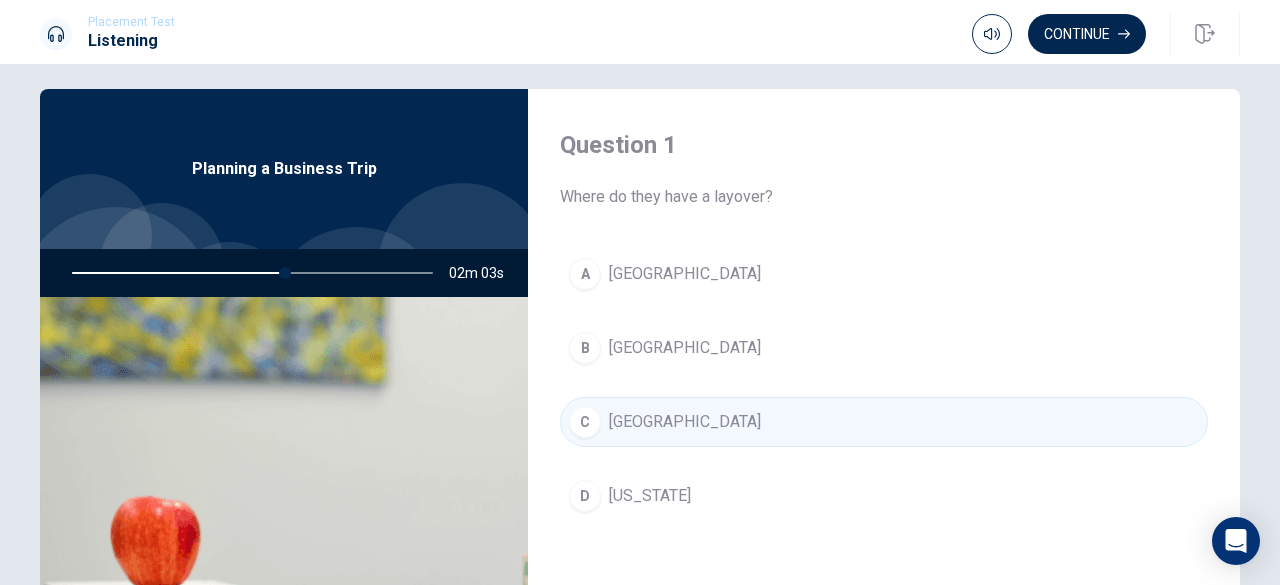 scroll, scrollTop: 11, scrollLeft: 0, axis: vertical 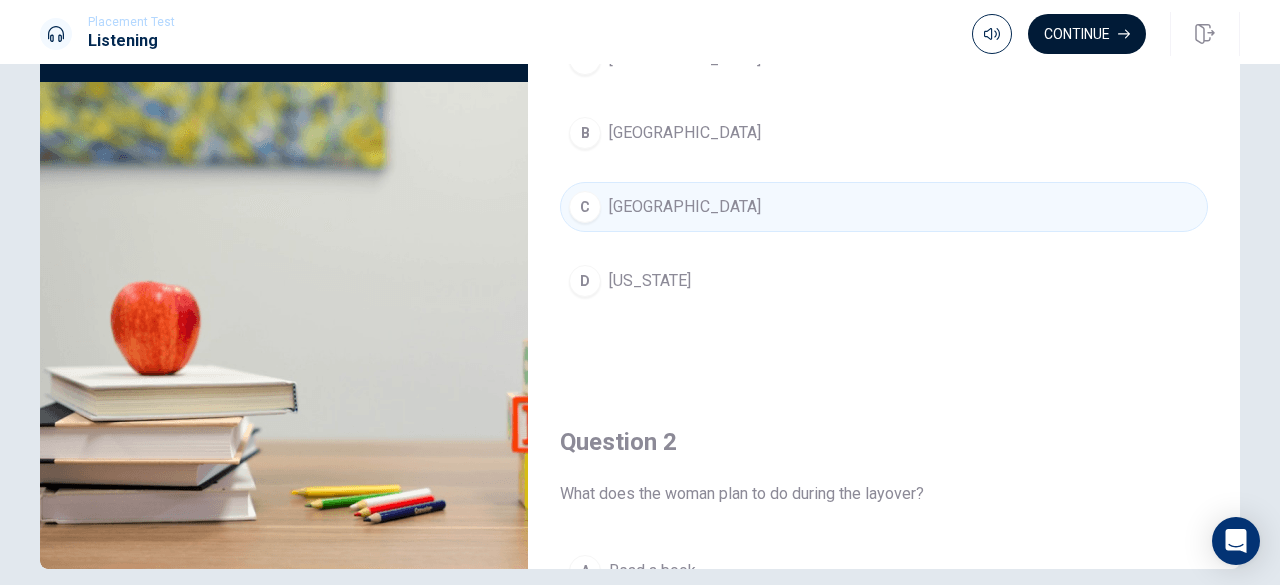 click on "Continue" at bounding box center (1087, 34) 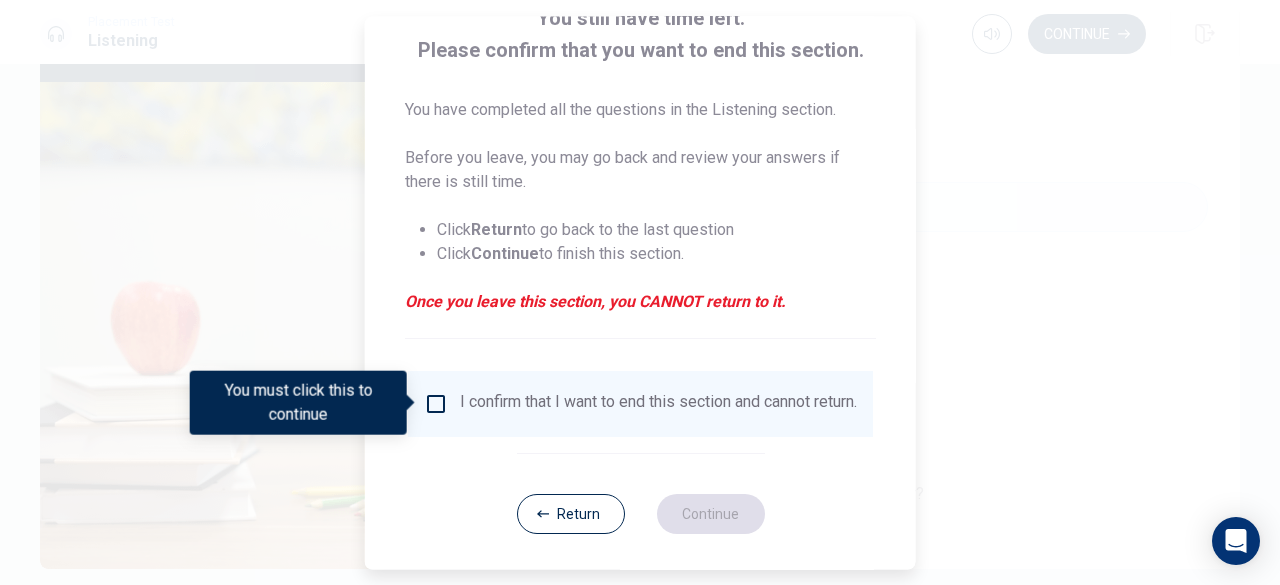 scroll, scrollTop: 143, scrollLeft: 0, axis: vertical 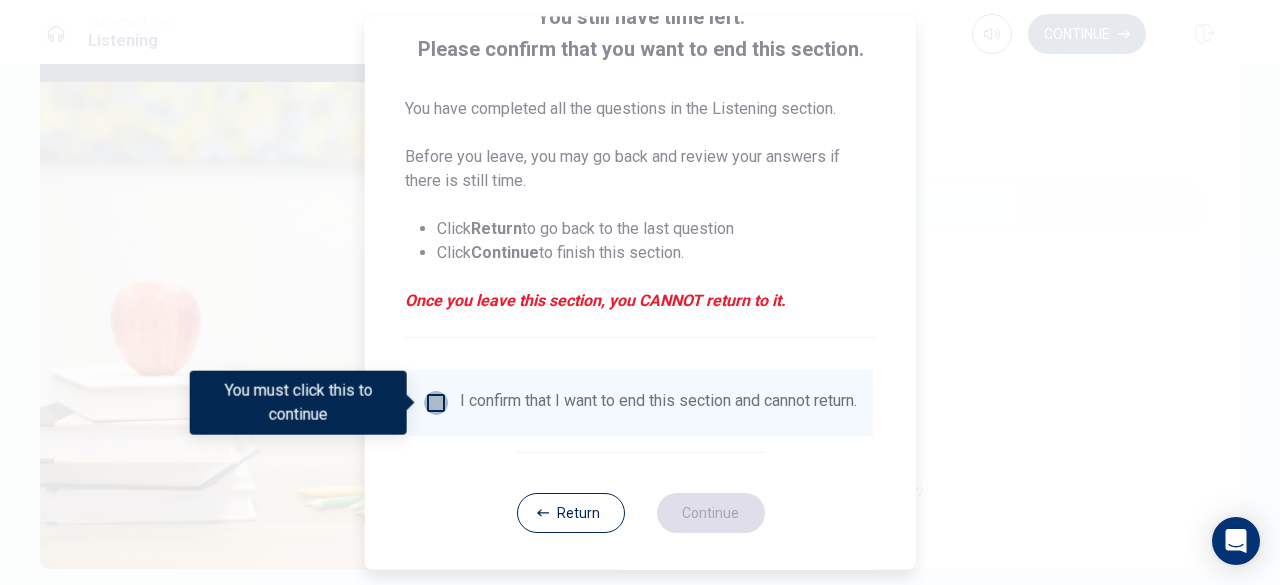 click at bounding box center (436, 403) 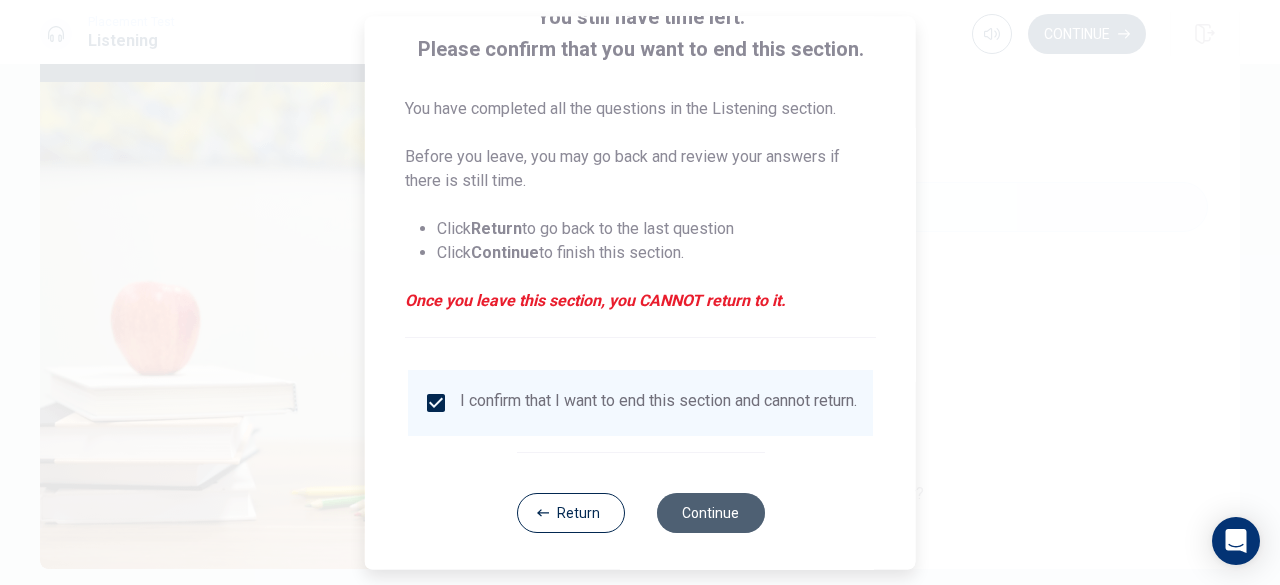click on "Continue" at bounding box center [710, 513] 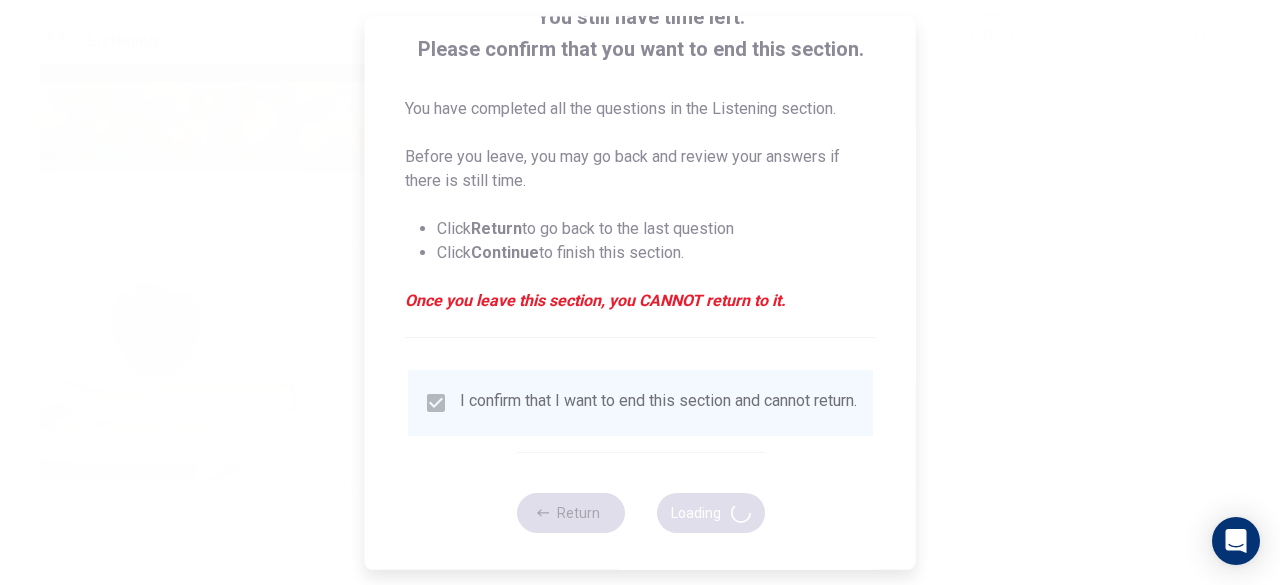 type on "75" 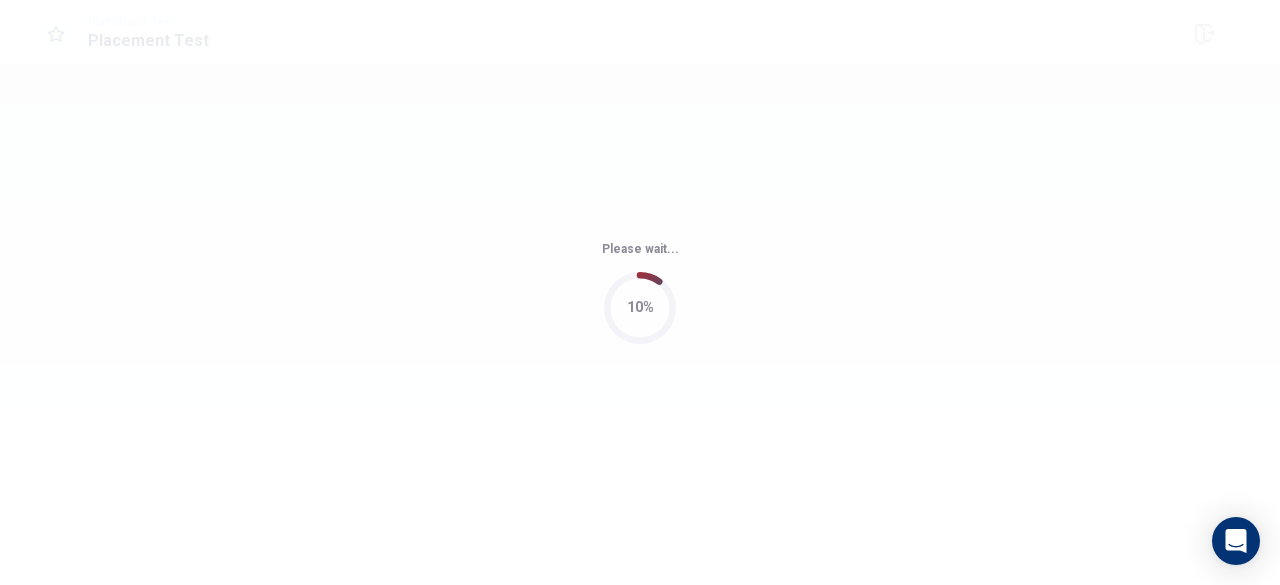 scroll, scrollTop: 0, scrollLeft: 0, axis: both 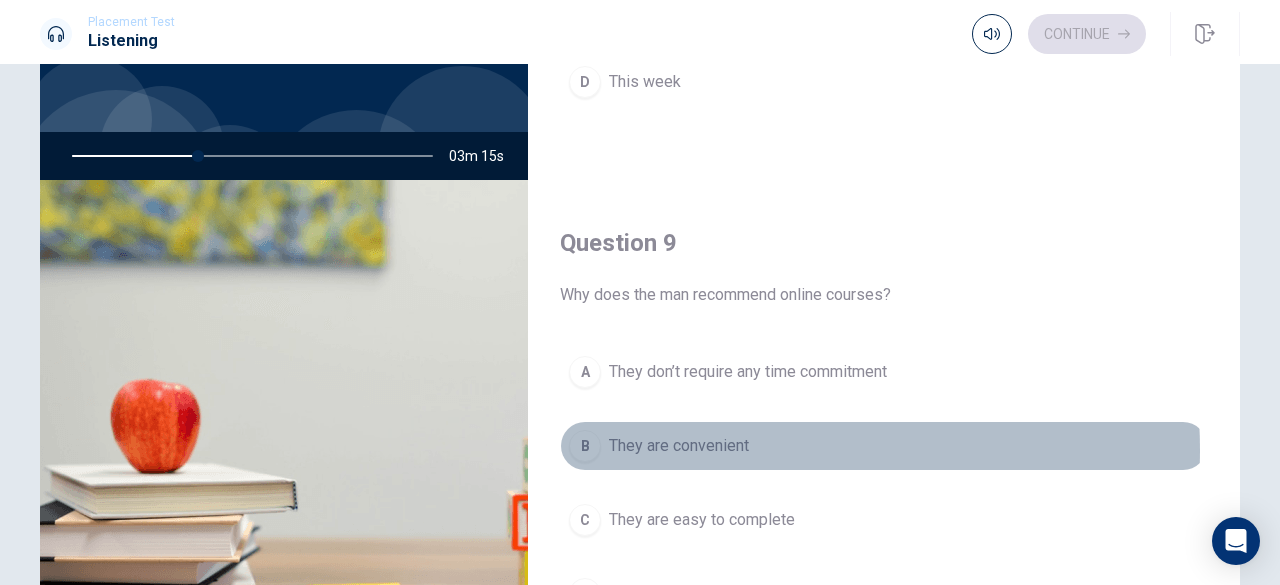 click on "They are convenient" at bounding box center [679, 446] 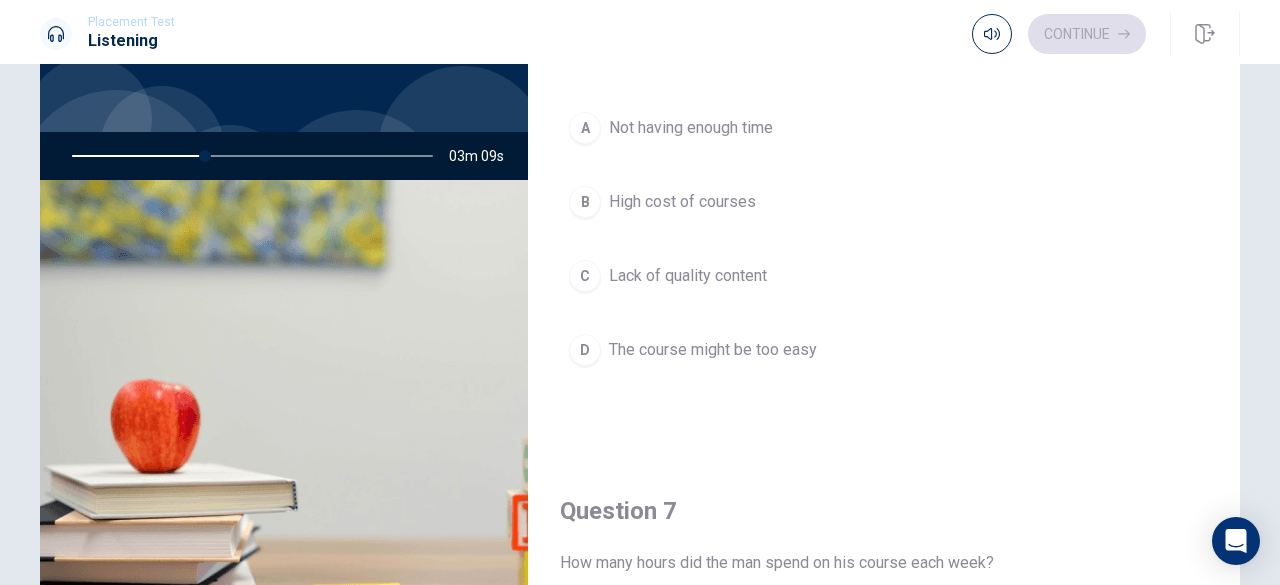 scroll, scrollTop: 0, scrollLeft: 0, axis: both 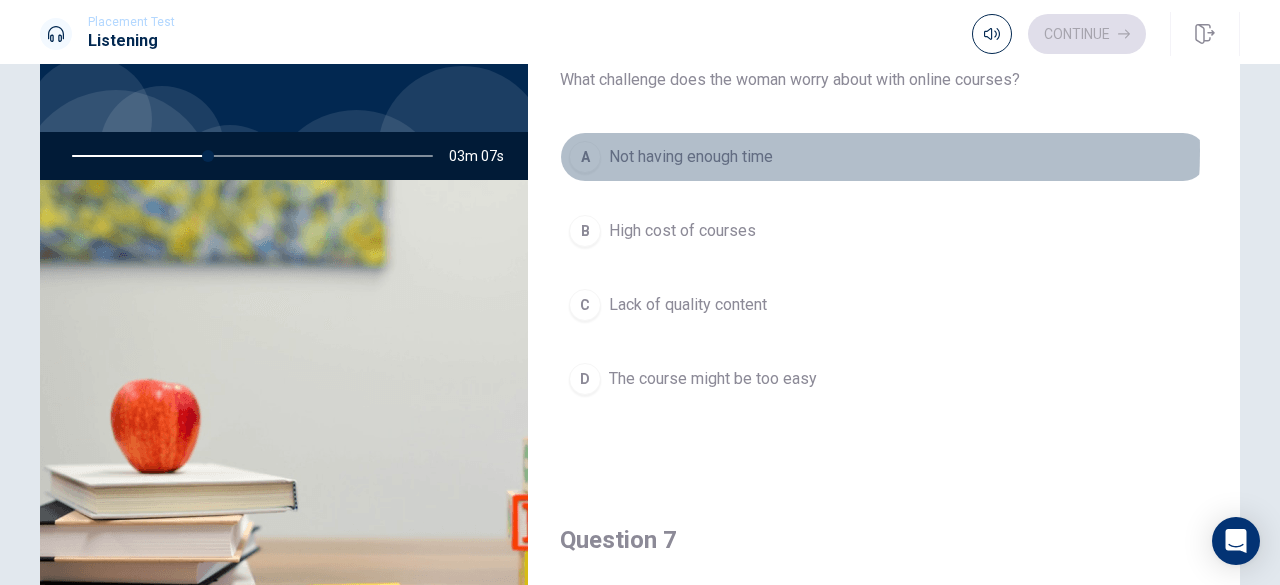 click on "Not having enough time" at bounding box center (691, 157) 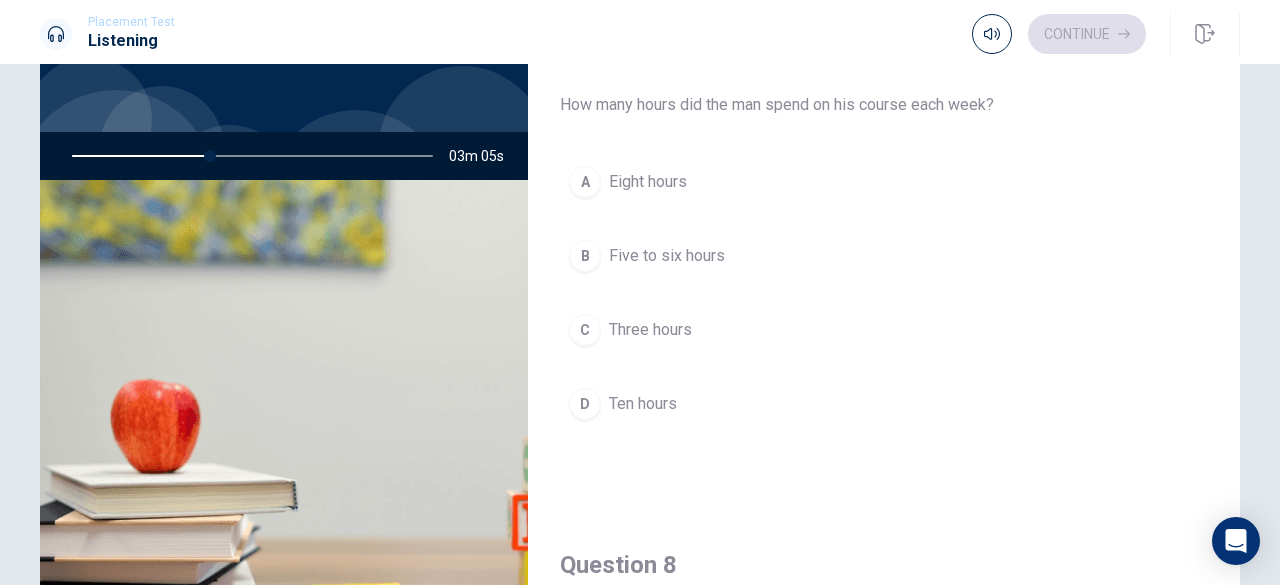 scroll, scrollTop: 491, scrollLeft: 0, axis: vertical 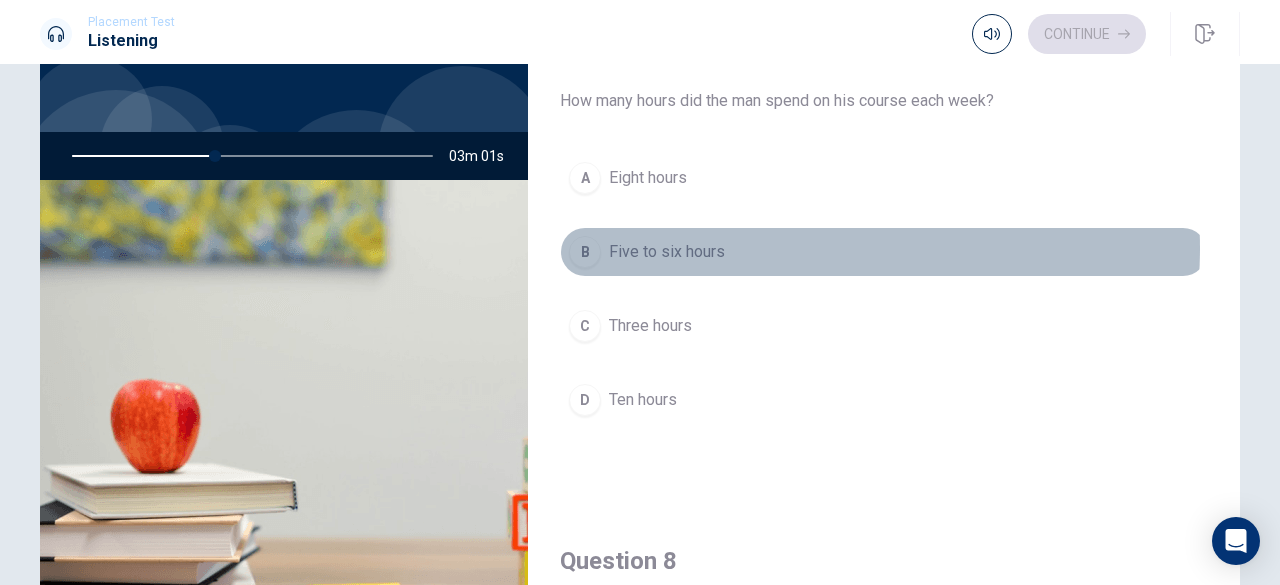 click on "B Five to six hours" at bounding box center [884, 252] 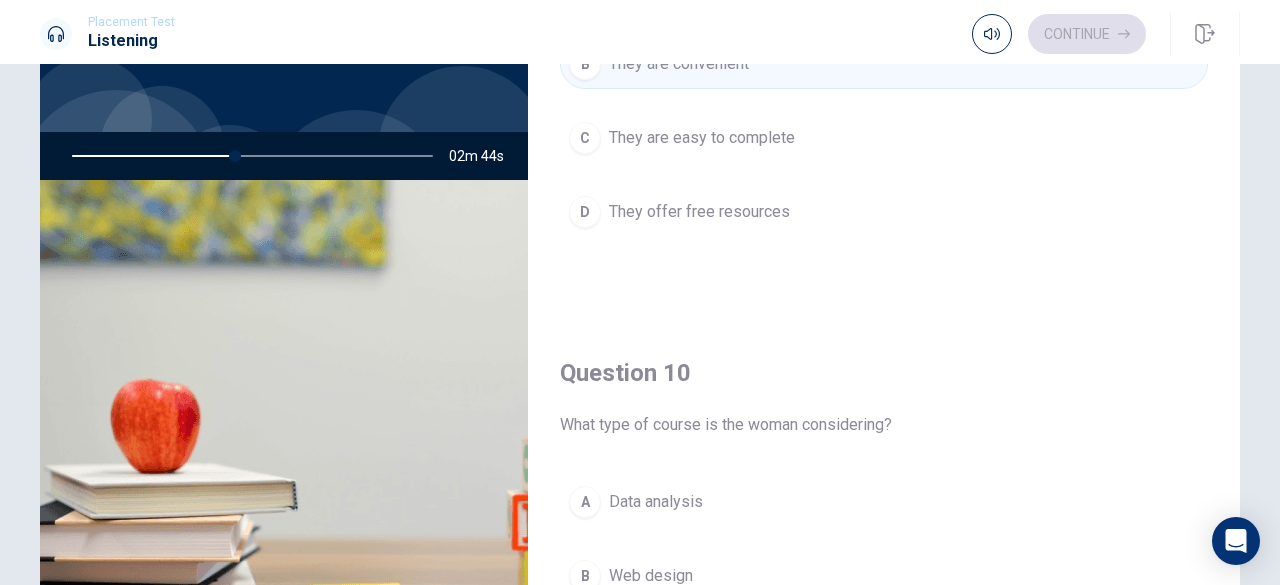 scroll, scrollTop: 1851, scrollLeft: 0, axis: vertical 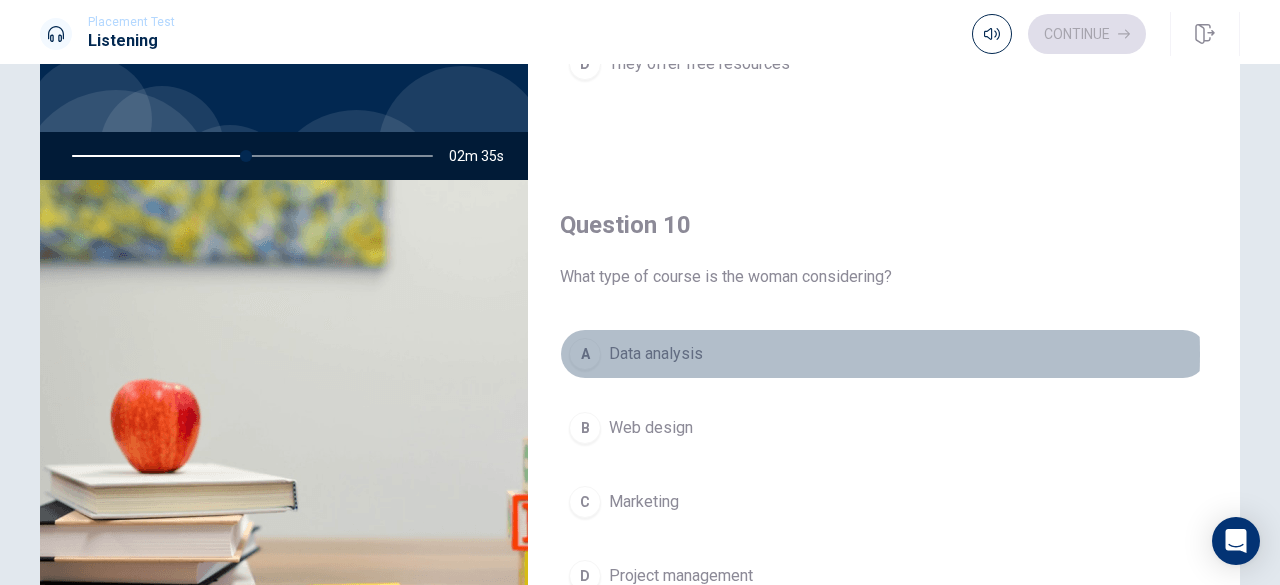 click on "Data analysis" at bounding box center [656, 354] 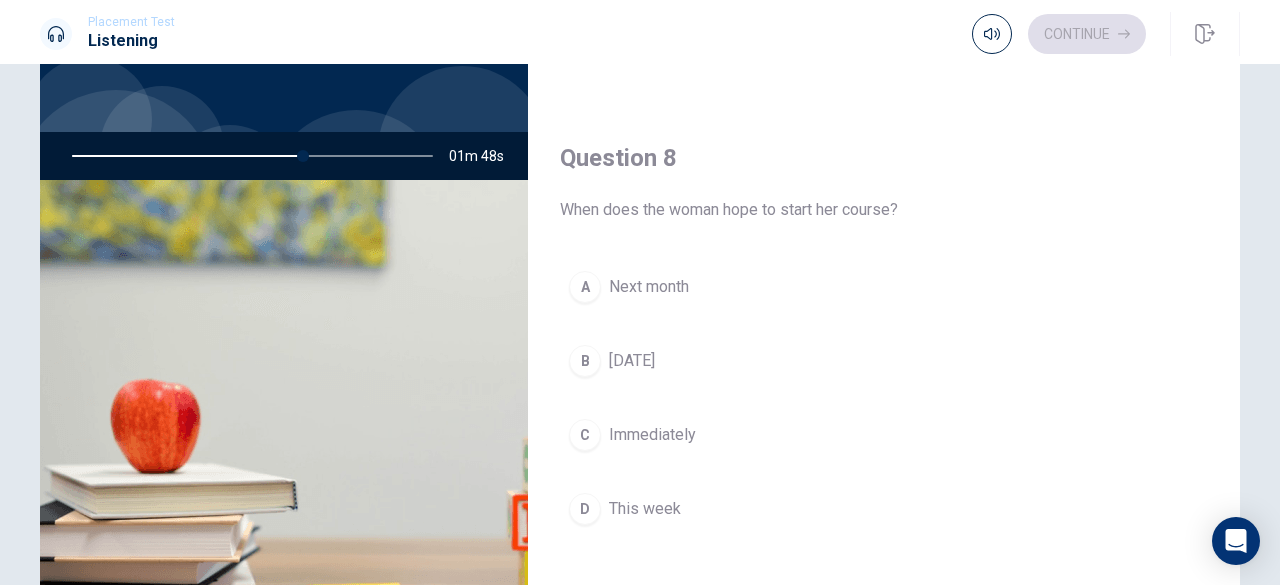 scroll, scrollTop: 990, scrollLeft: 0, axis: vertical 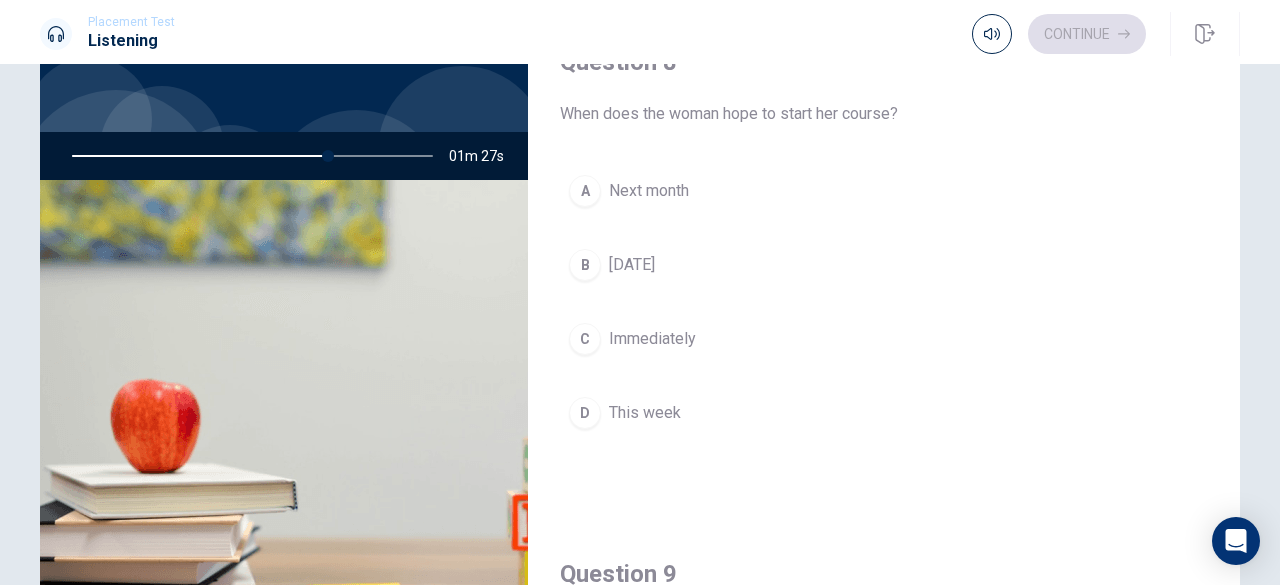 click on "Next month" at bounding box center (649, 191) 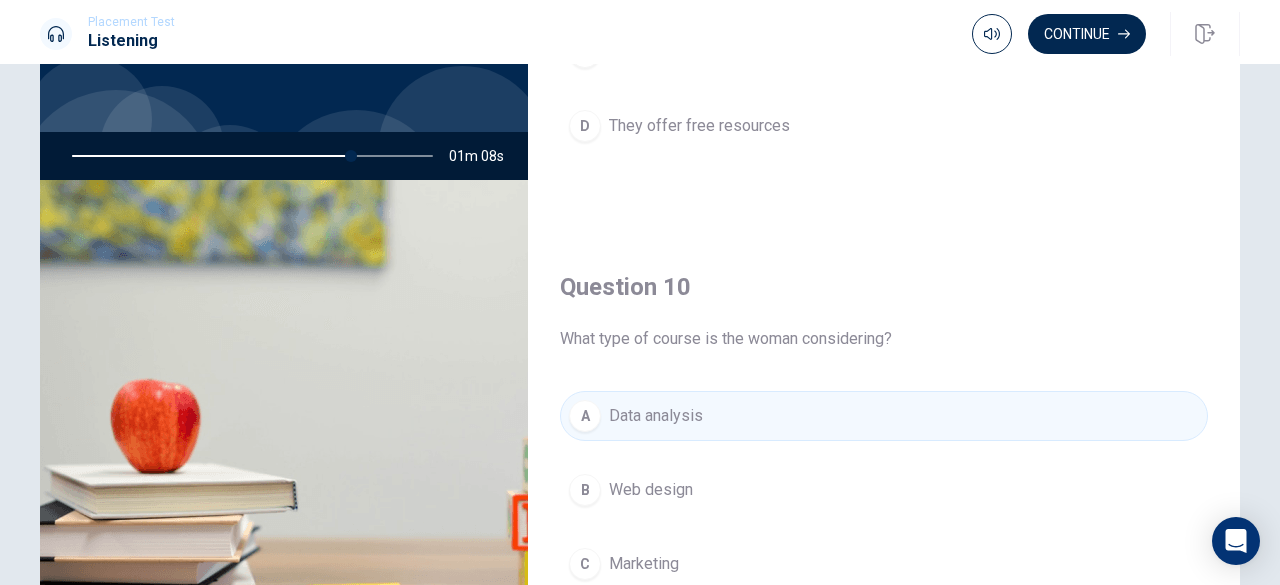 scroll, scrollTop: 1851, scrollLeft: 0, axis: vertical 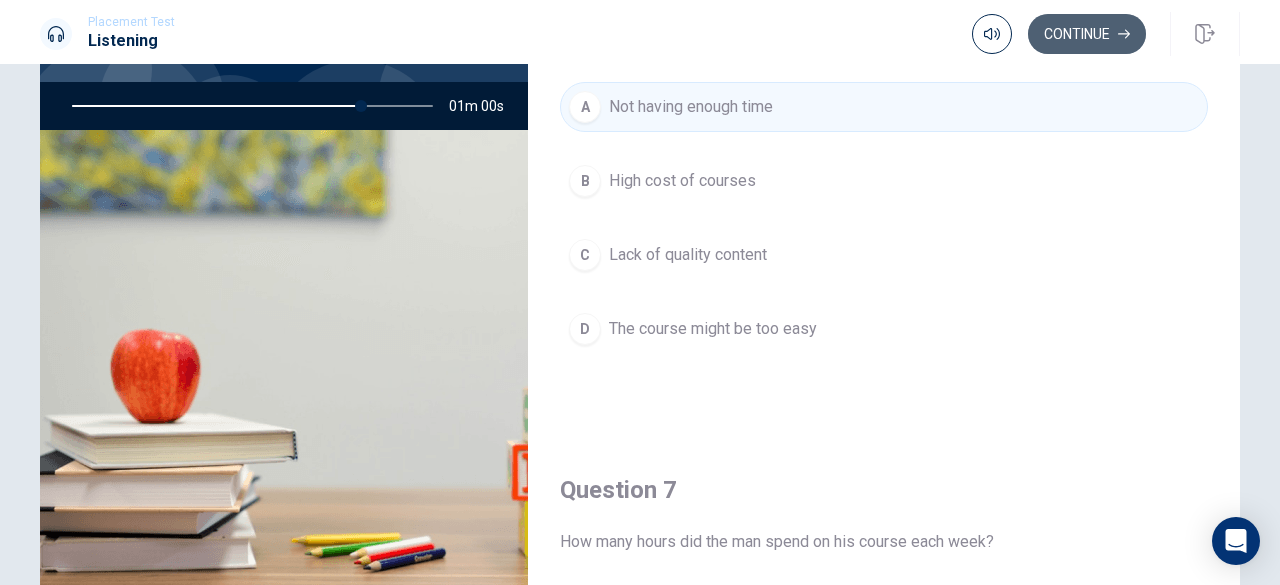 click on "Continue" at bounding box center [1087, 34] 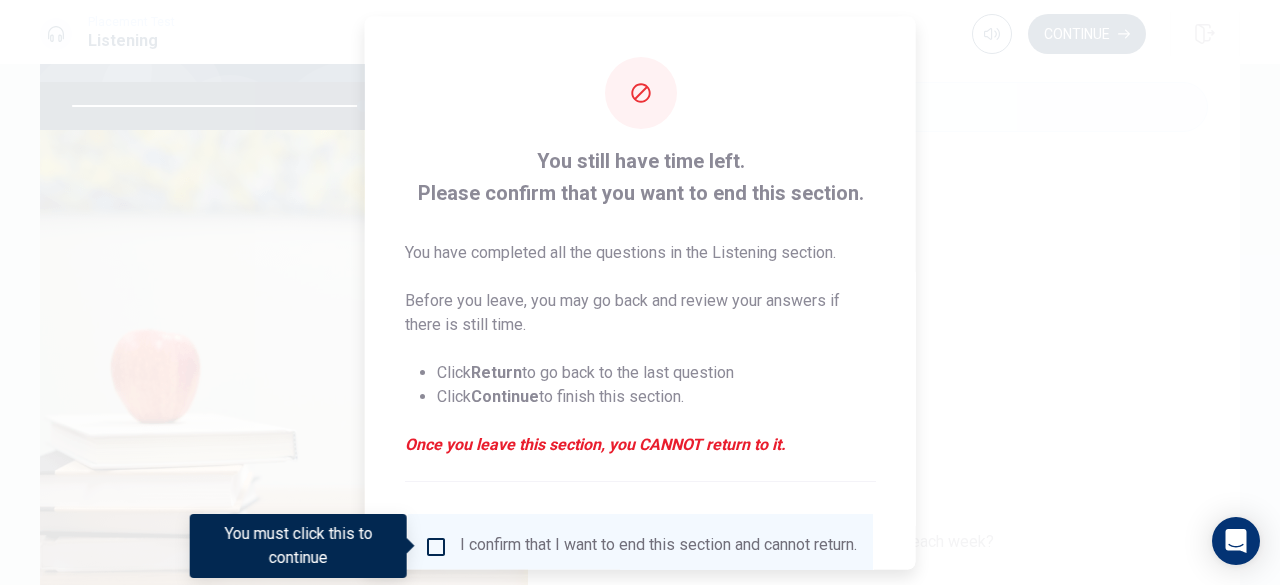 click at bounding box center (436, 546) 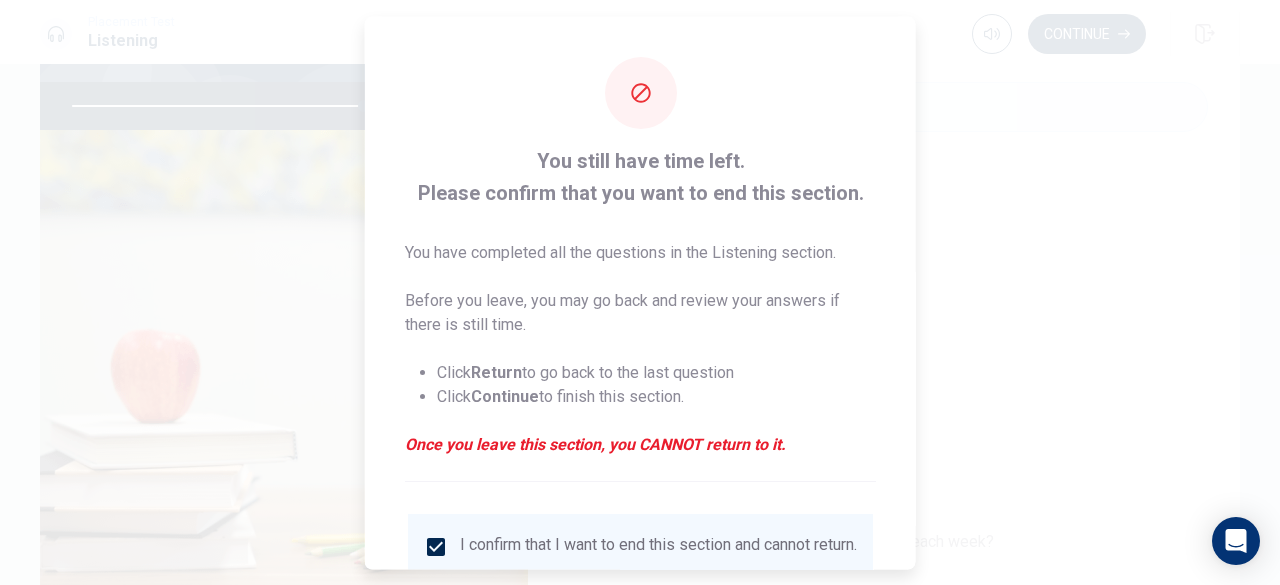 scroll, scrollTop: 160, scrollLeft: 0, axis: vertical 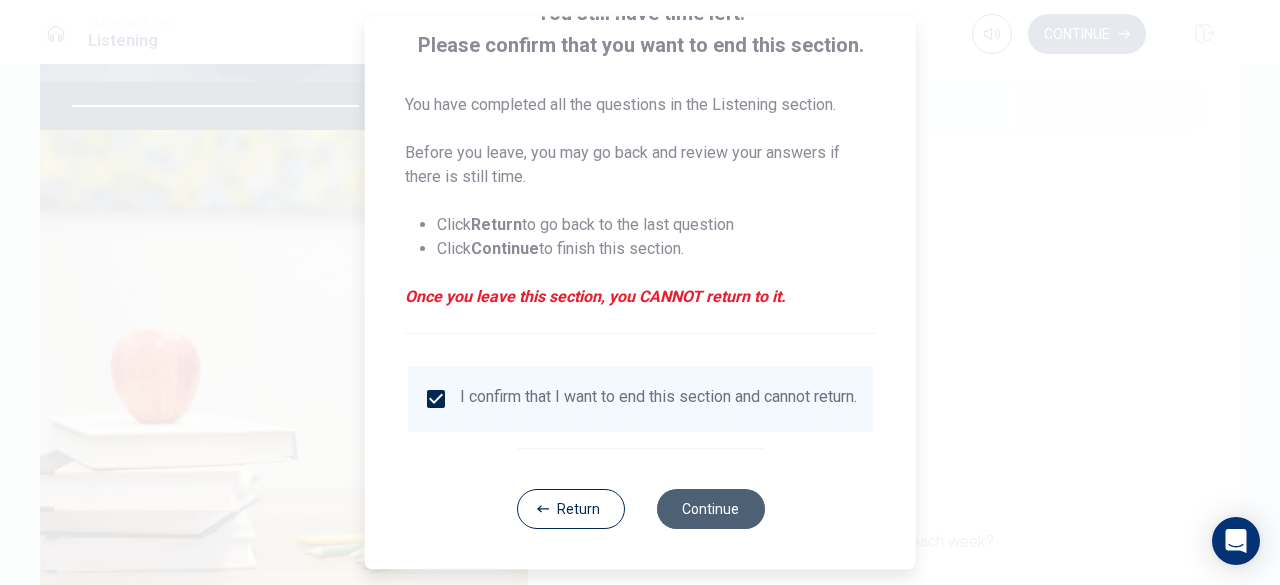 click on "Continue" at bounding box center [710, 509] 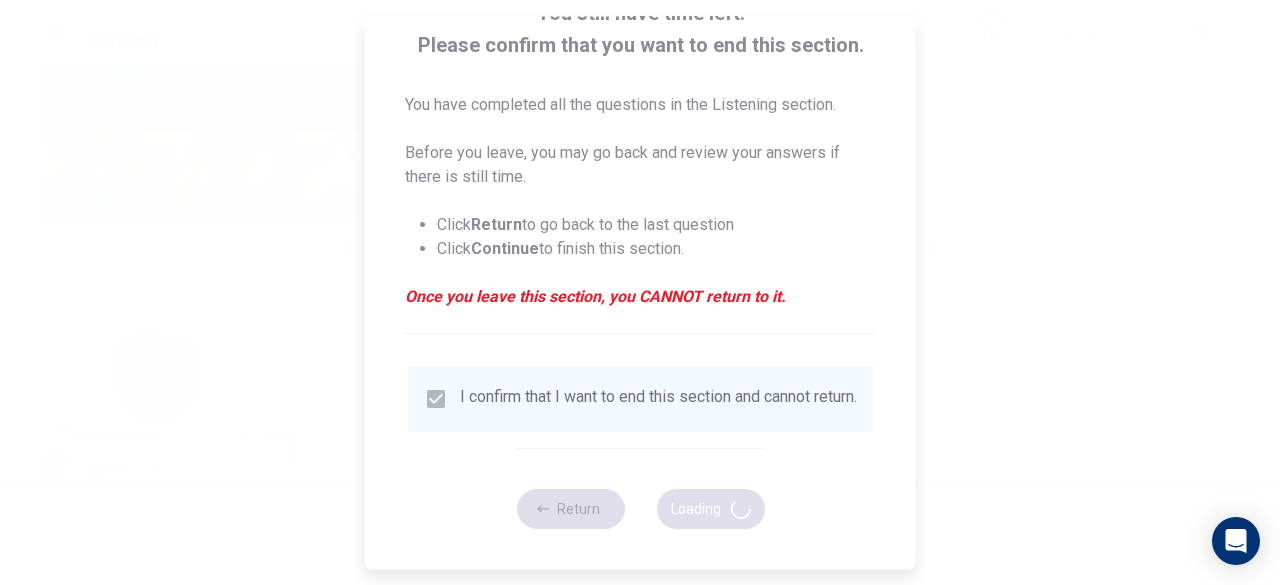 type on "82" 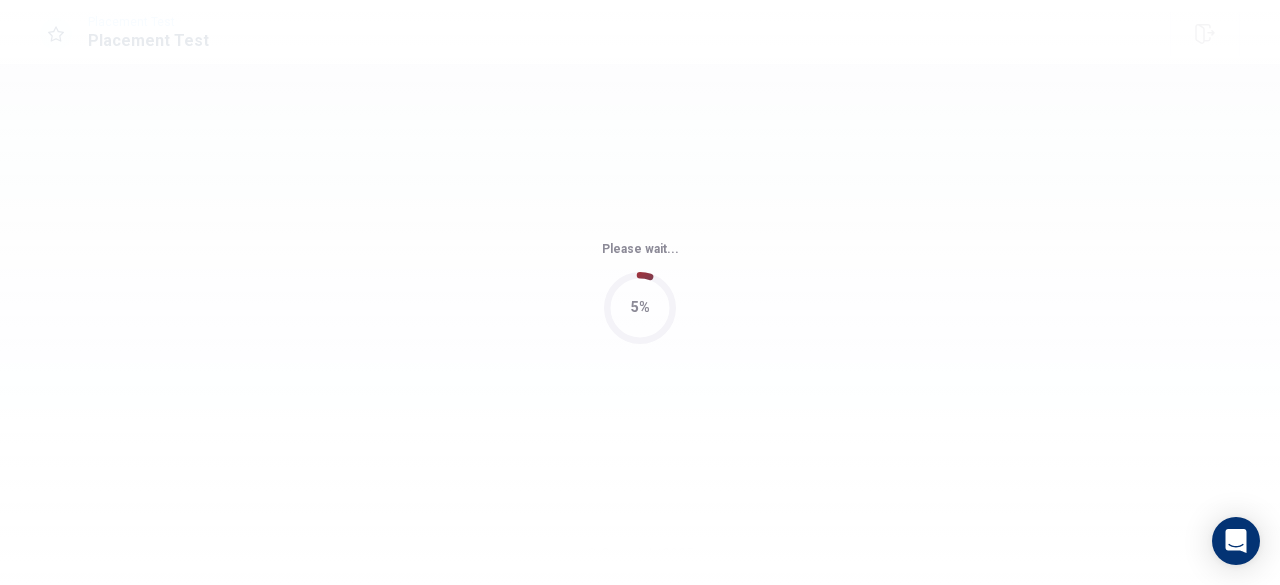 scroll, scrollTop: 0, scrollLeft: 0, axis: both 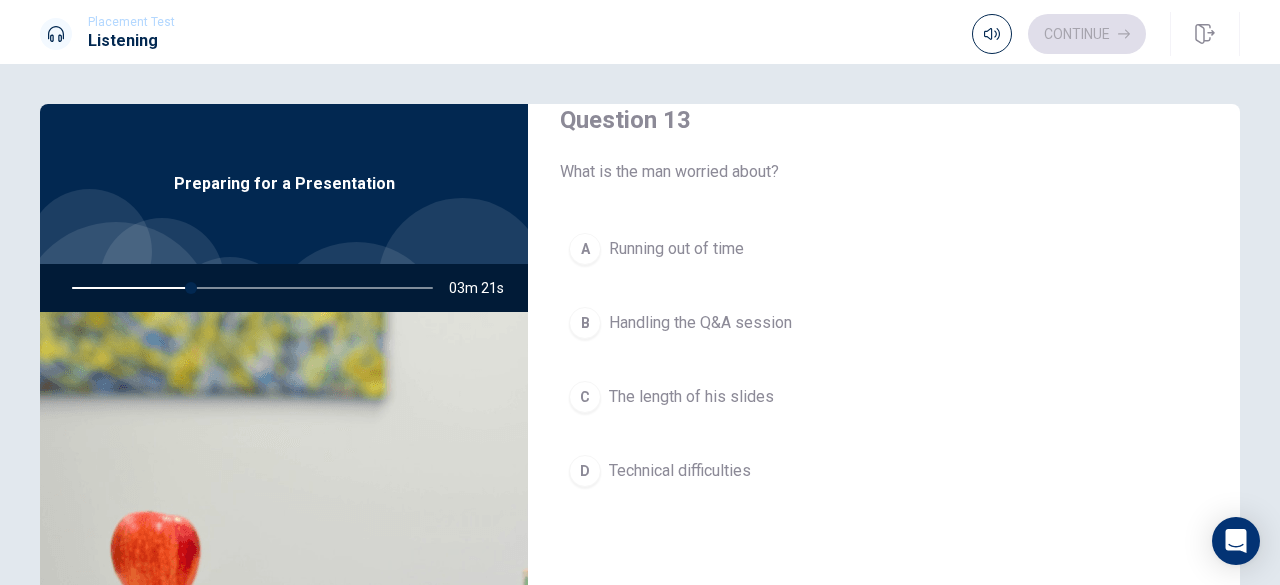 click on "B Handling the Q&A session" at bounding box center (884, 323) 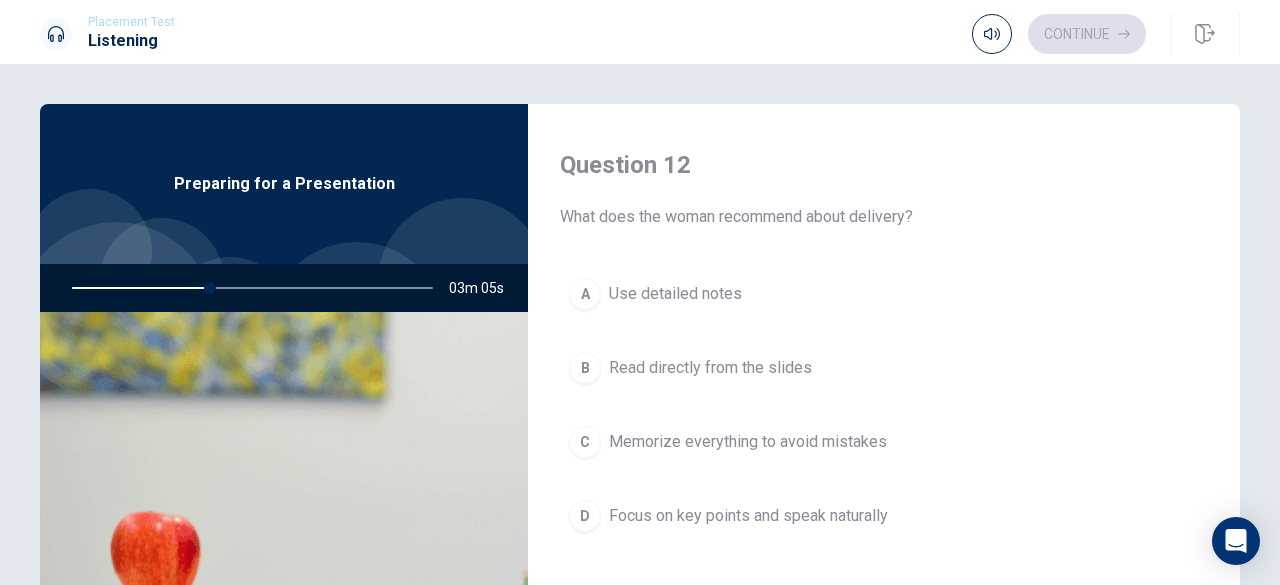 scroll, scrollTop: 508, scrollLeft: 0, axis: vertical 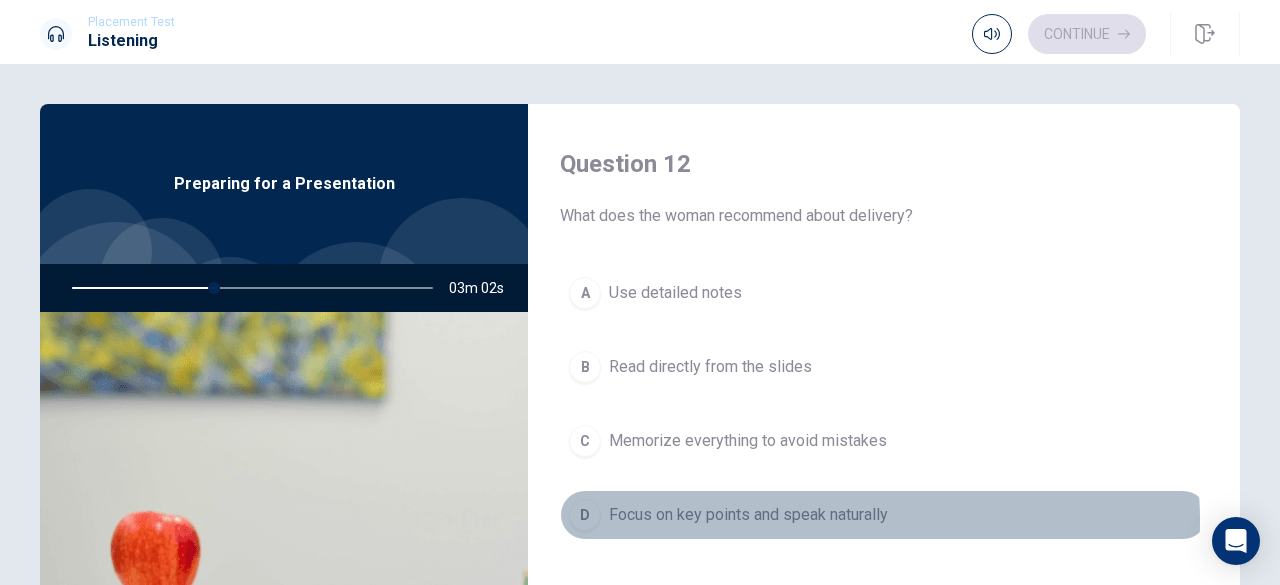 click on "Focus on key points and speak naturally" at bounding box center [748, 515] 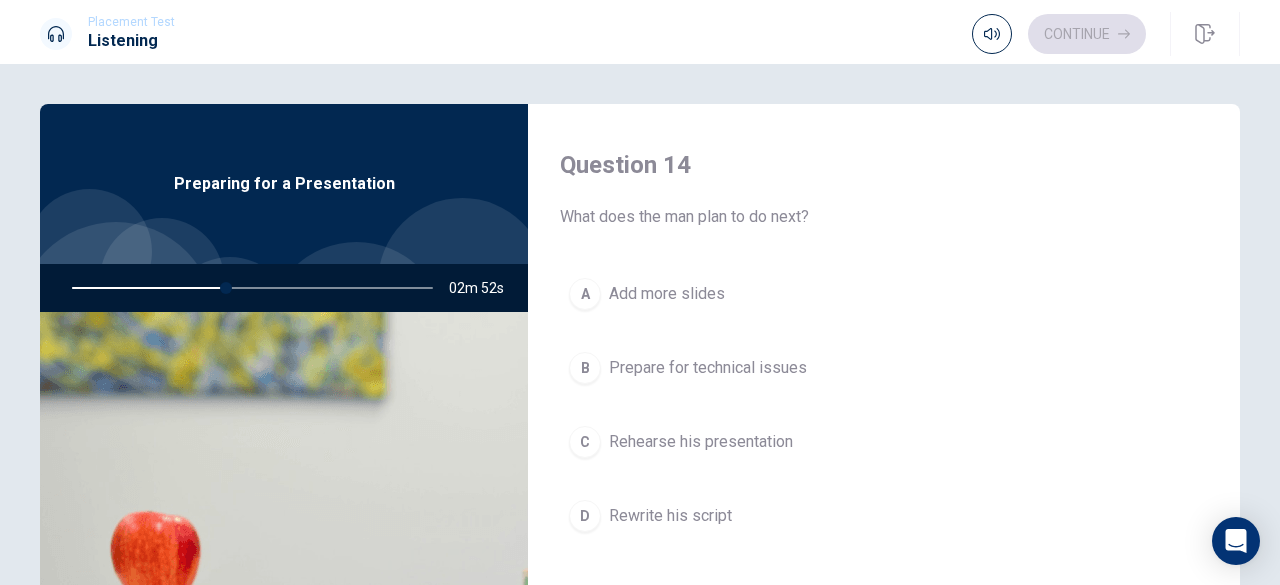 scroll, scrollTop: 1851, scrollLeft: 0, axis: vertical 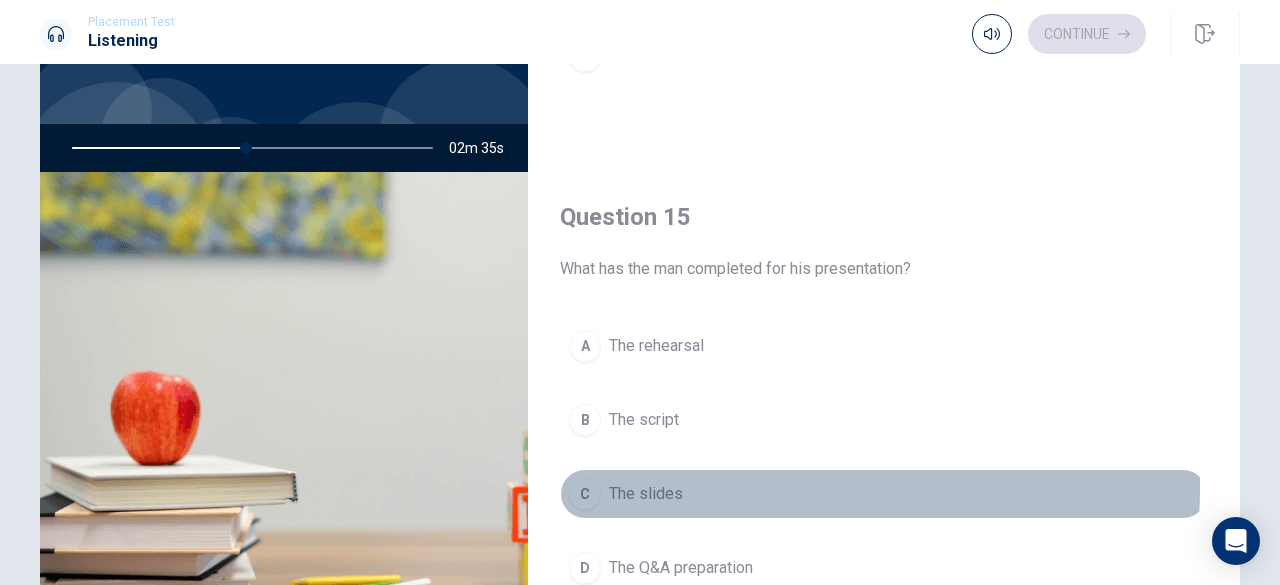 click on "The slides" at bounding box center [646, 494] 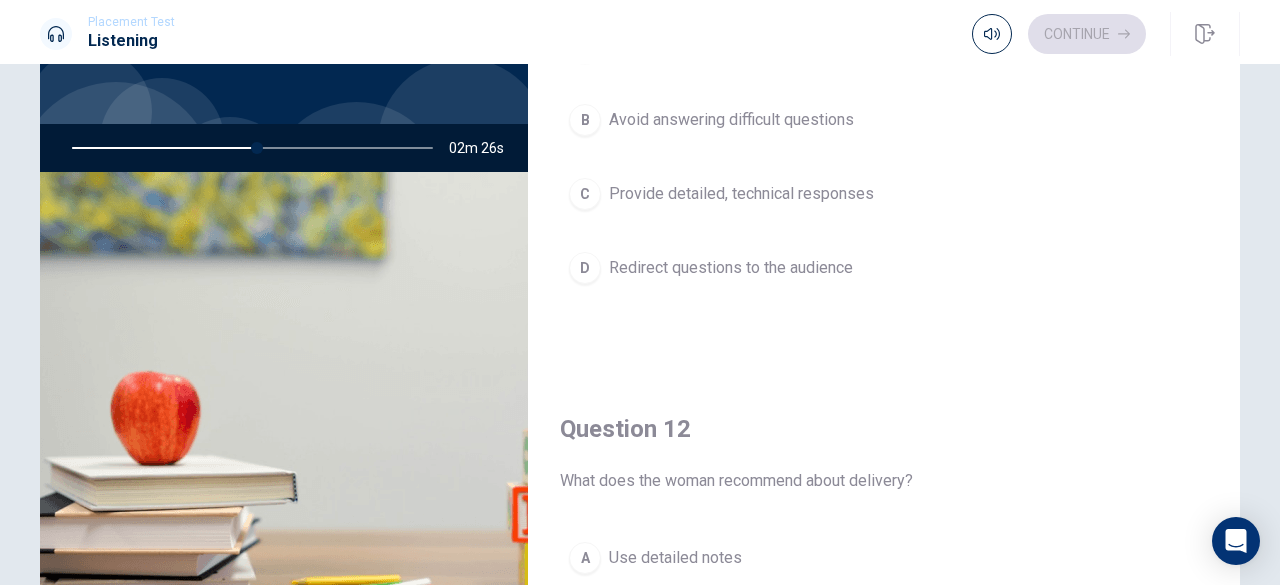 scroll, scrollTop: 0, scrollLeft: 0, axis: both 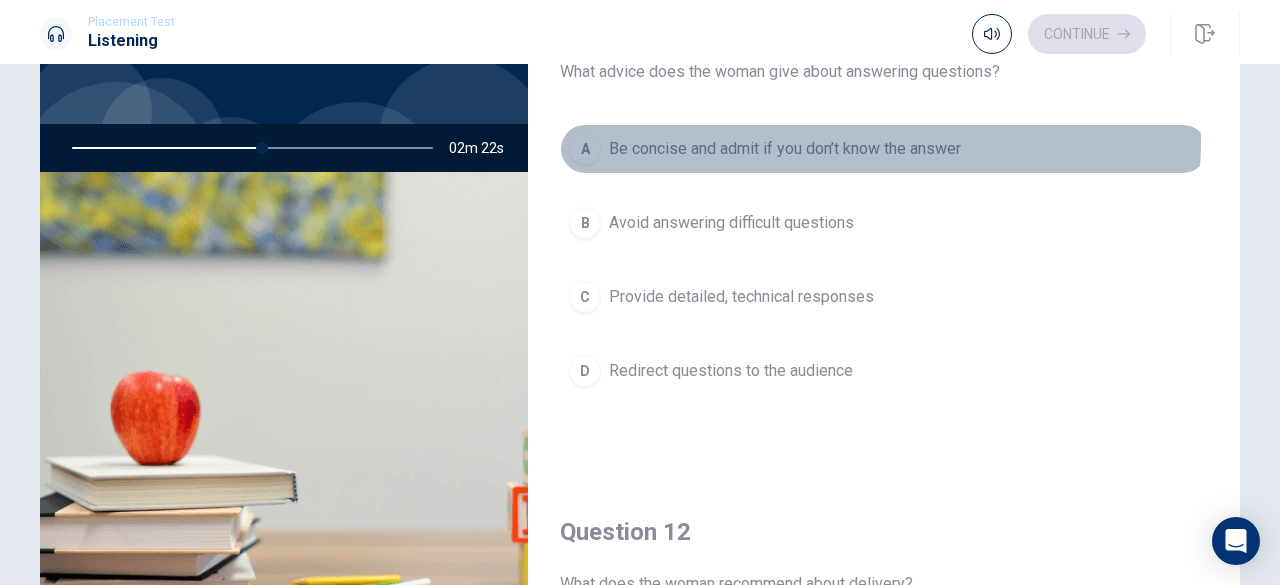 click on "Be concise and admit if you don’t know the answer" at bounding box center (785, 149) 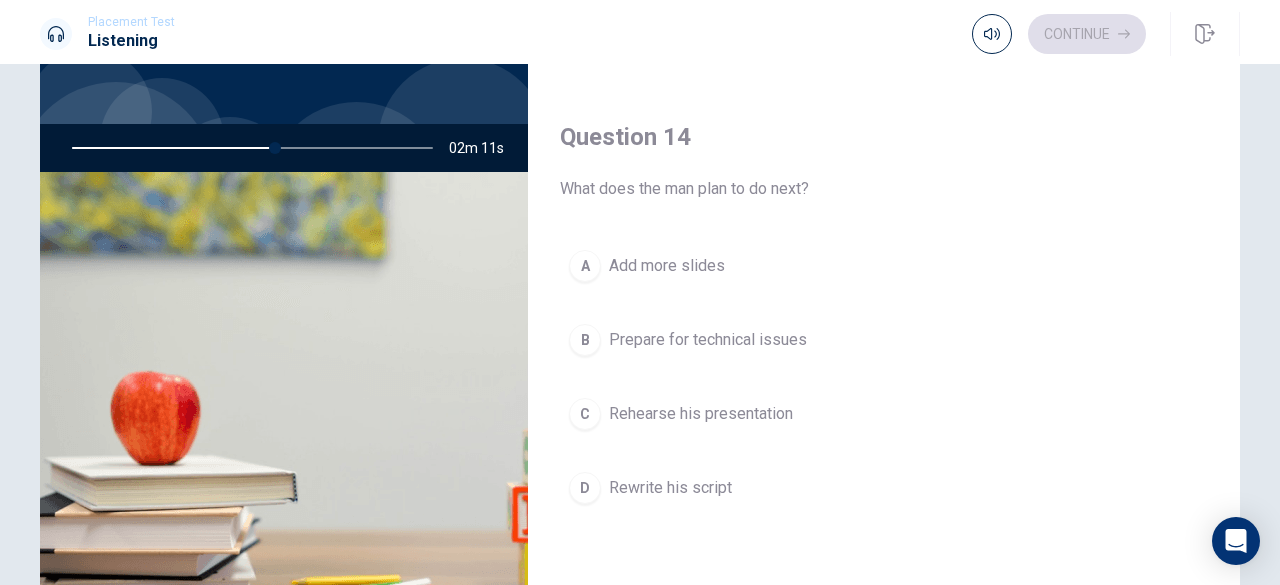 scroll, scrollTop: 1420, scrollLeft: 0, axis: vertical 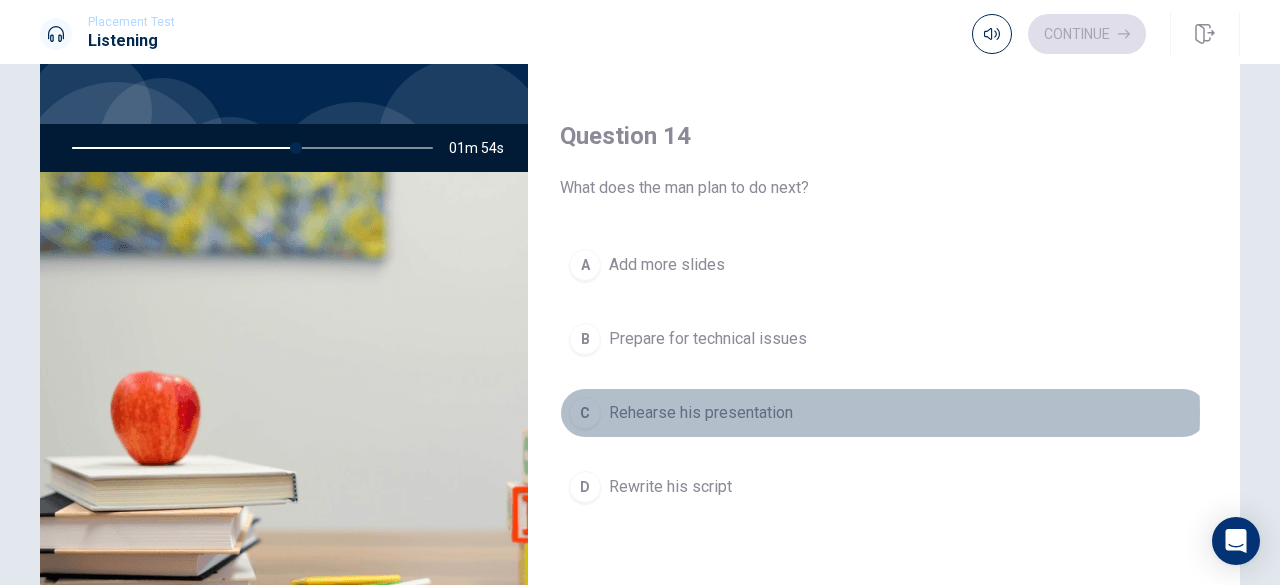 click on "Rehearse his presentation" at bounding box center [701, 413] 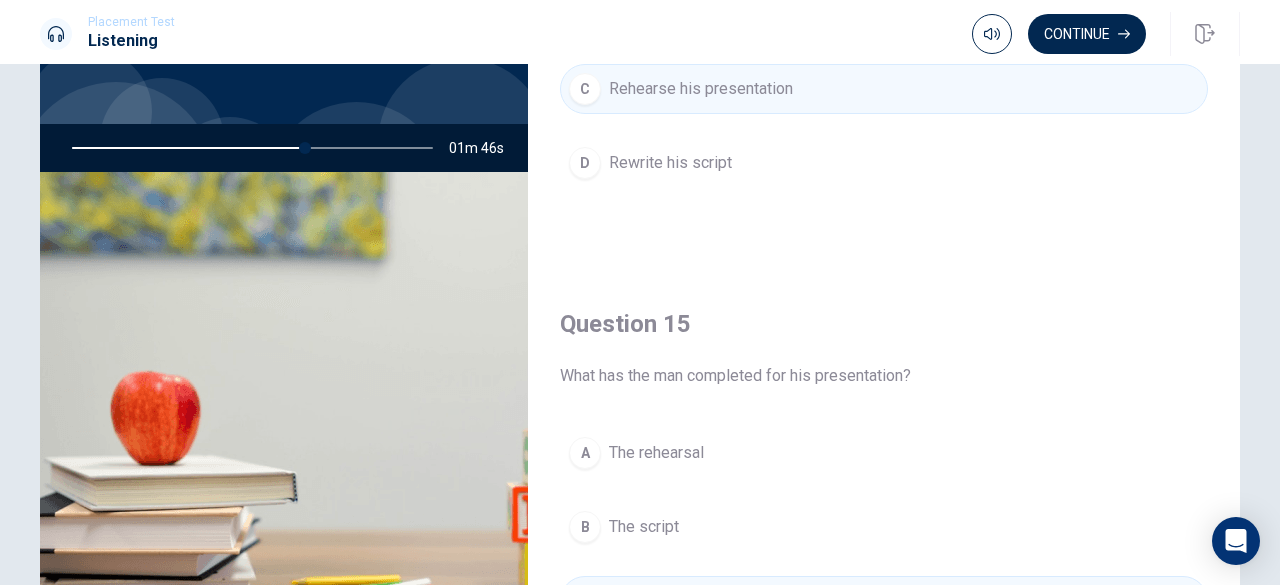 scroll, scrollTop: 1851, scrollLeft: 0, axis: vertical 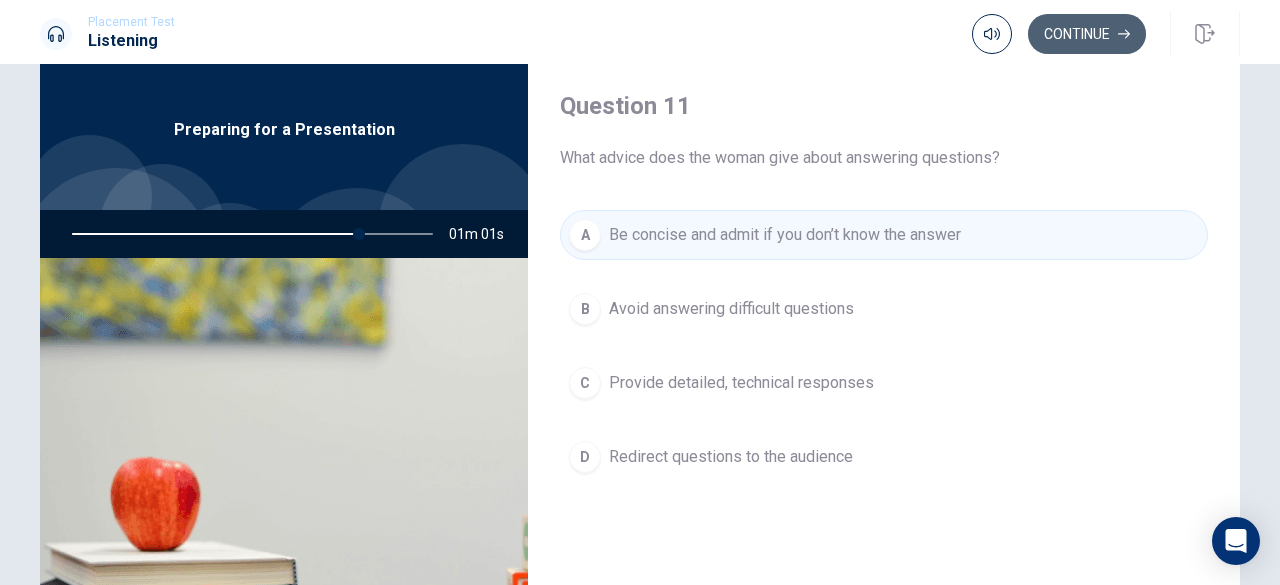 click on "Continue" at bounding box center [1087, 34] 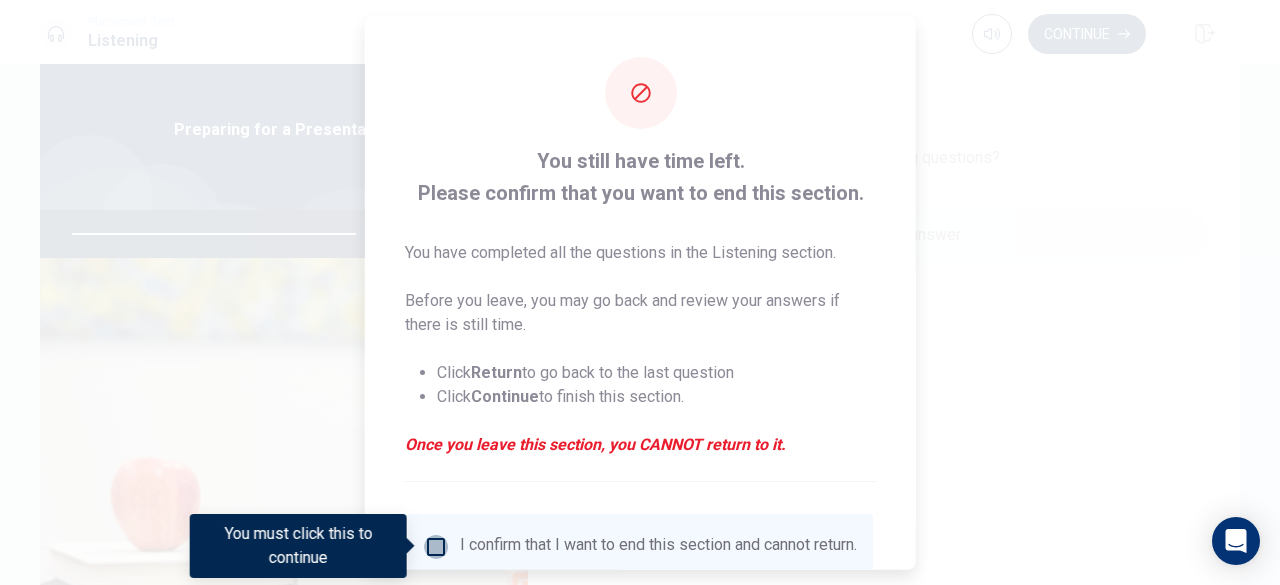 click at bounding box center (436, 546) 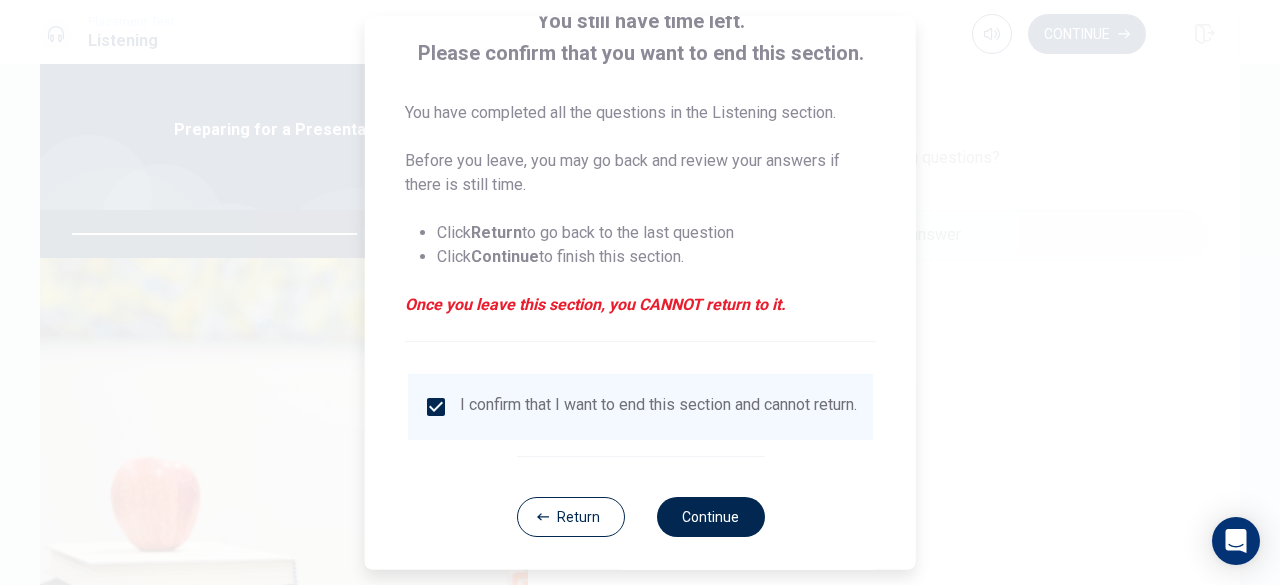 scroll, scrollTop: 140, scrollLeft: 0, axis: vertical 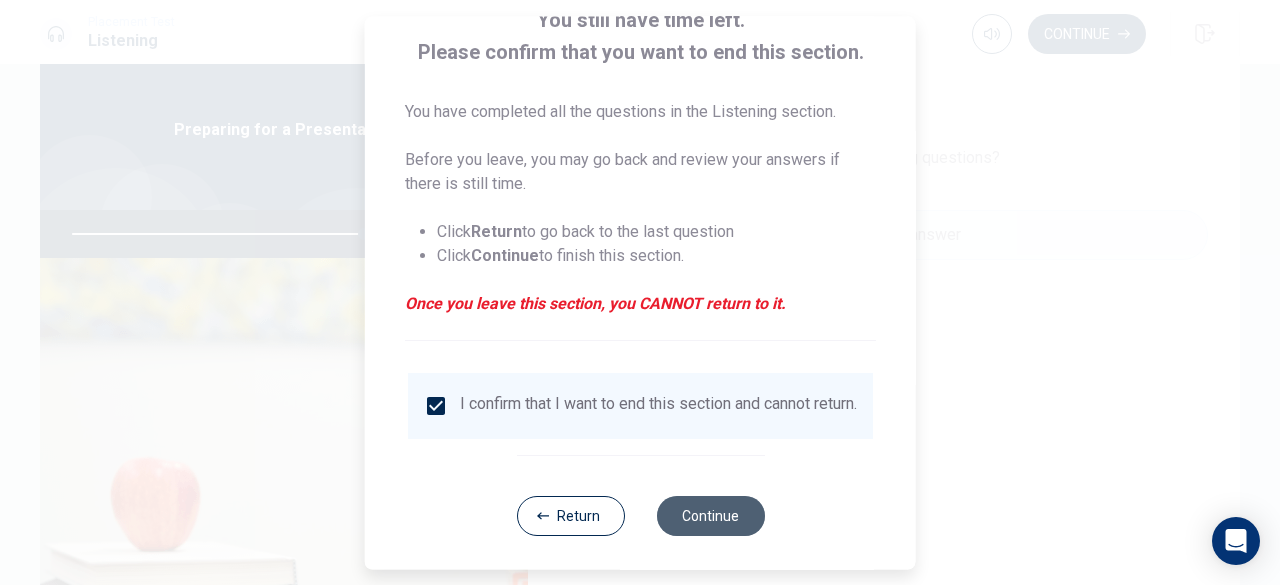 click on "Continue" at bounding box center (710, 516) 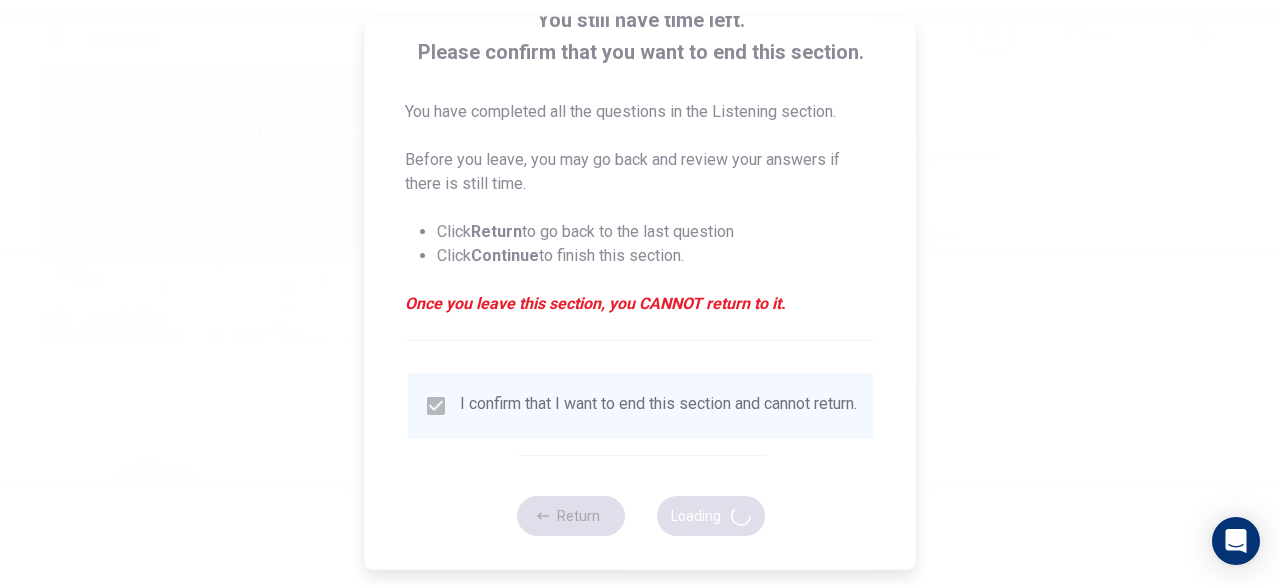 type on "82" 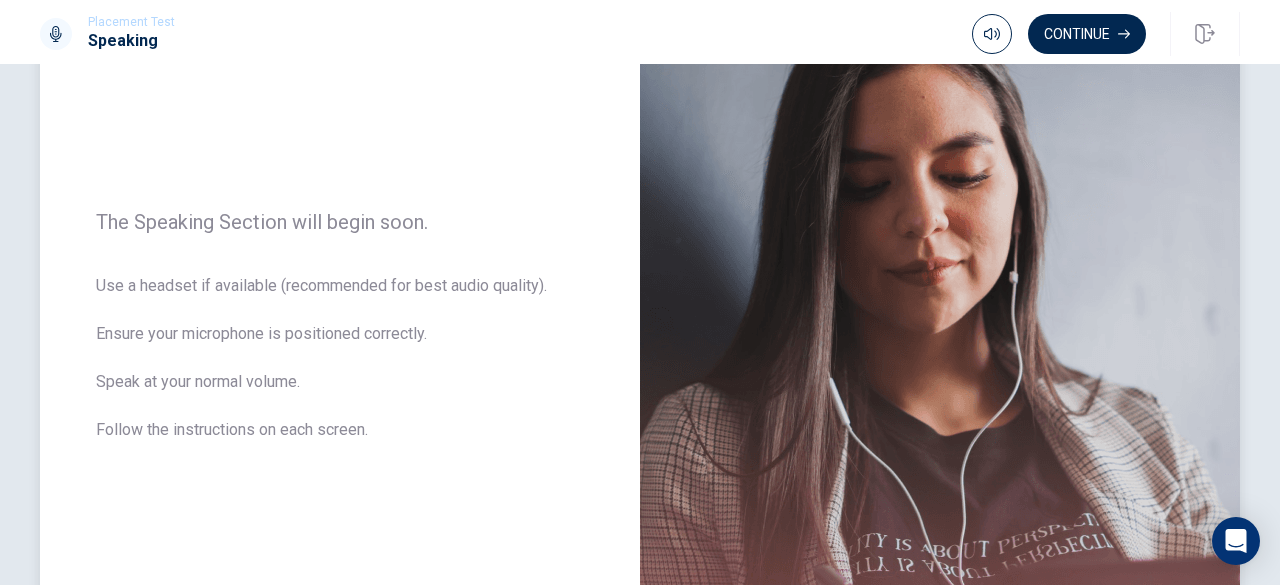 scroll, scrollTop: 0, scrollLeft: 0, axis: both 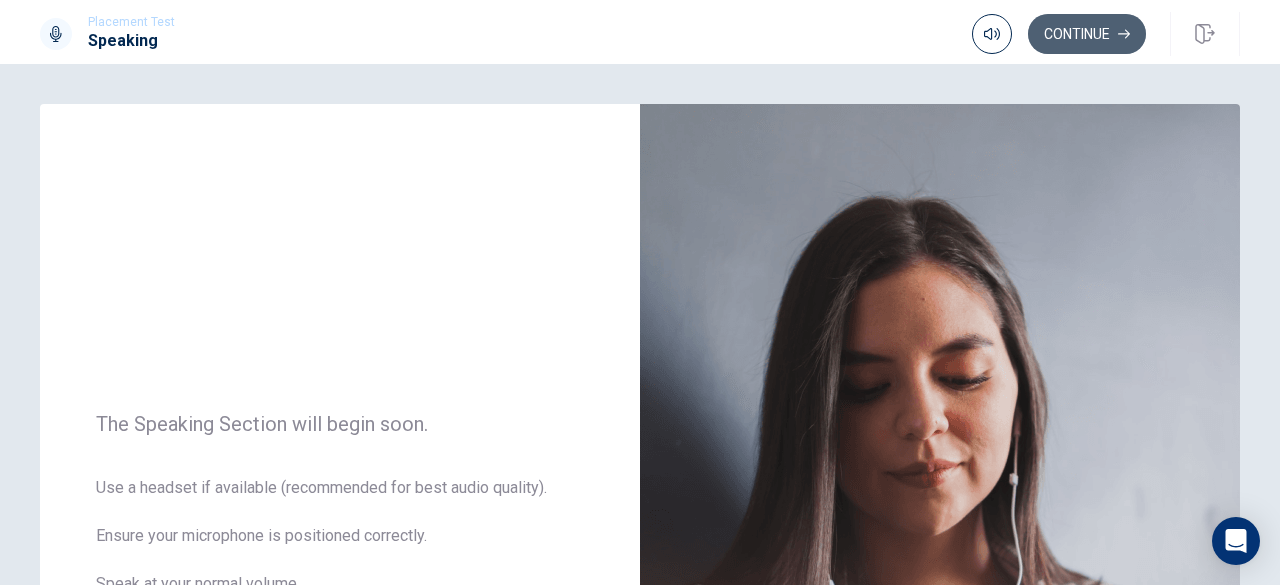 click on "Continue" at bounding box center [1087, 34] 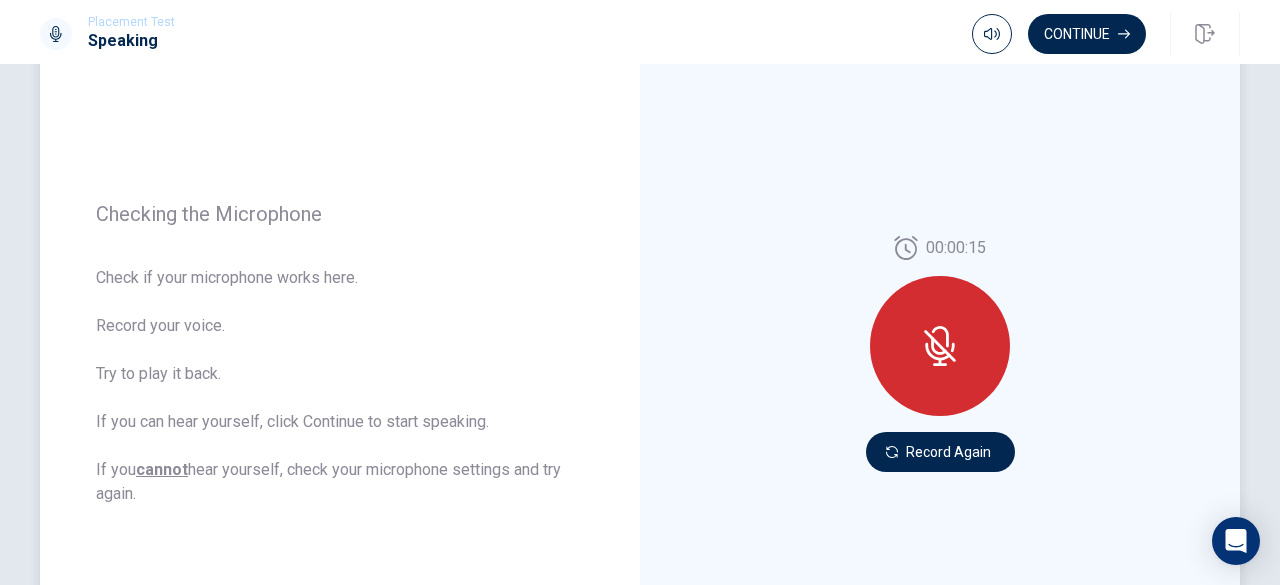 scroll, scrollTop: 187, scrollLeft: 0, axis: vertical 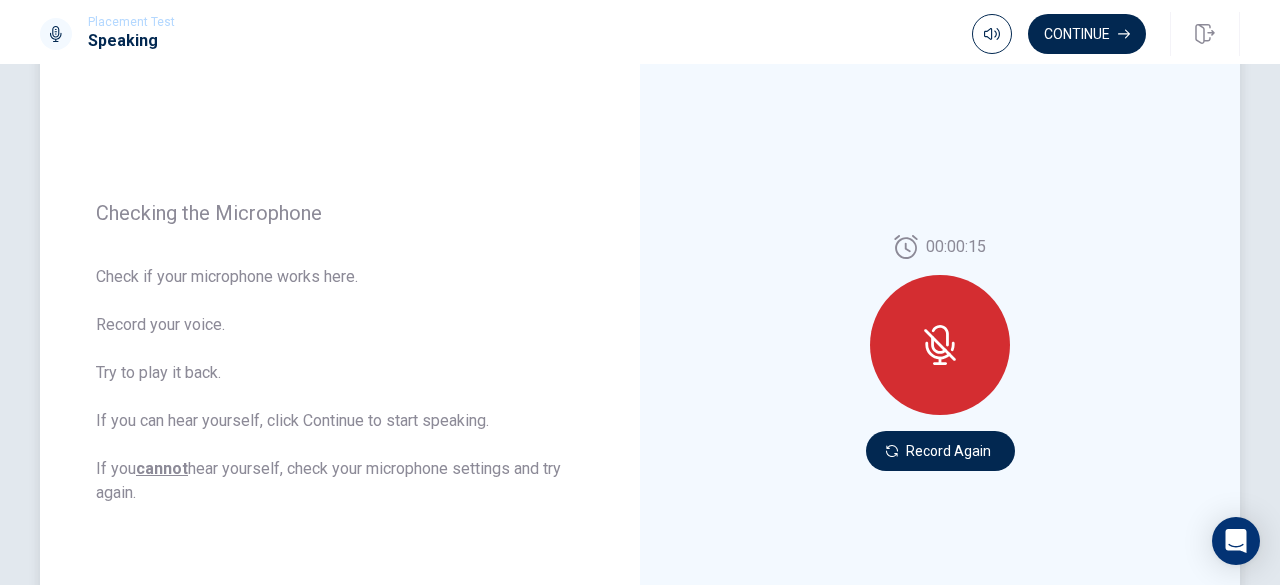 click 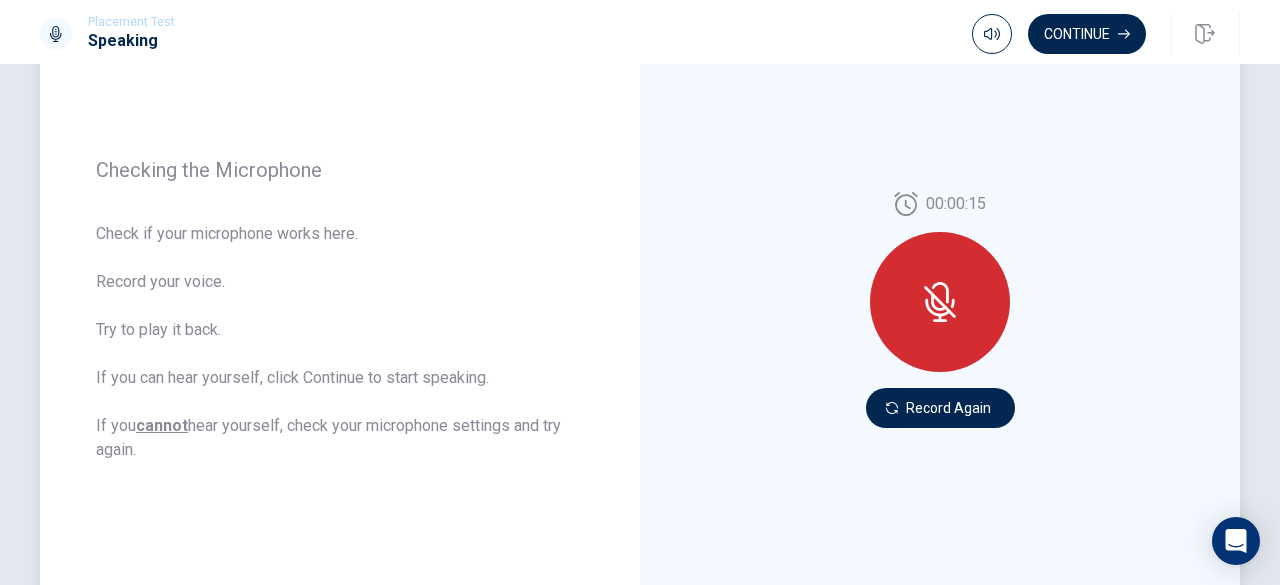 scroll, scrollTop: 192, scrollLeft: 0, axis: vertical 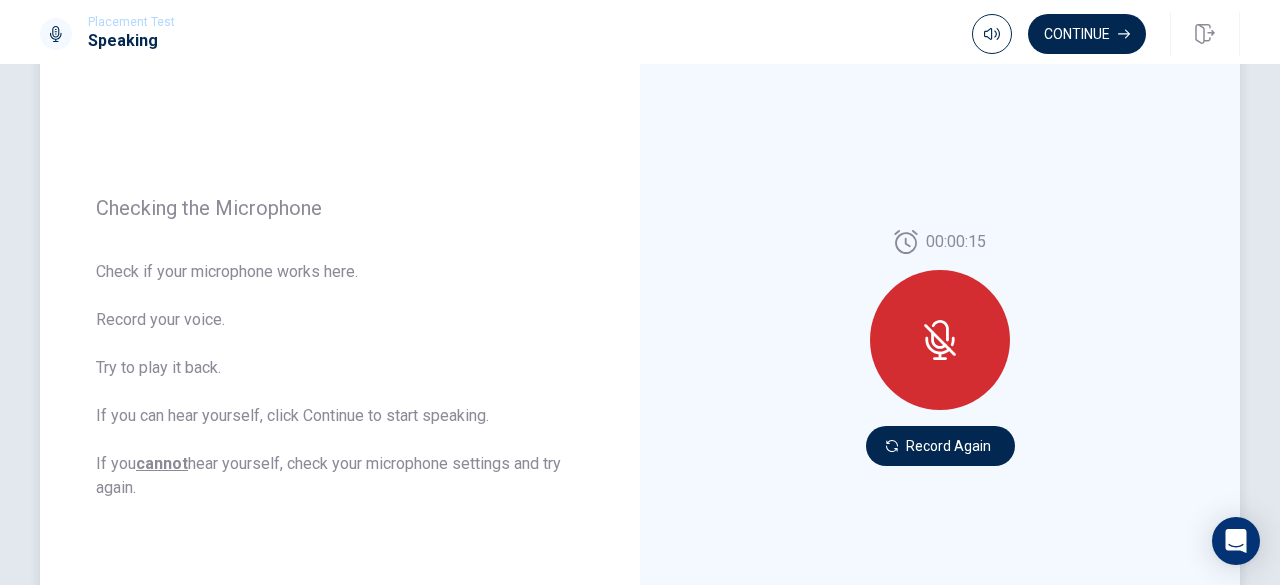 click at bounding box center (940, 340) 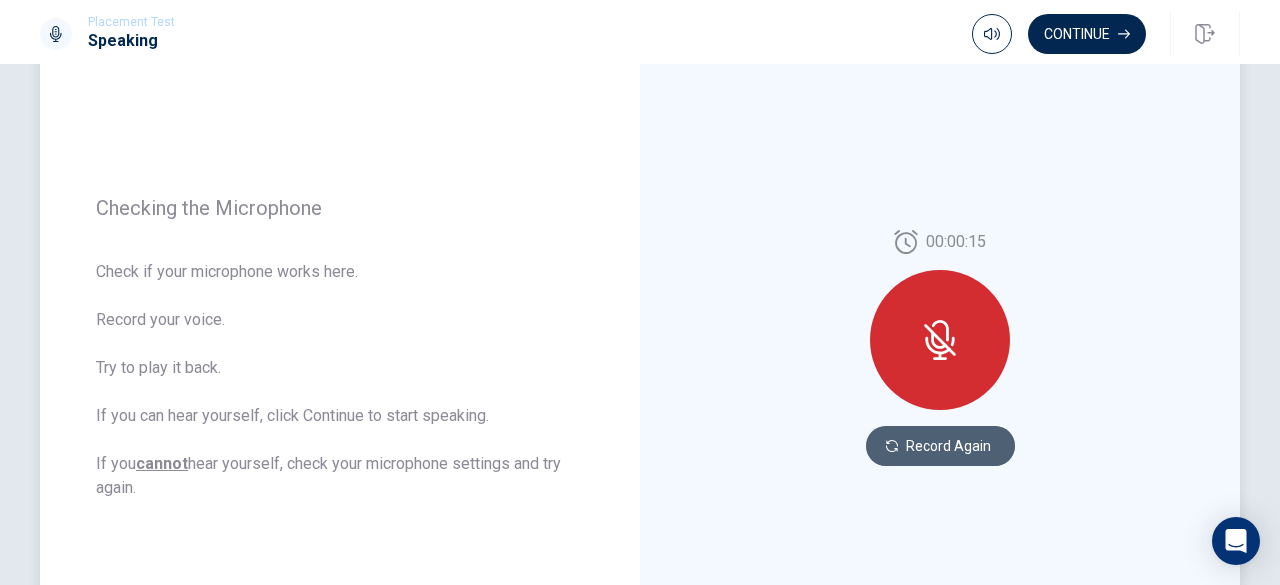 click on "Record Again" at bounding box center (940, 446) 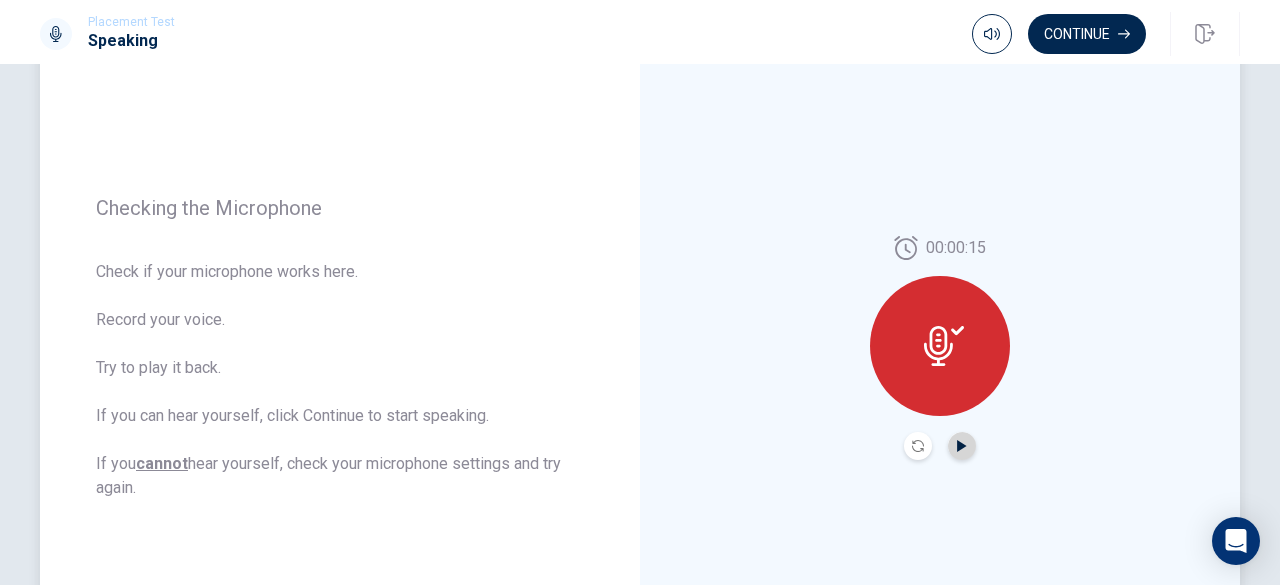 click 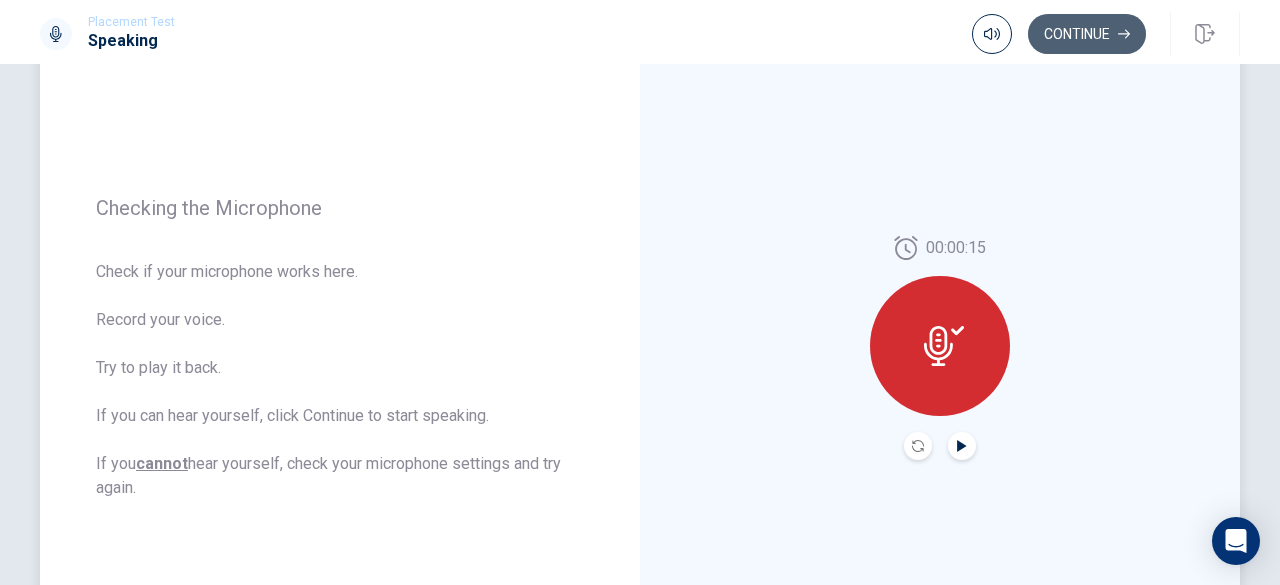 click on "Continue" at bounding box center [1087, 34] 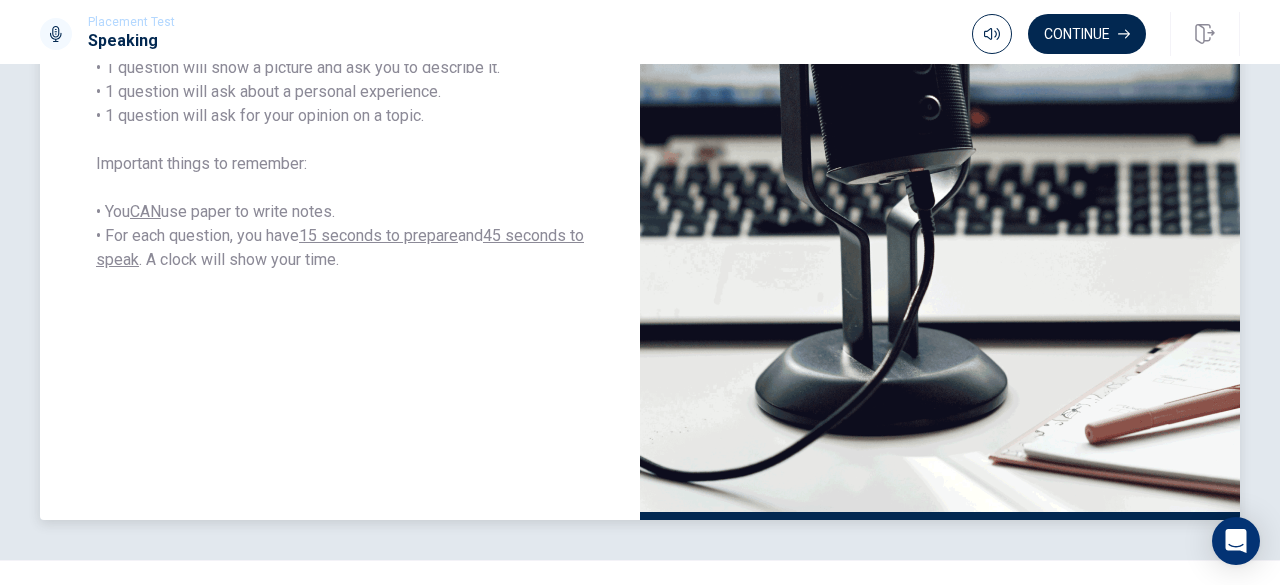 scroll, scrollTop: 494, scrollLeft: 0, axis: vertical 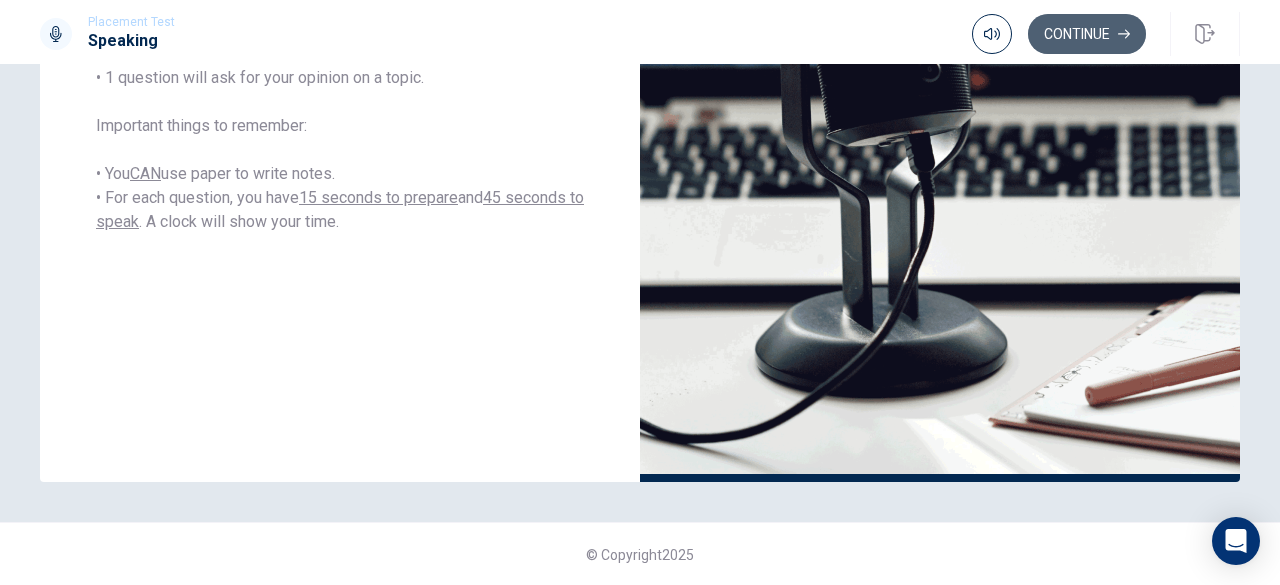 click on "Continue" at bounding box center (1087, 34) 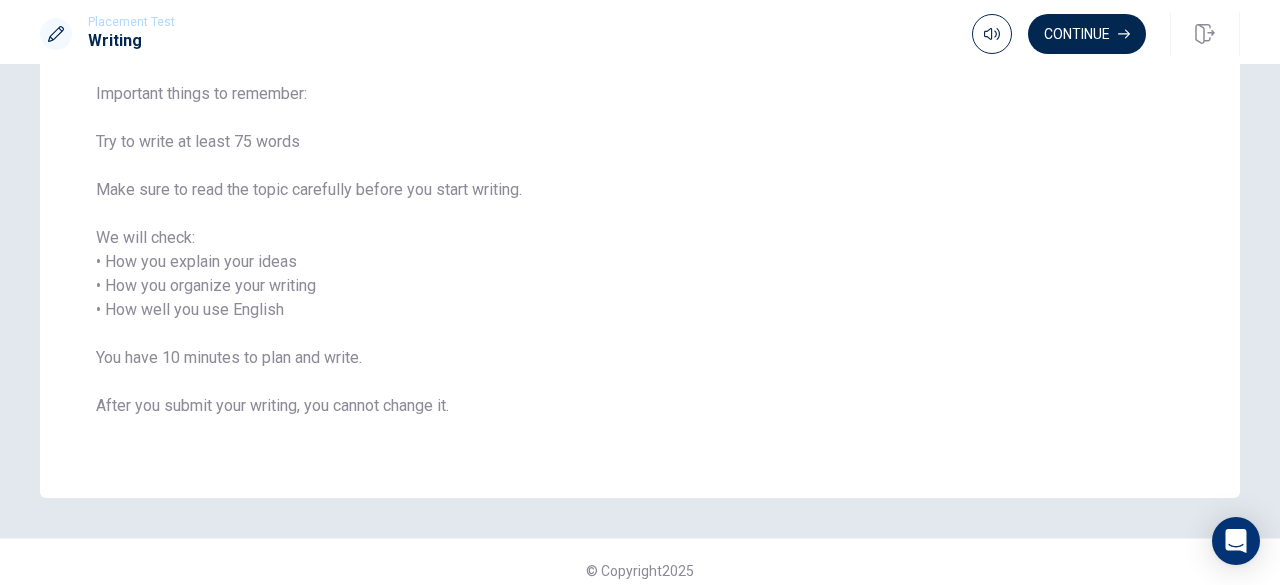 scroll, scrollTop: 211, scrollLeft: 0, axis: vertical 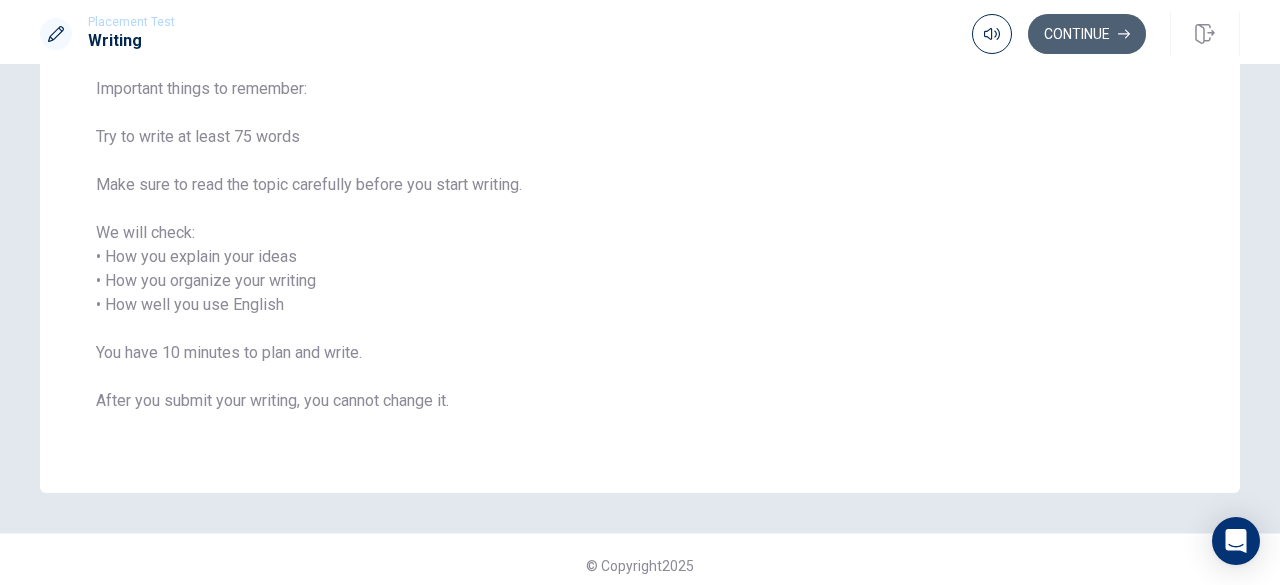 click on "Continue" at bounding box center [1087, 34] 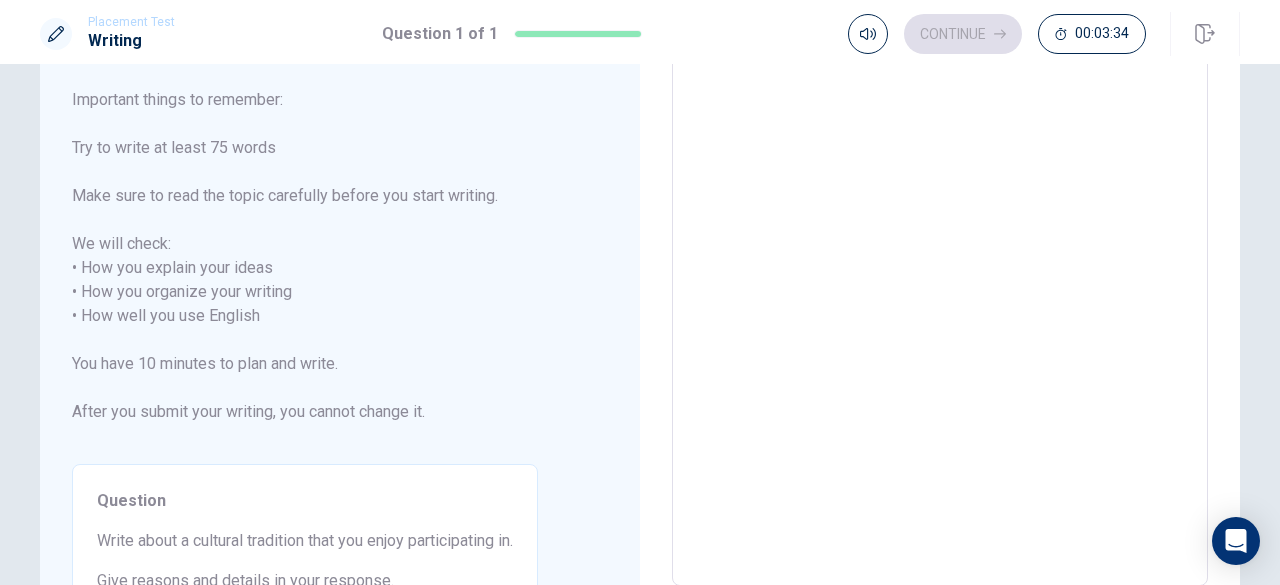 scroll, scrollTop: 0, scrollLeft: 0, axis: both 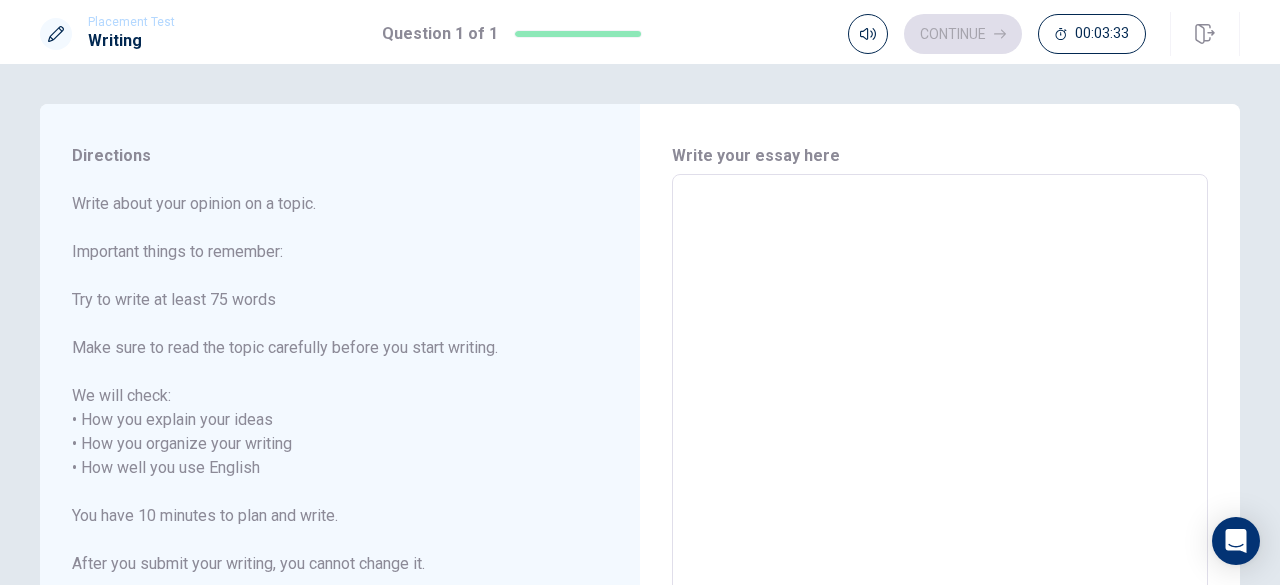 click at bounding box center (940, 456) 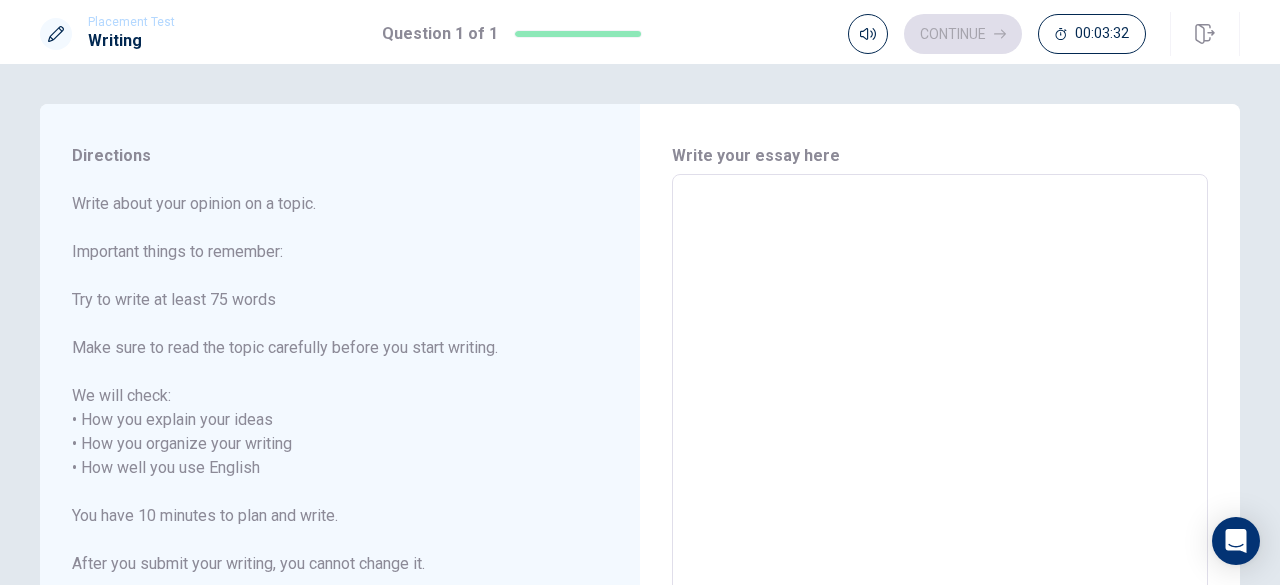 type on "I" 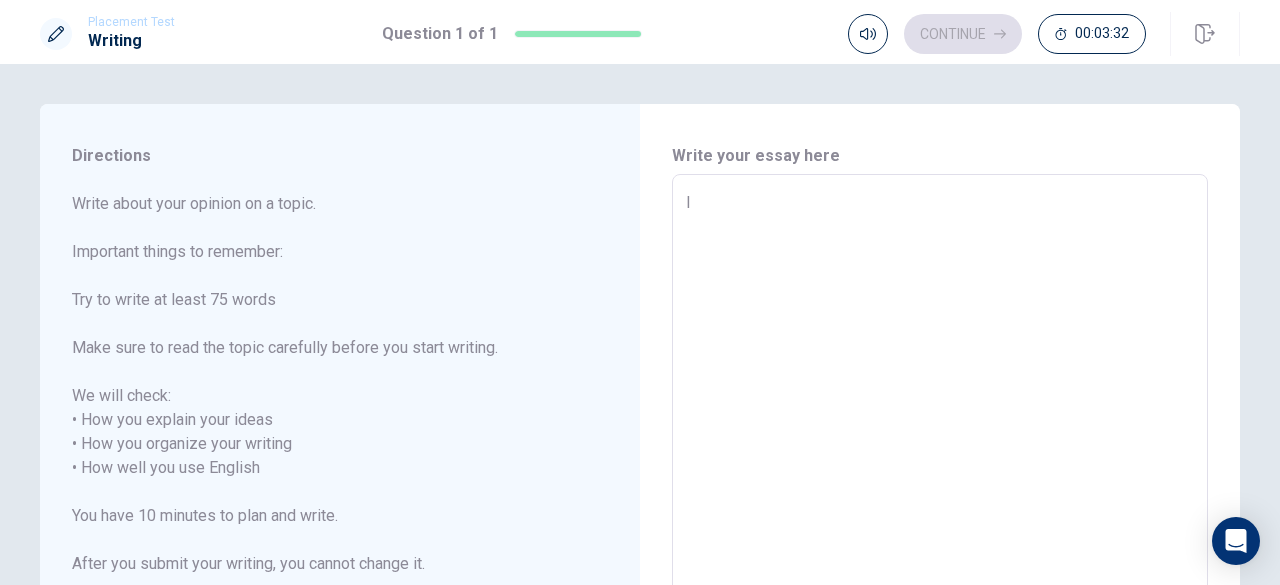 type on "x" 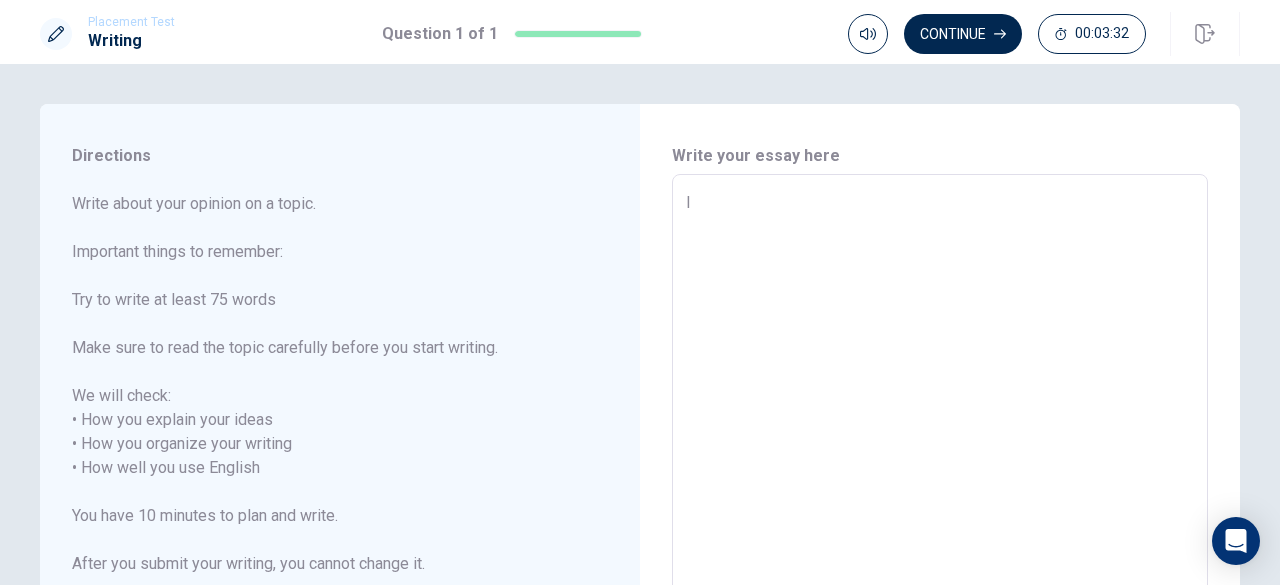 type on "I" 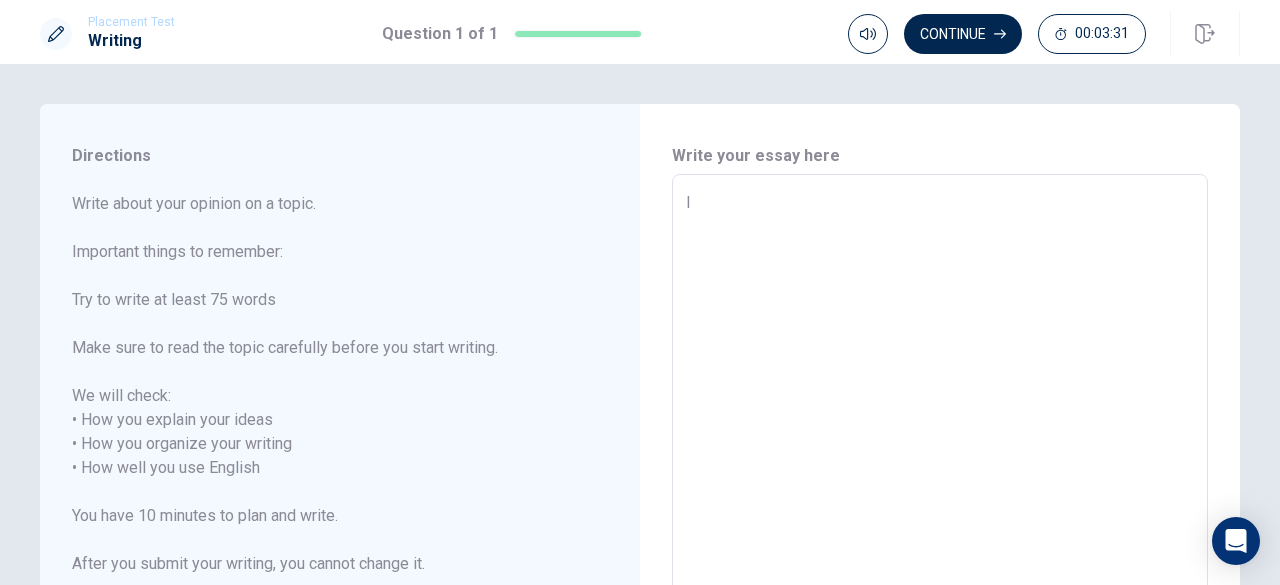 type on "I e" 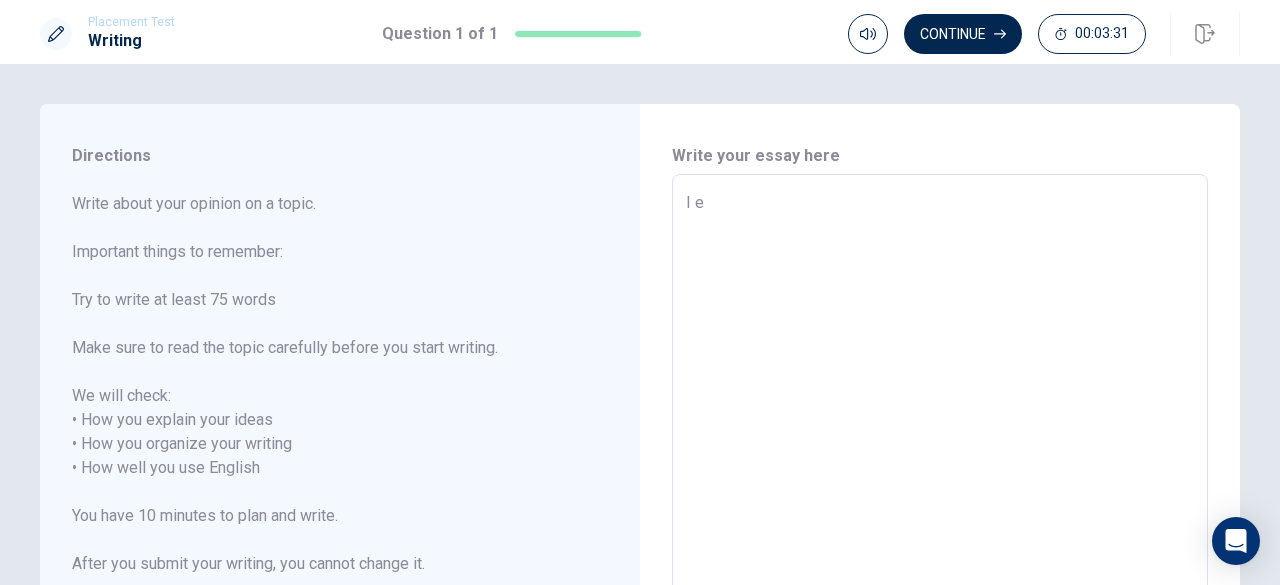 type on "x" 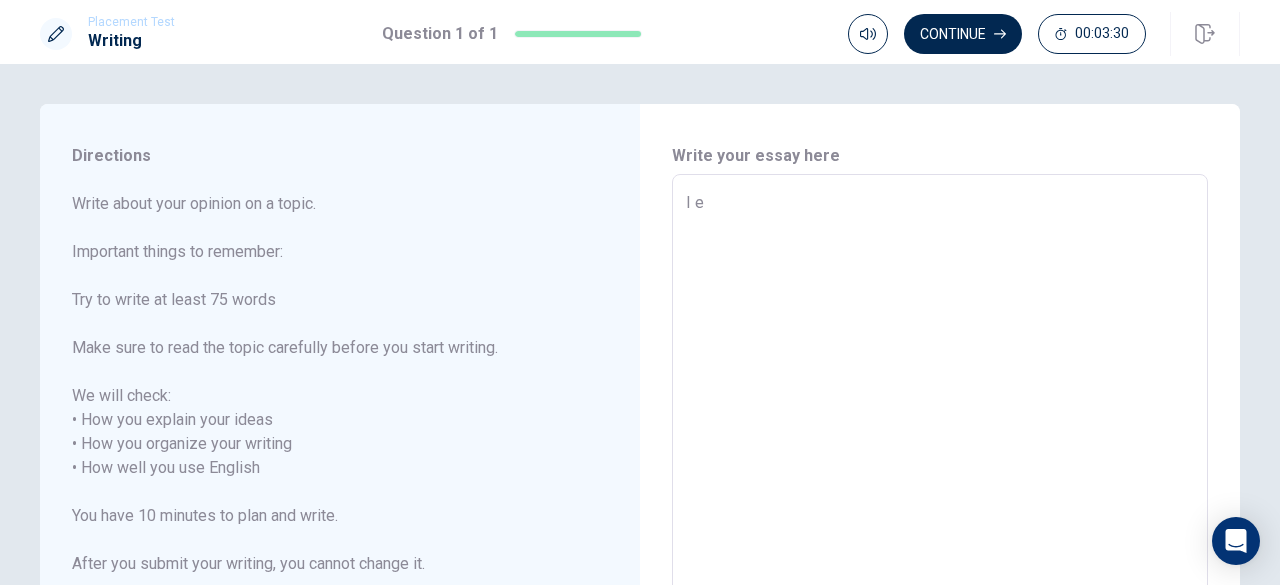 type on "I en" 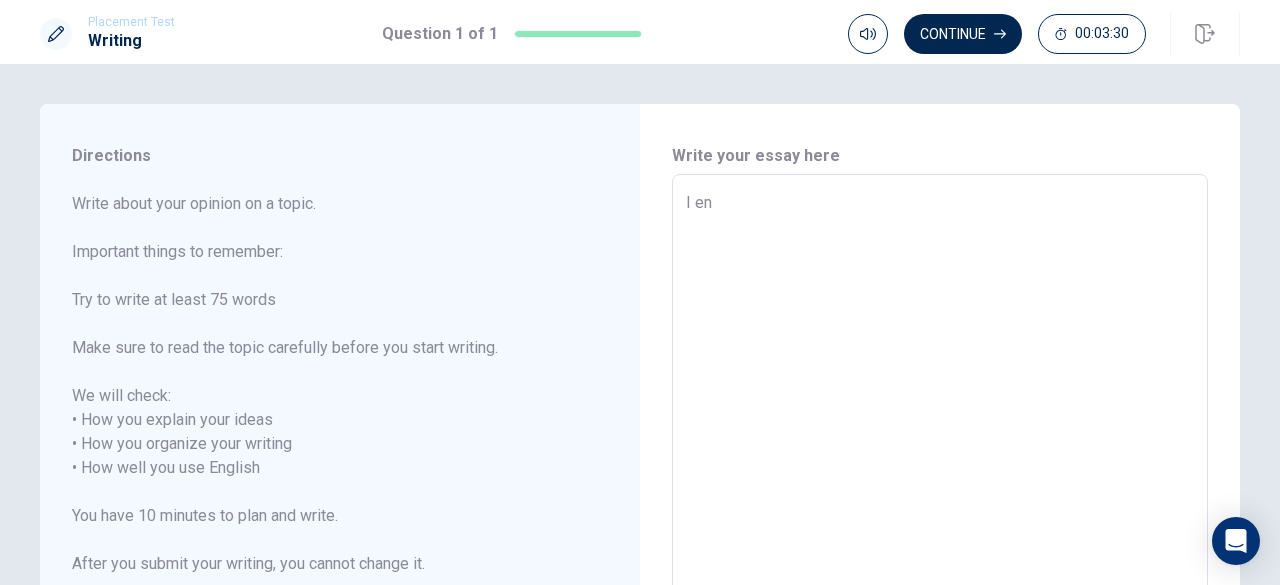 type on "x" 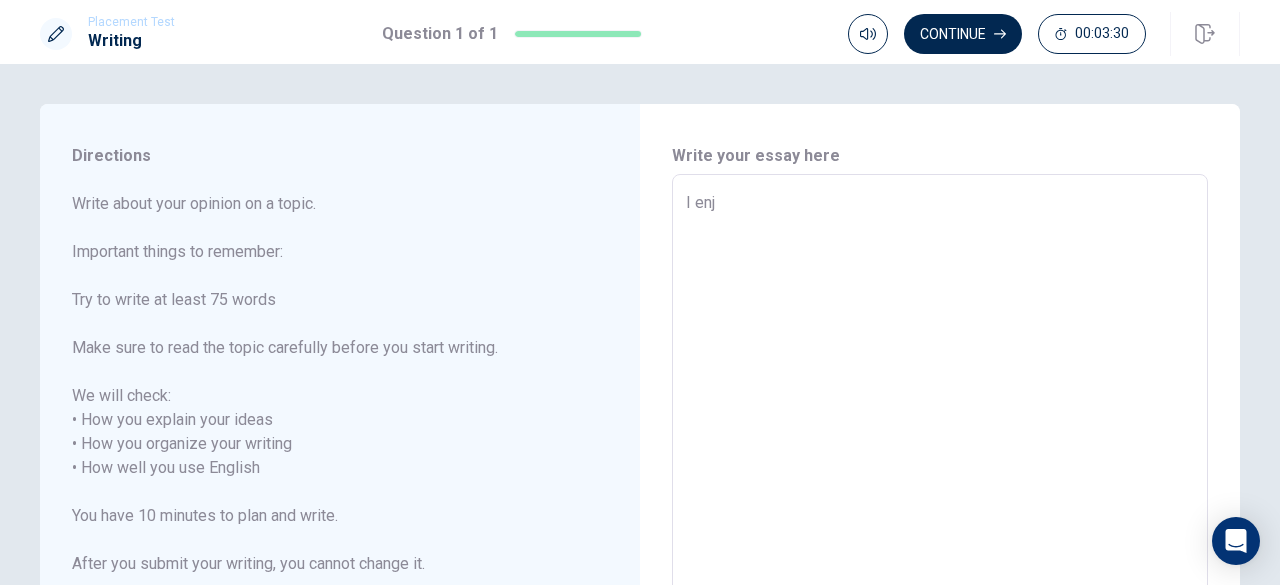 type on "x" 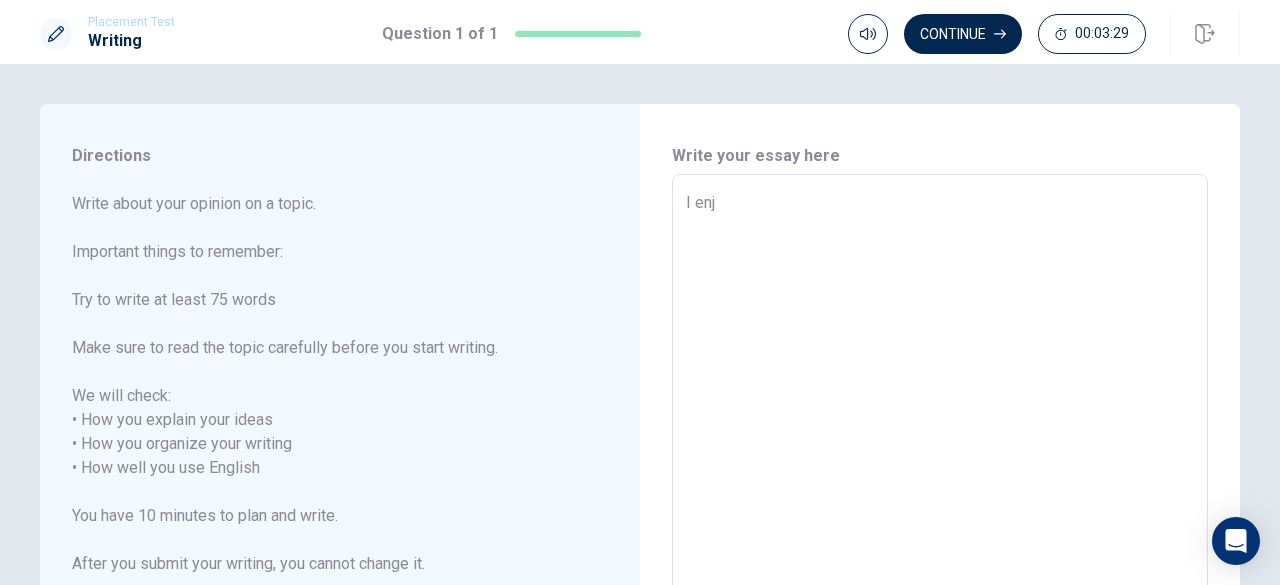 type on "I enjo" 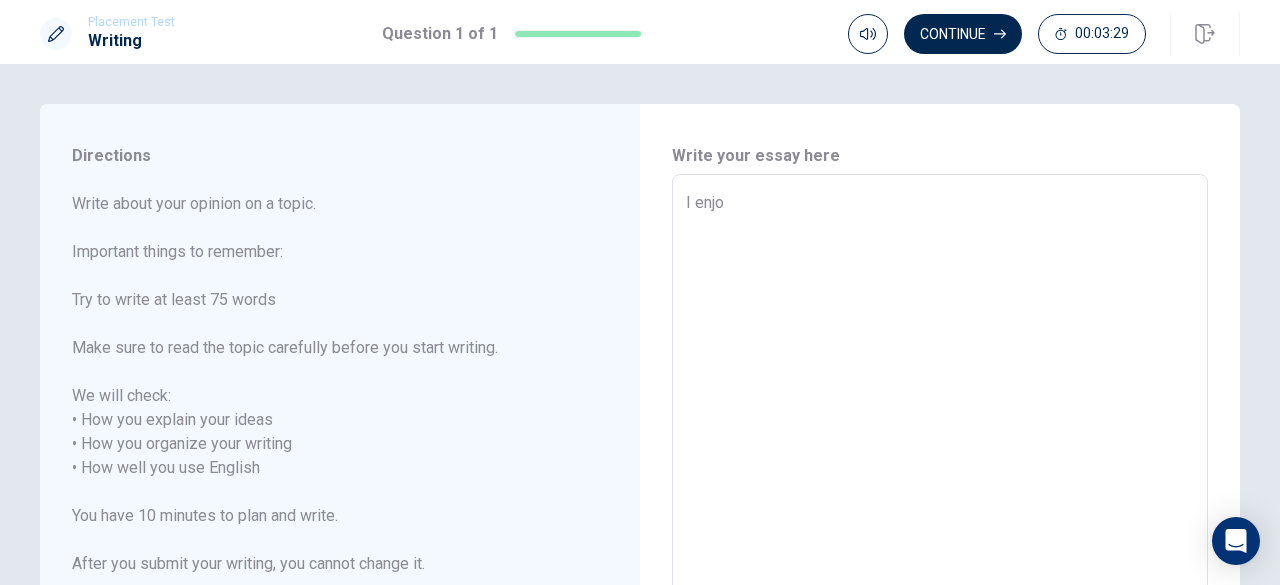type on "x" 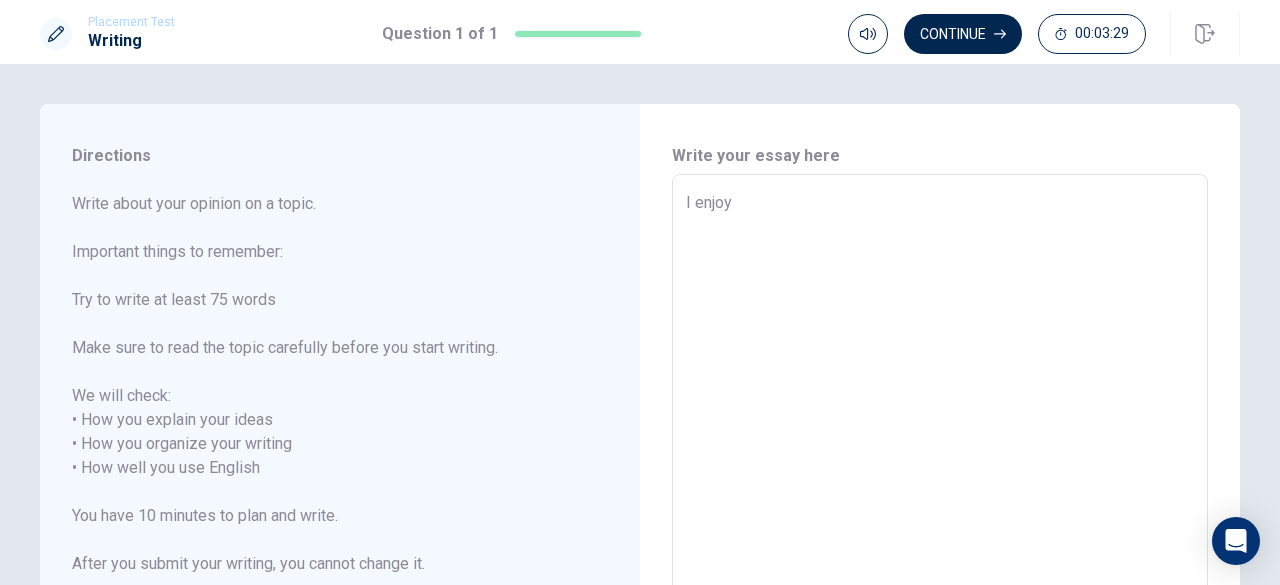 type on "x" 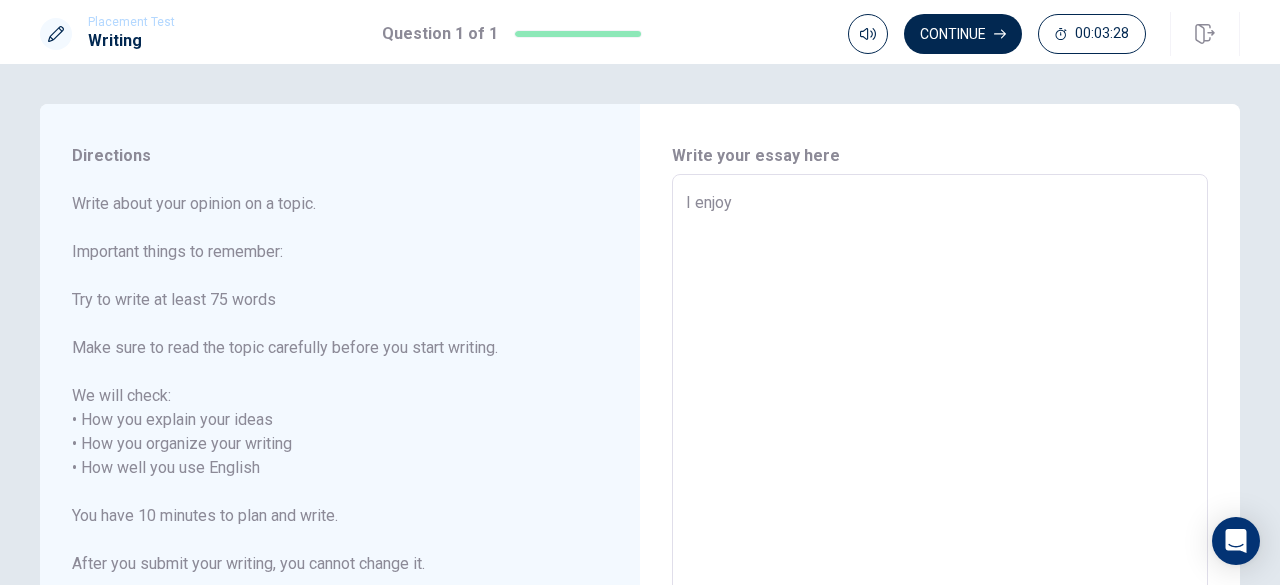 type on "x" 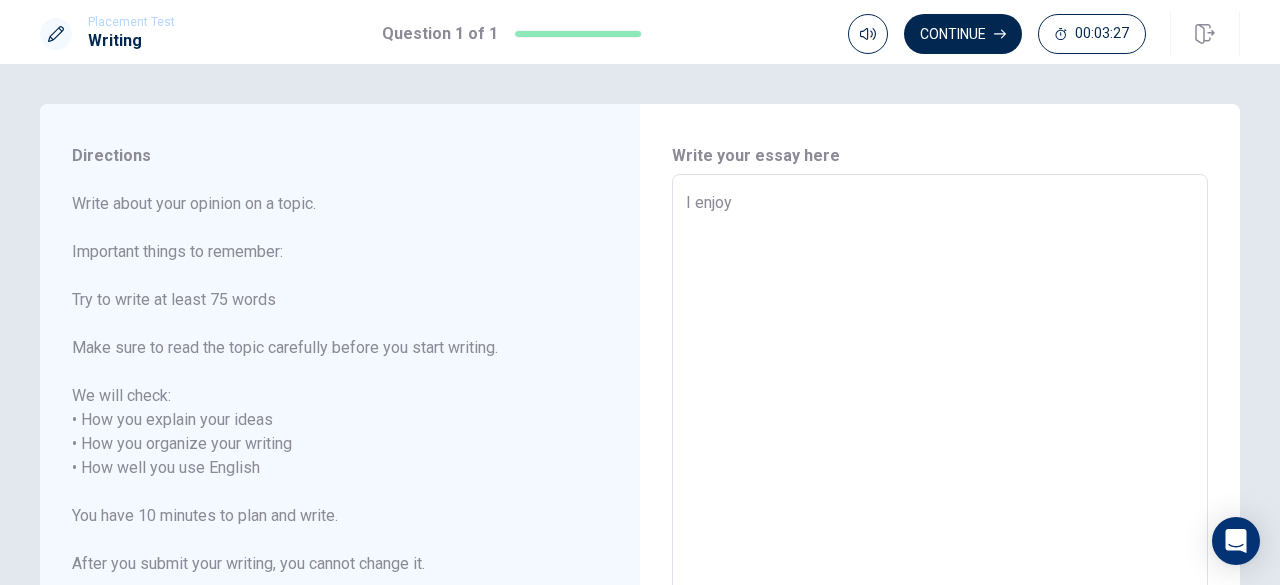 type on "I enjoy p" 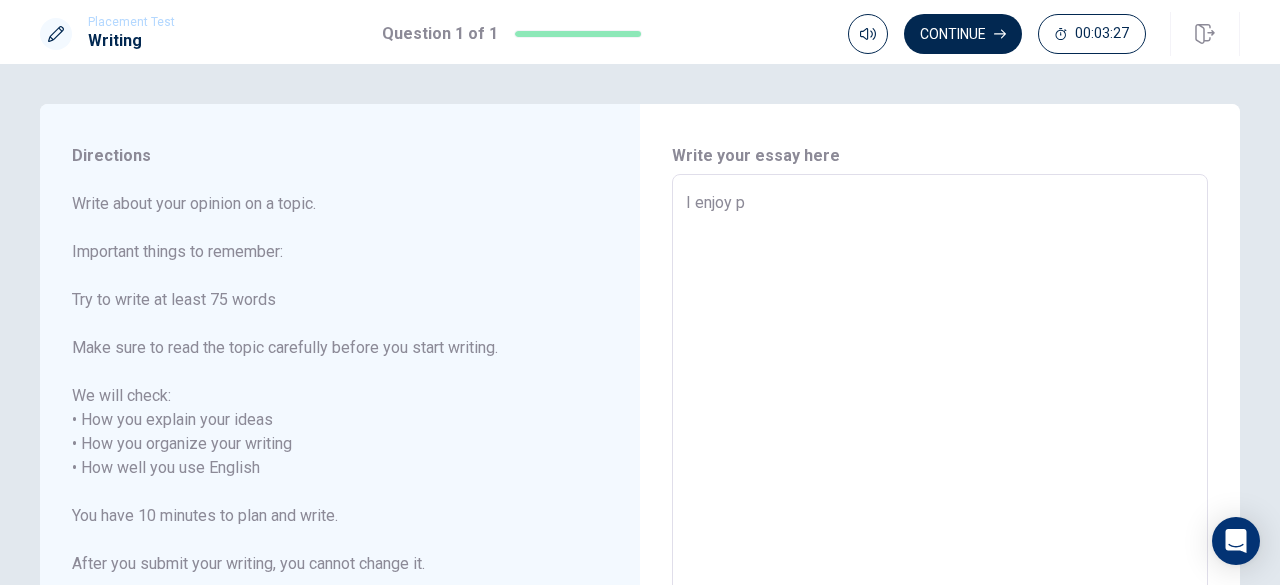 type on "x" 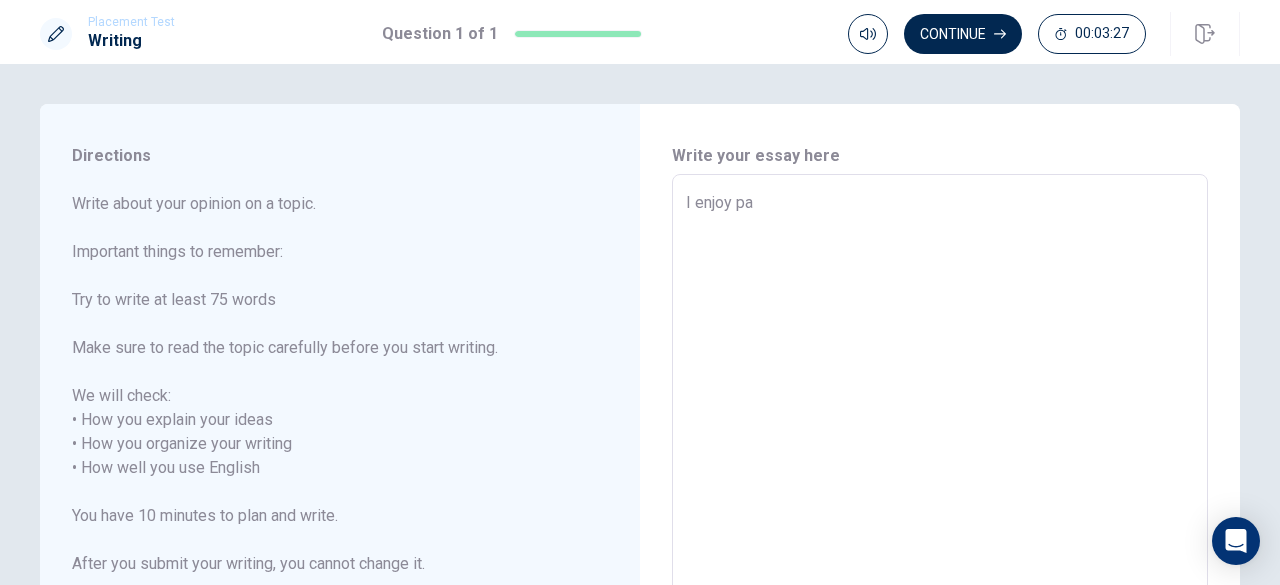 type on "x" 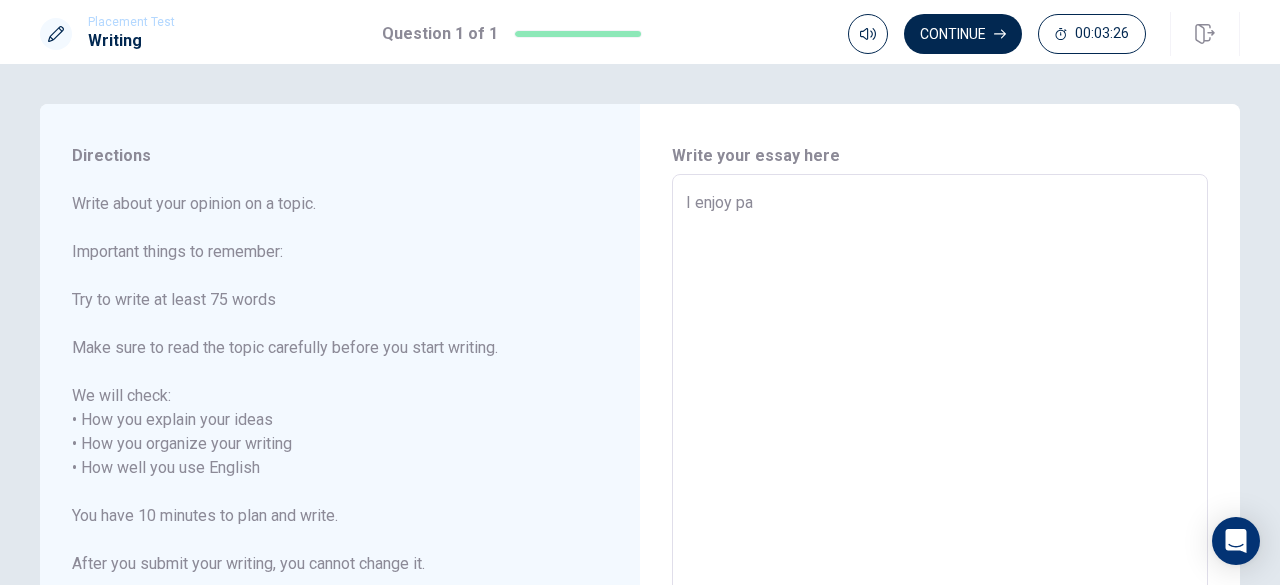 type on "I enjoy par" 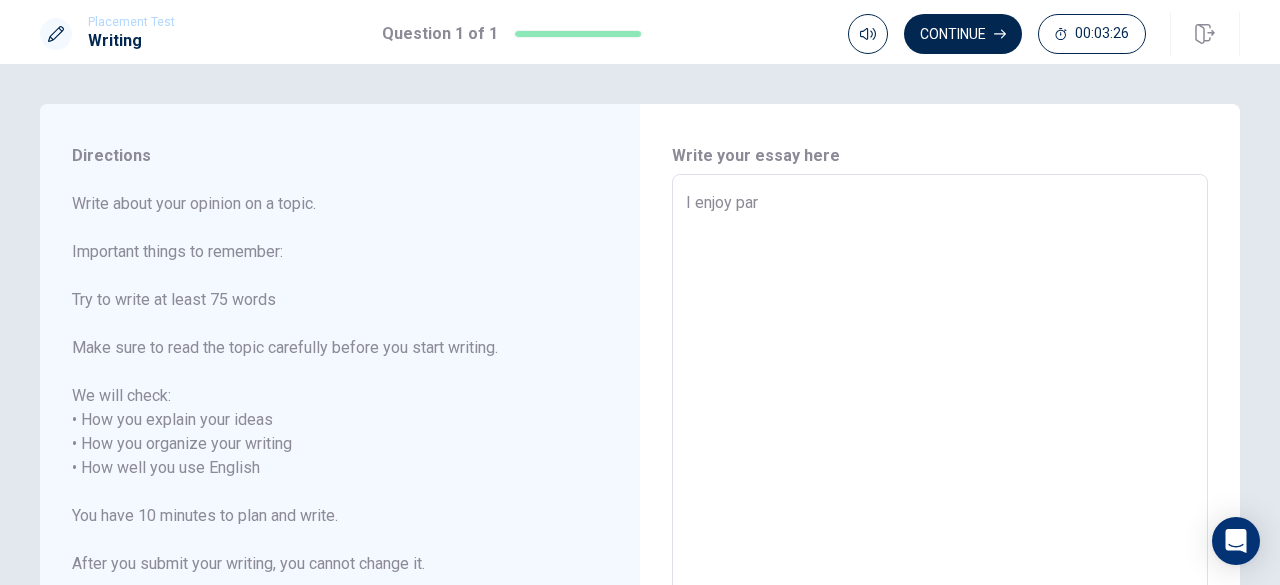 type on "x" 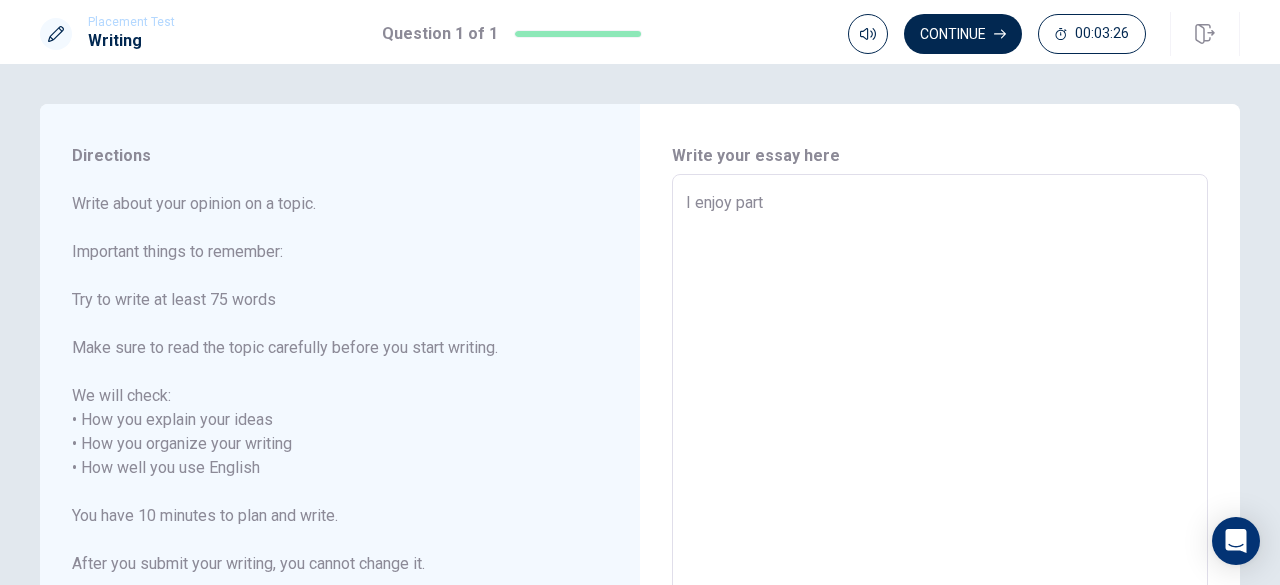 type on "x" 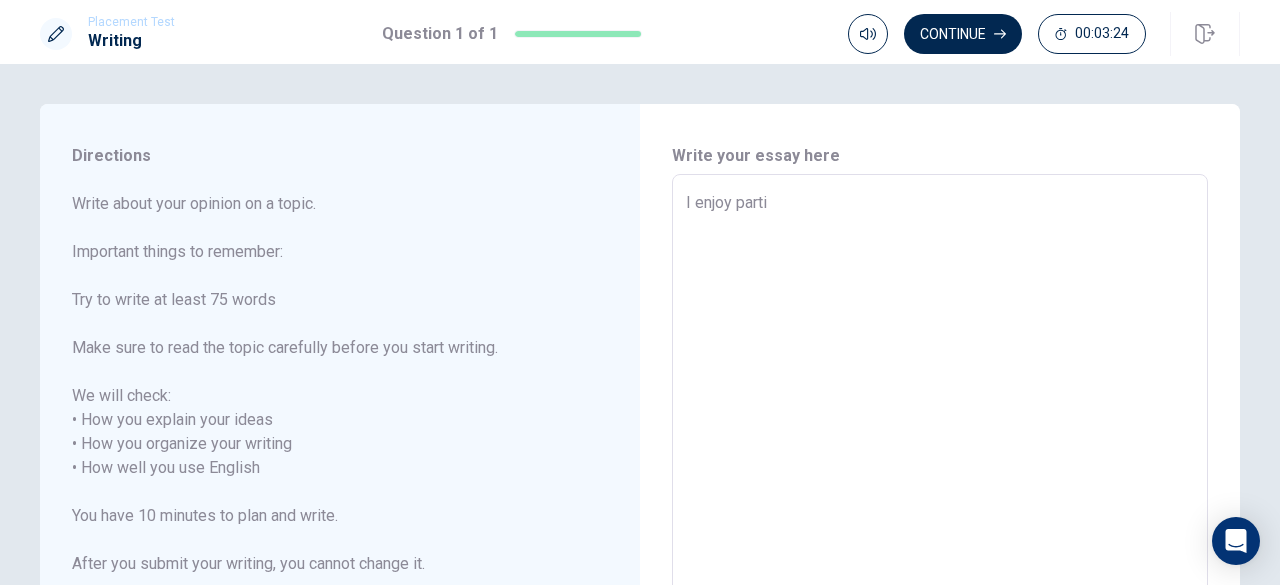 type on "x" 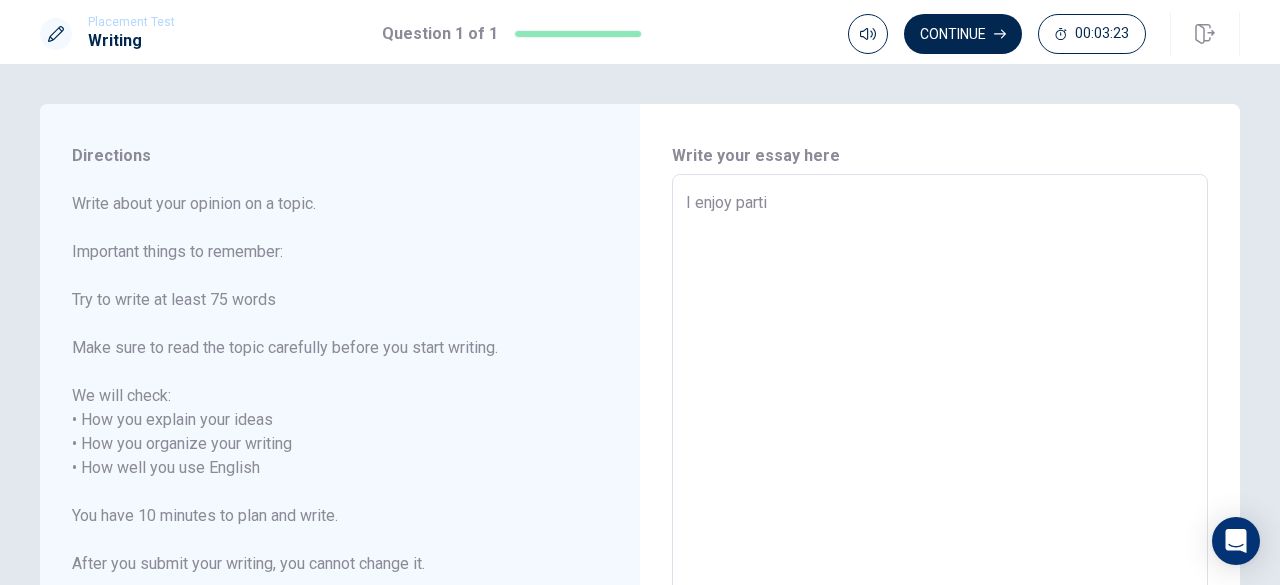 type on "I enjoy partic" 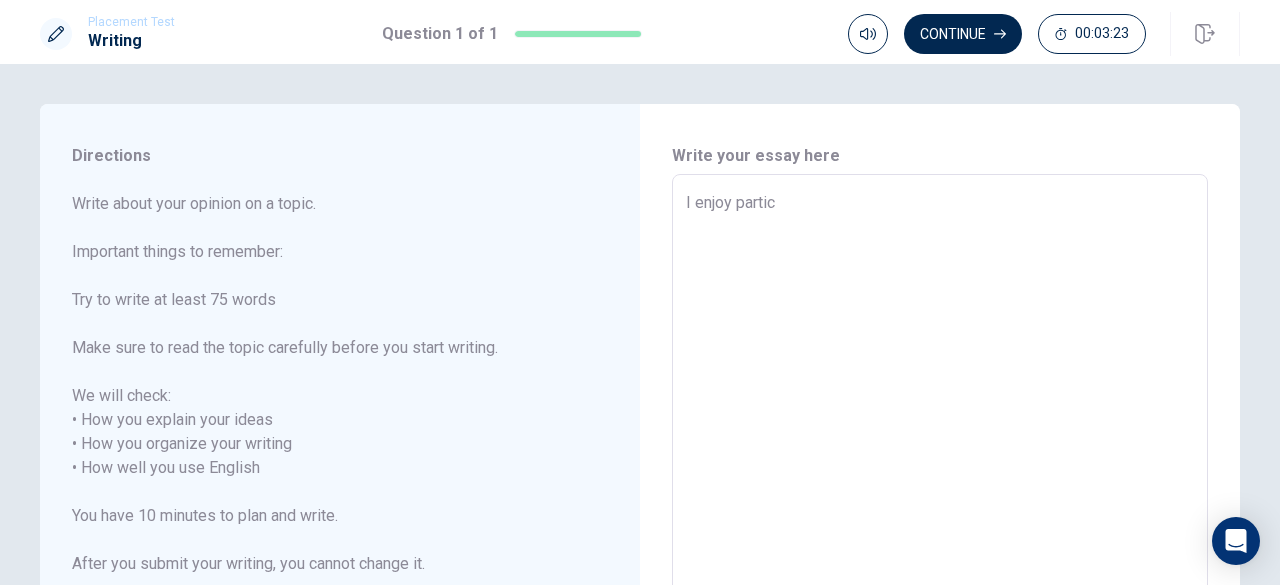 type on "x" 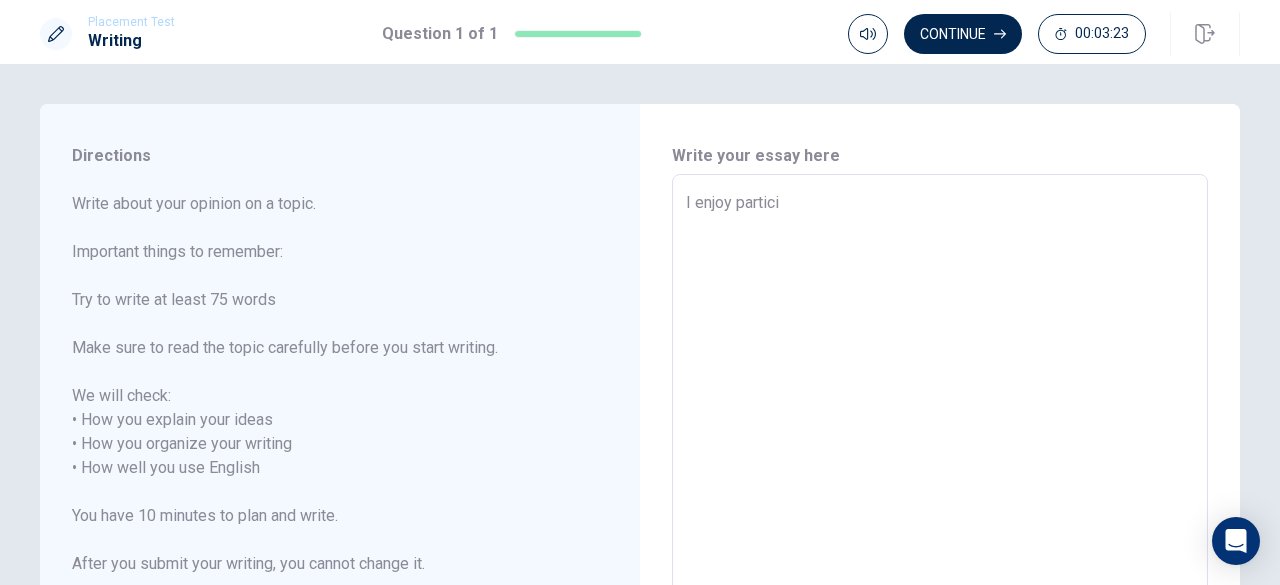 type on "x" 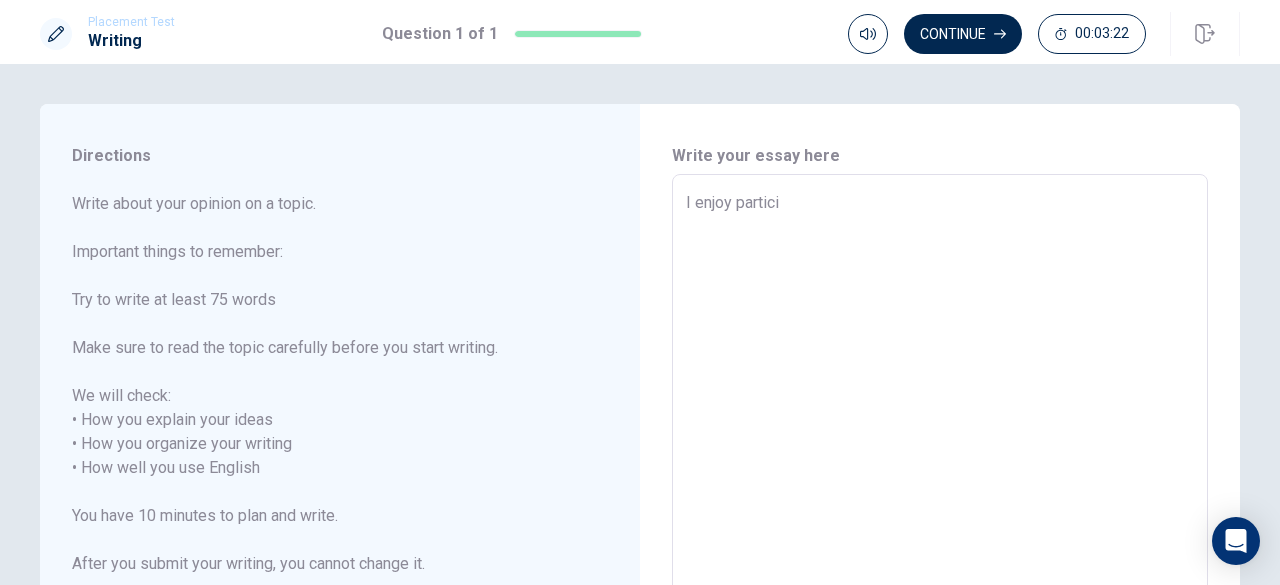 type on "I enjoy particip" 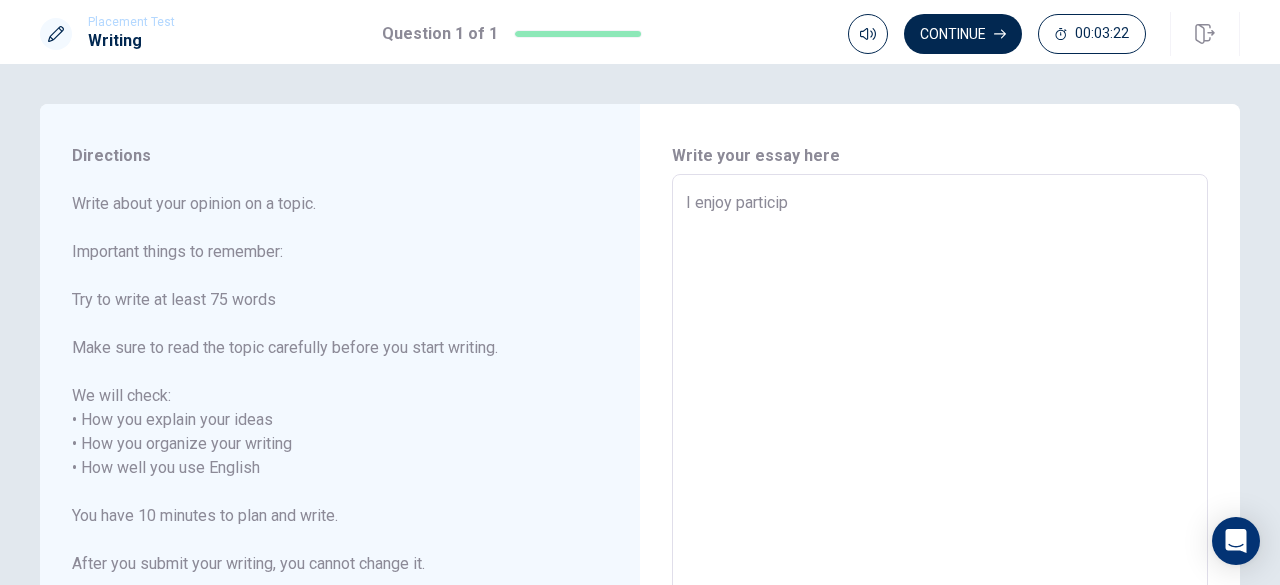 type on "x" 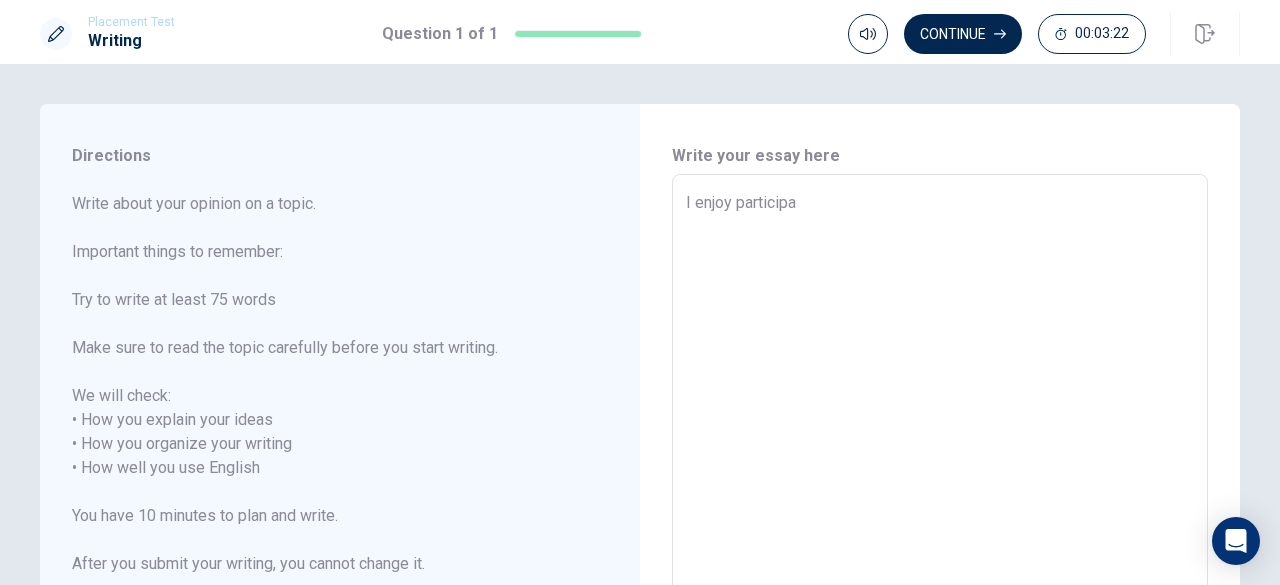 type on "x" 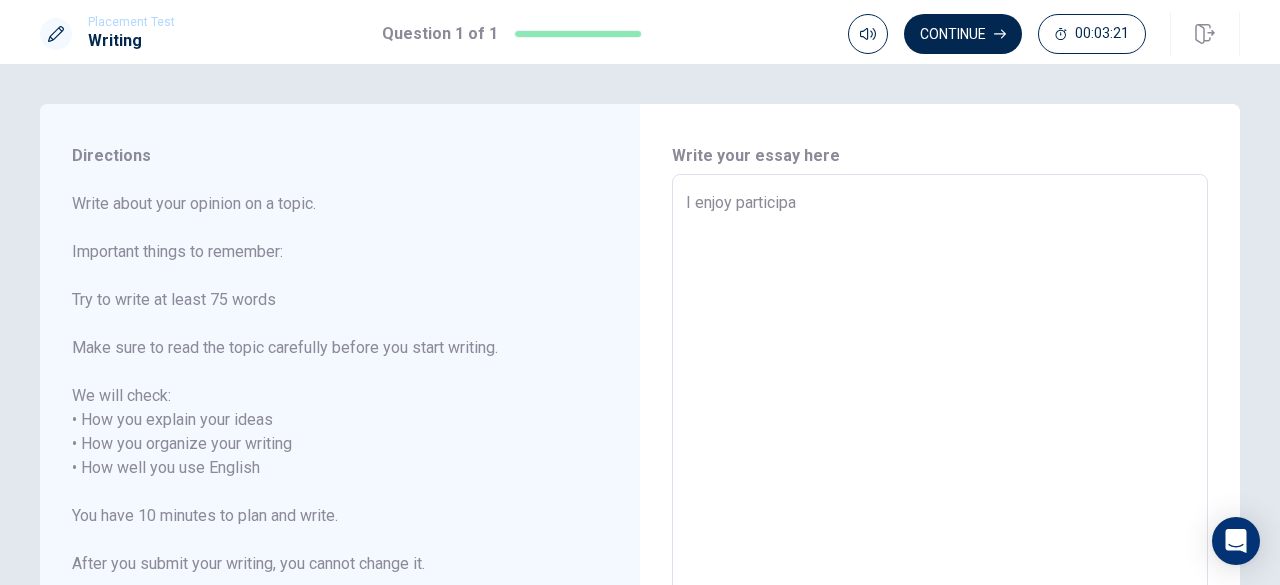 type on "I enjoy participat" 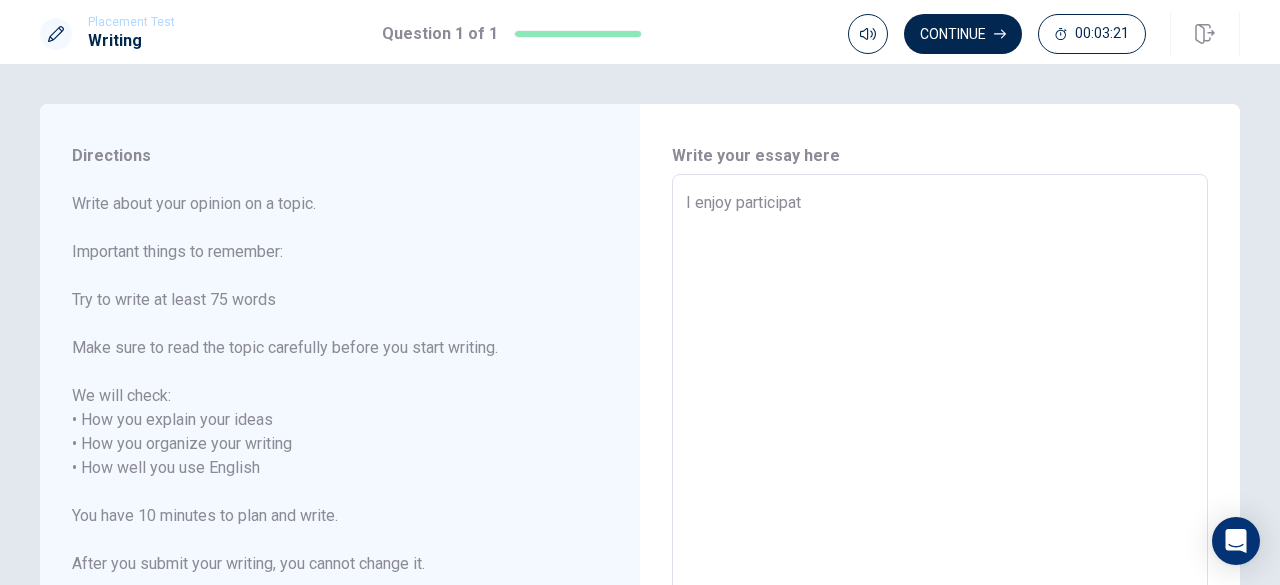 type on "x" 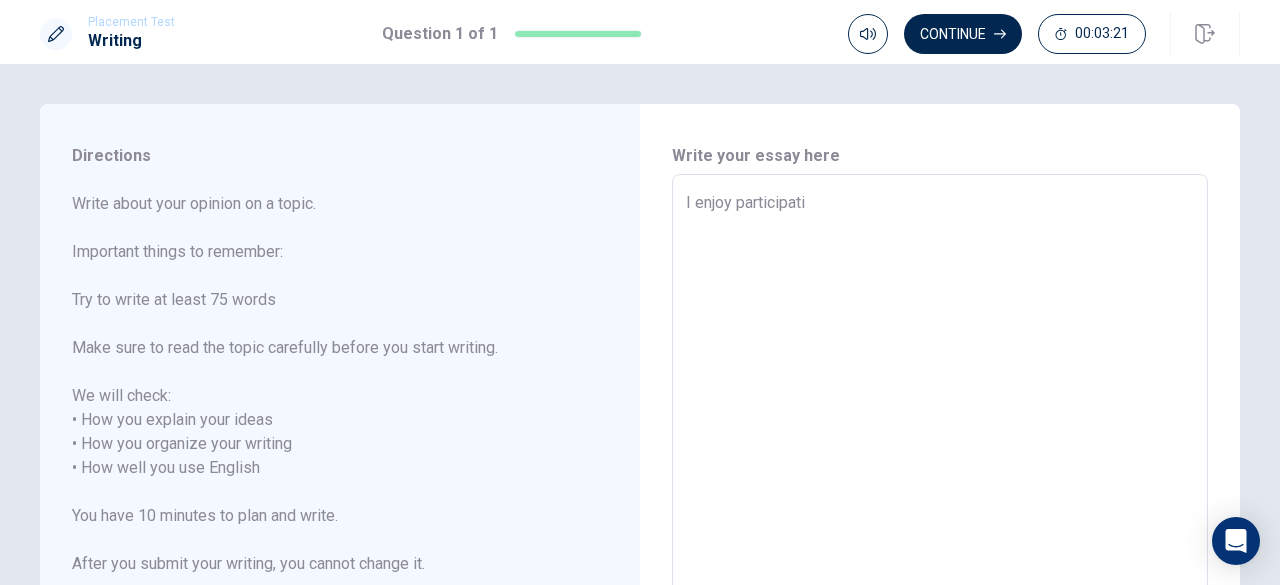 type on "I enjoy participatin" 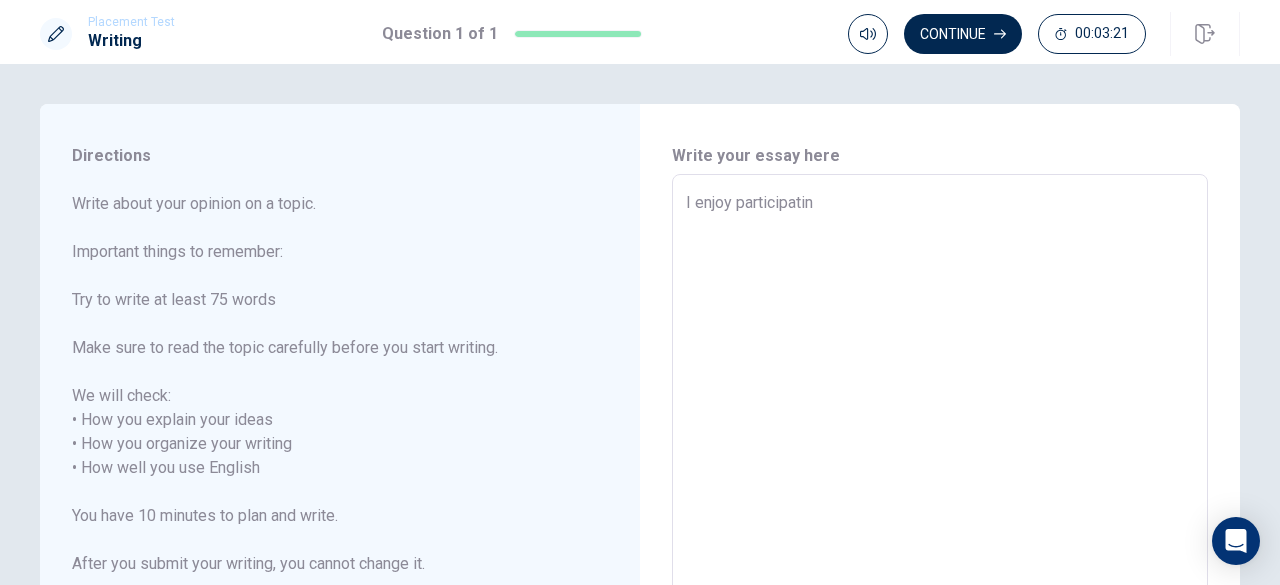 type on "x" 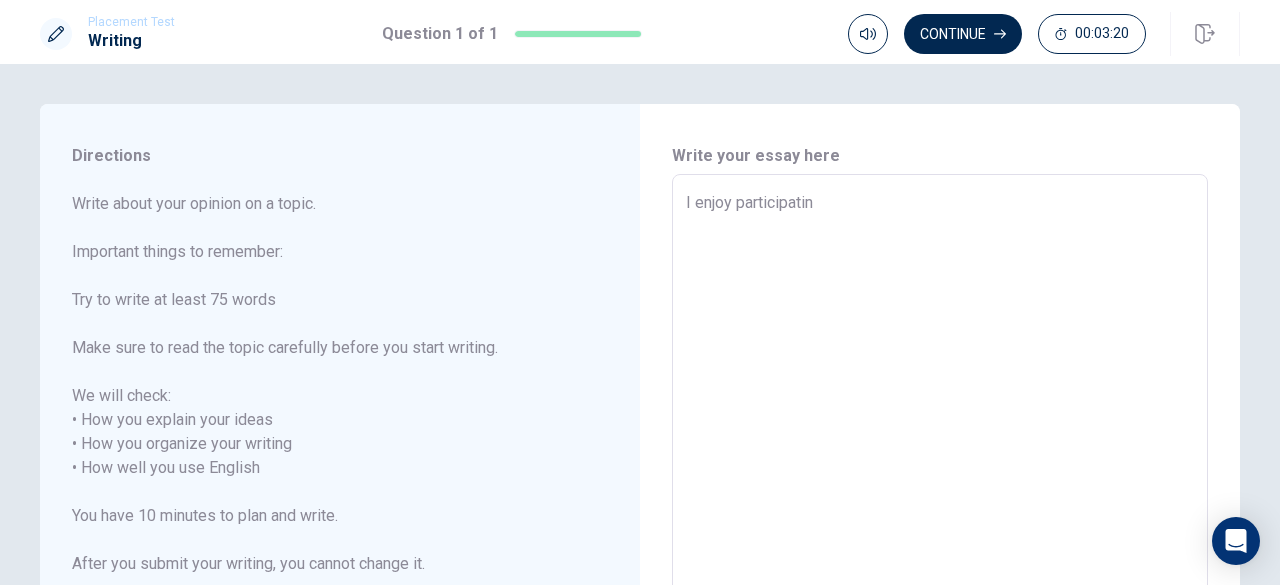 type on "I enjoy participating" 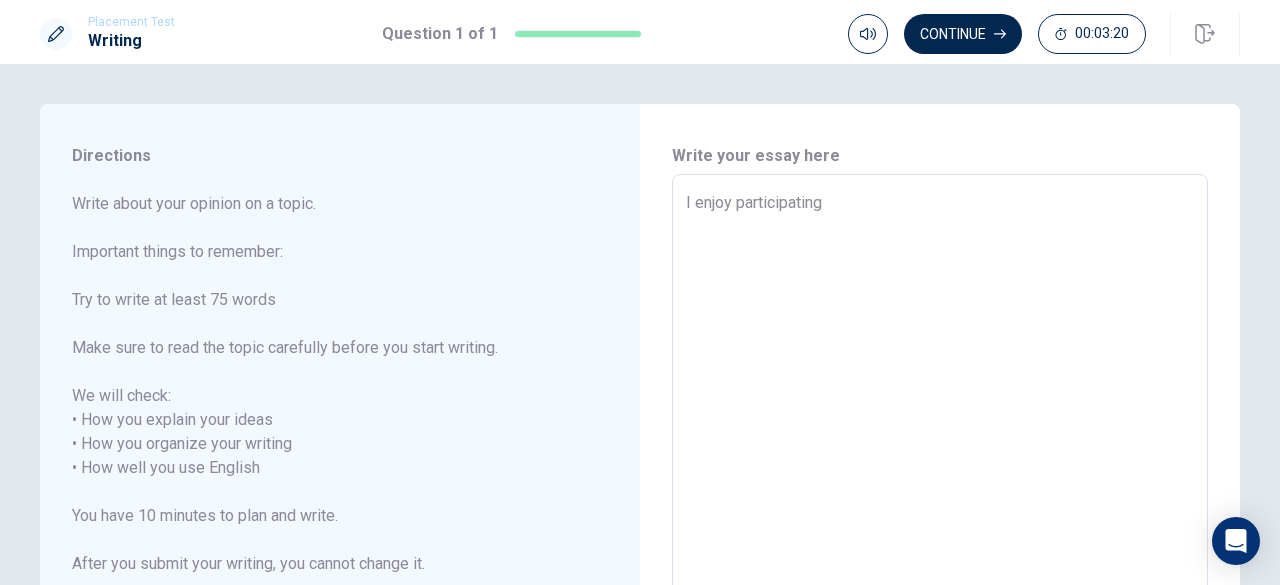 type on "x" 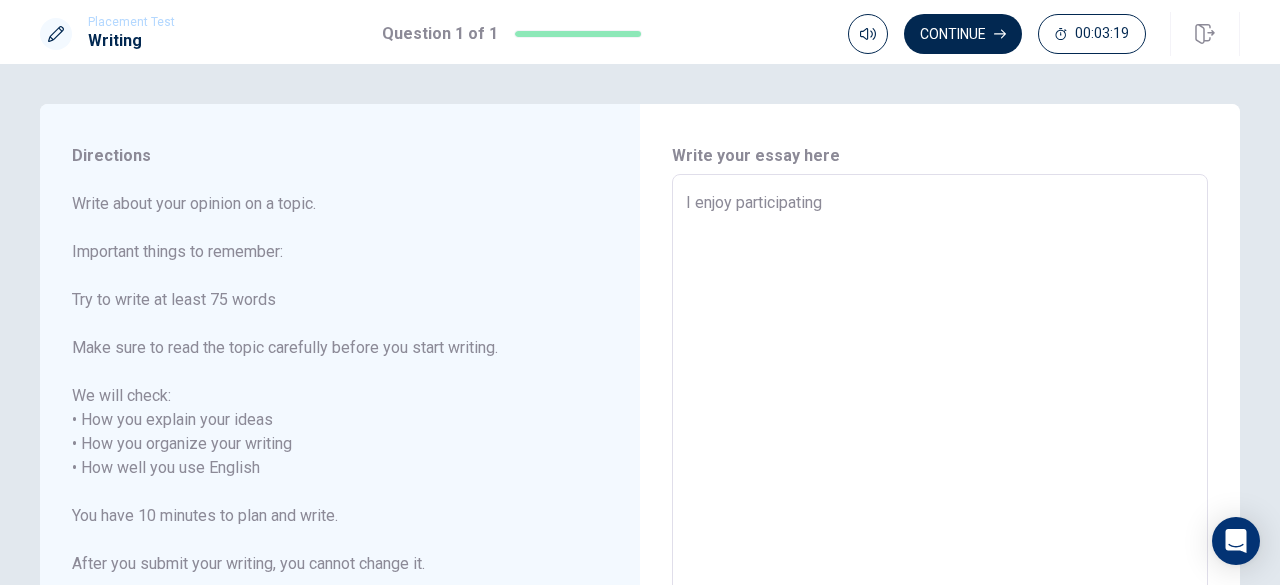 type on "I enjoy participating i" 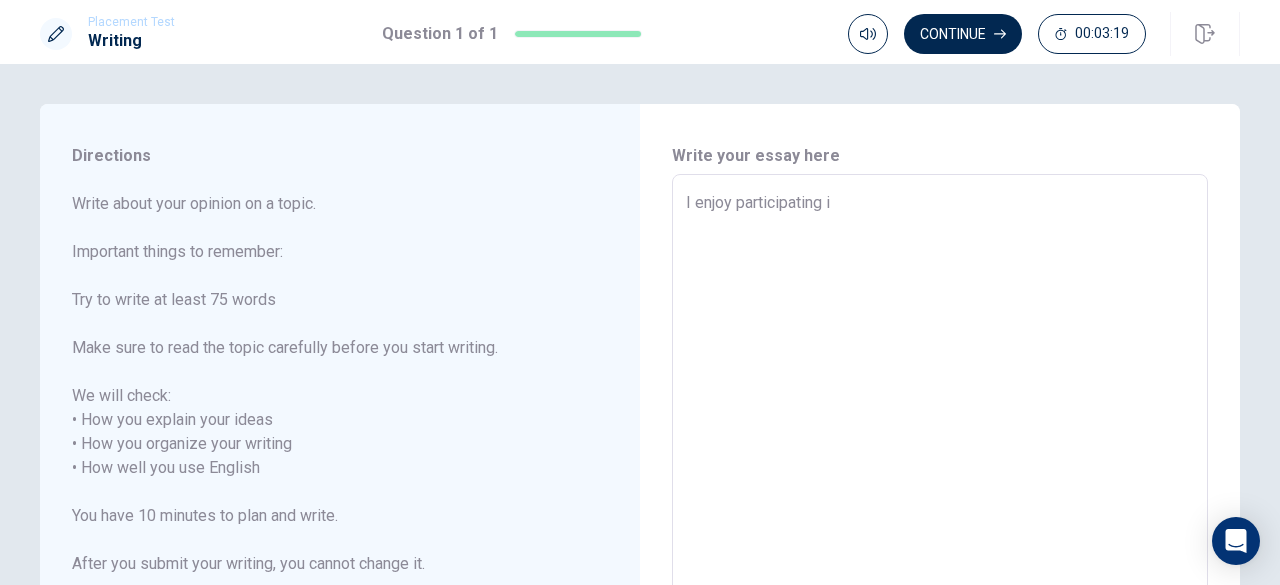type on "x" 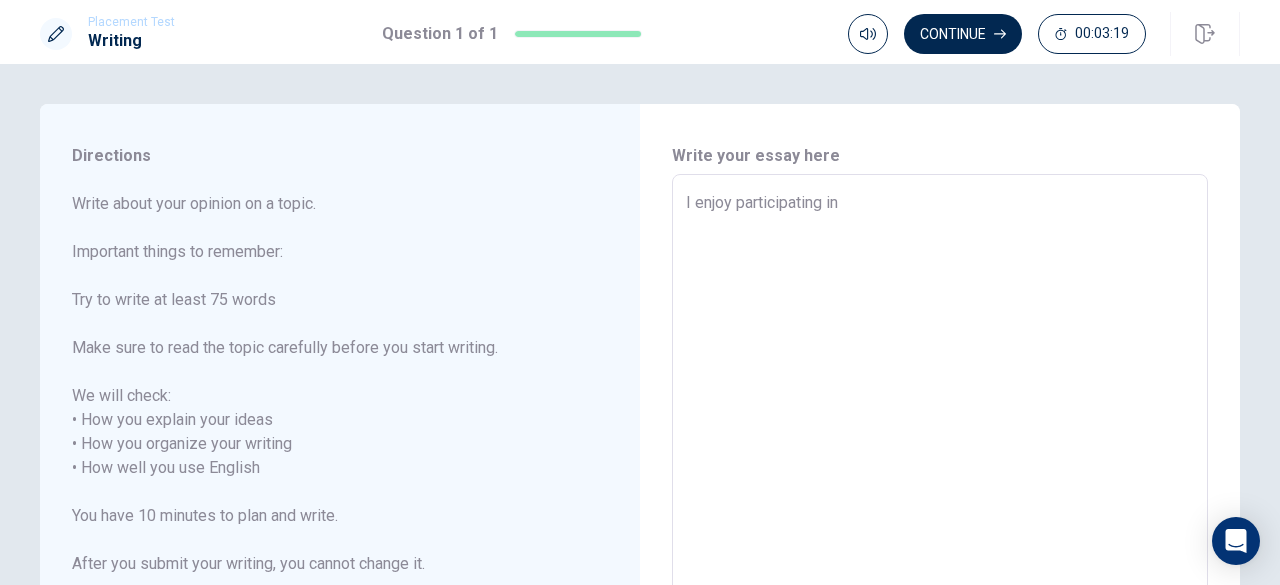 type on "x" 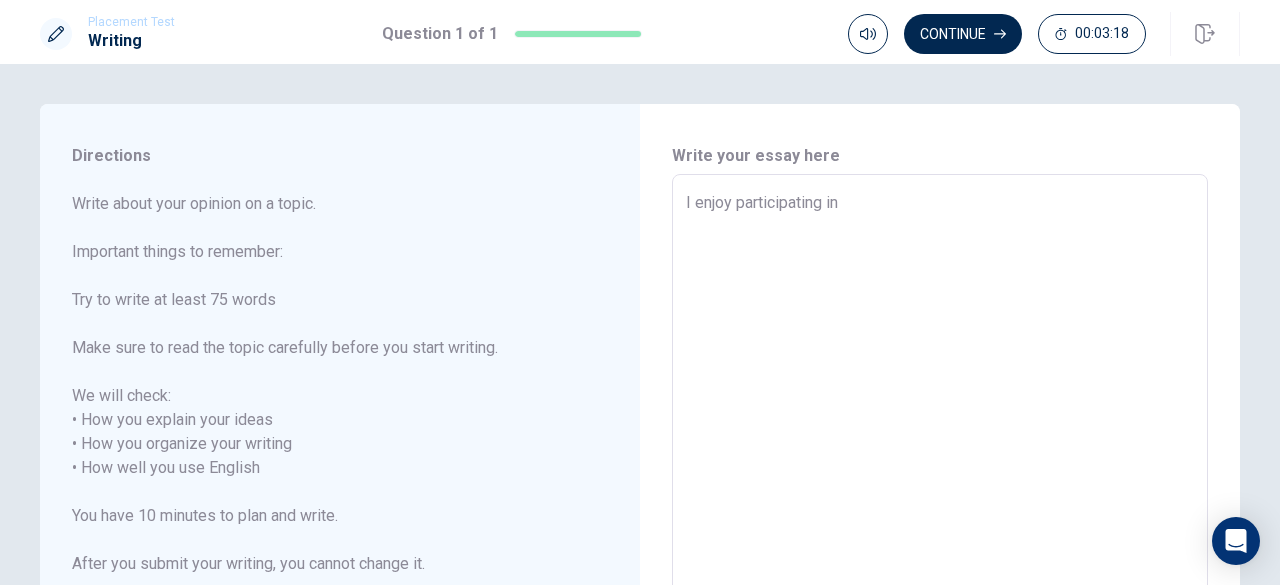 type on "I enjoy participating in" 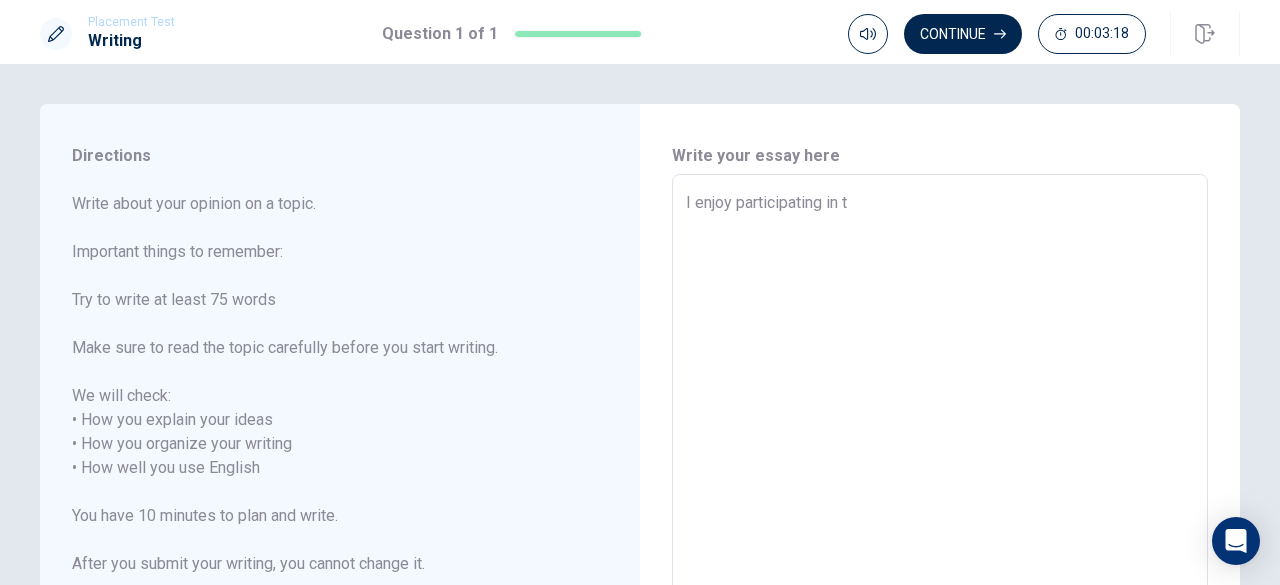 type on "x" 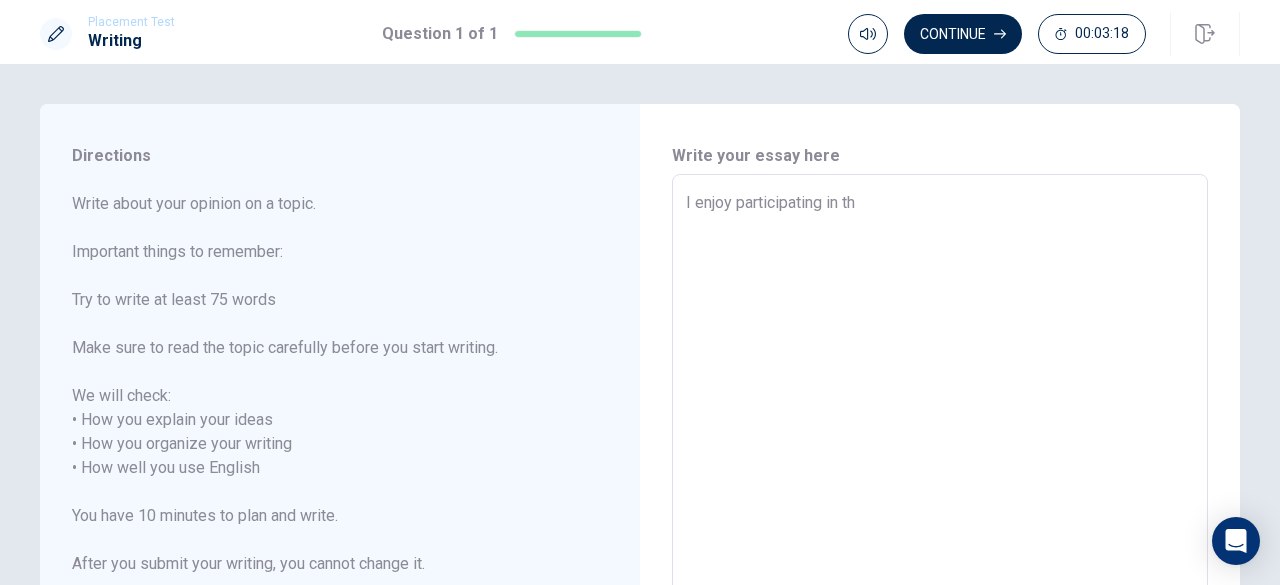 type on "I enjoy participating in the" 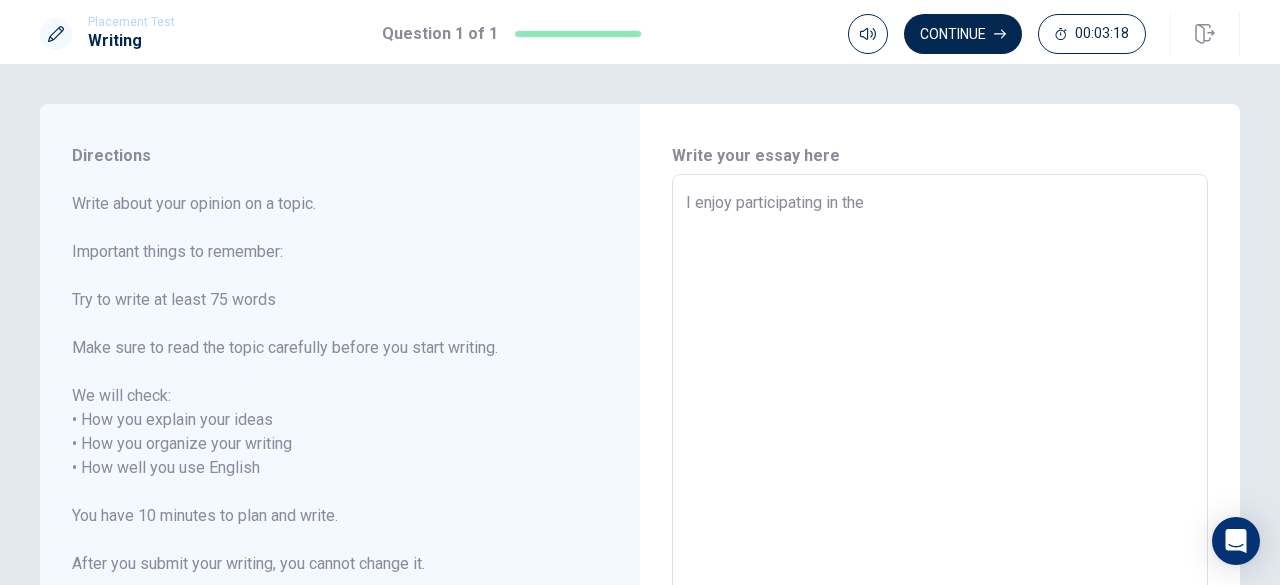type on "x" 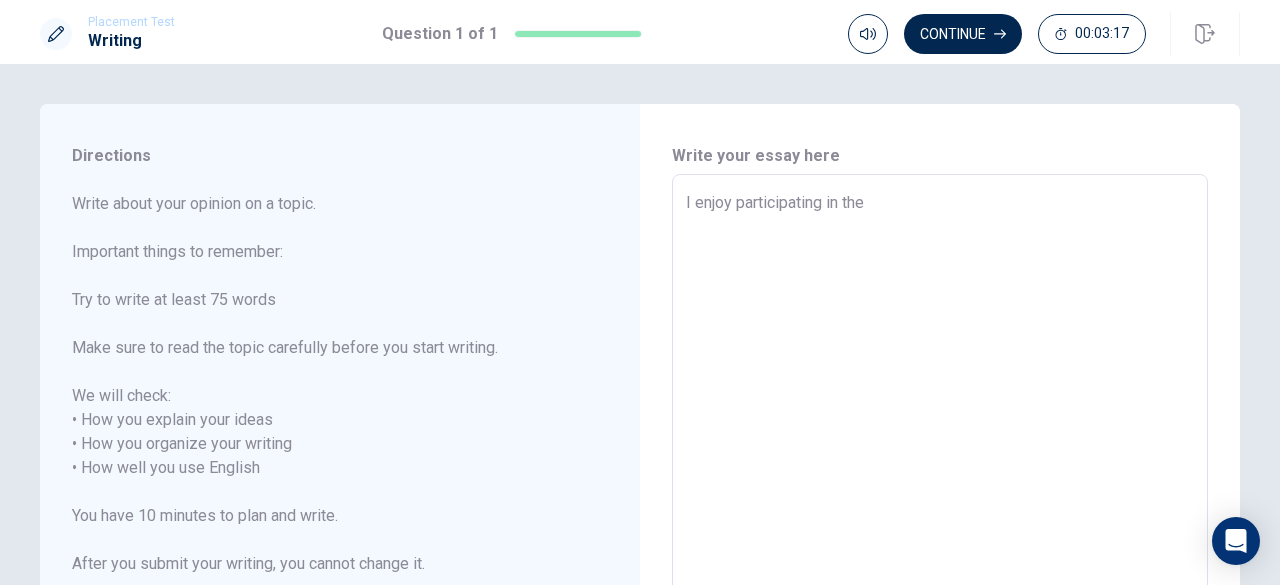 type on "I enjoy participating in the" 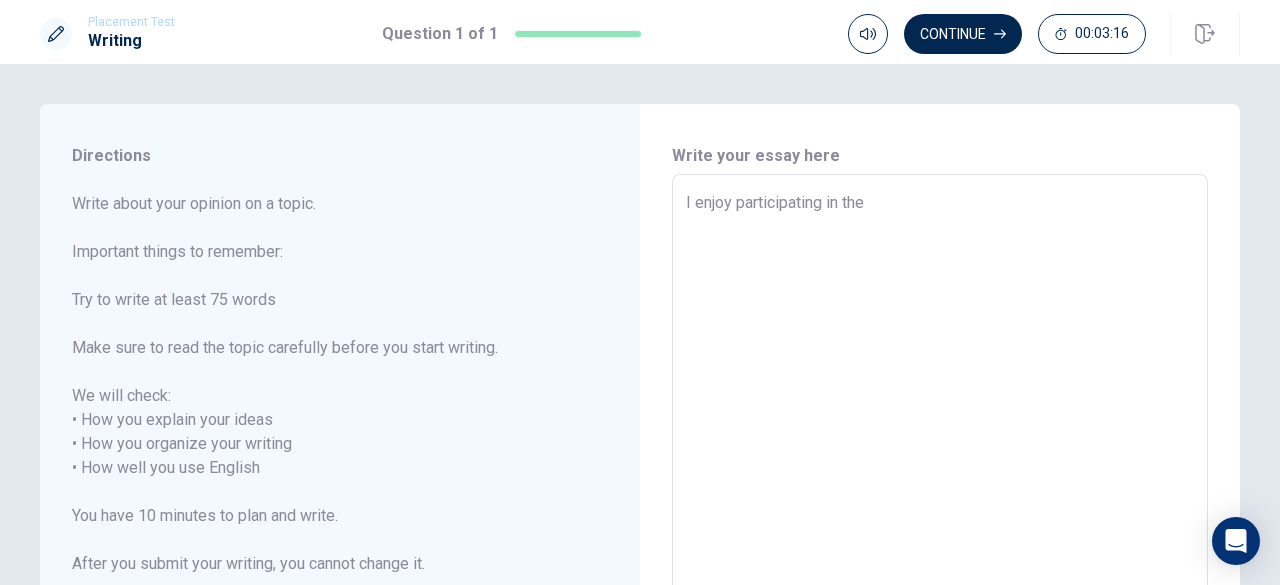 type on "x" 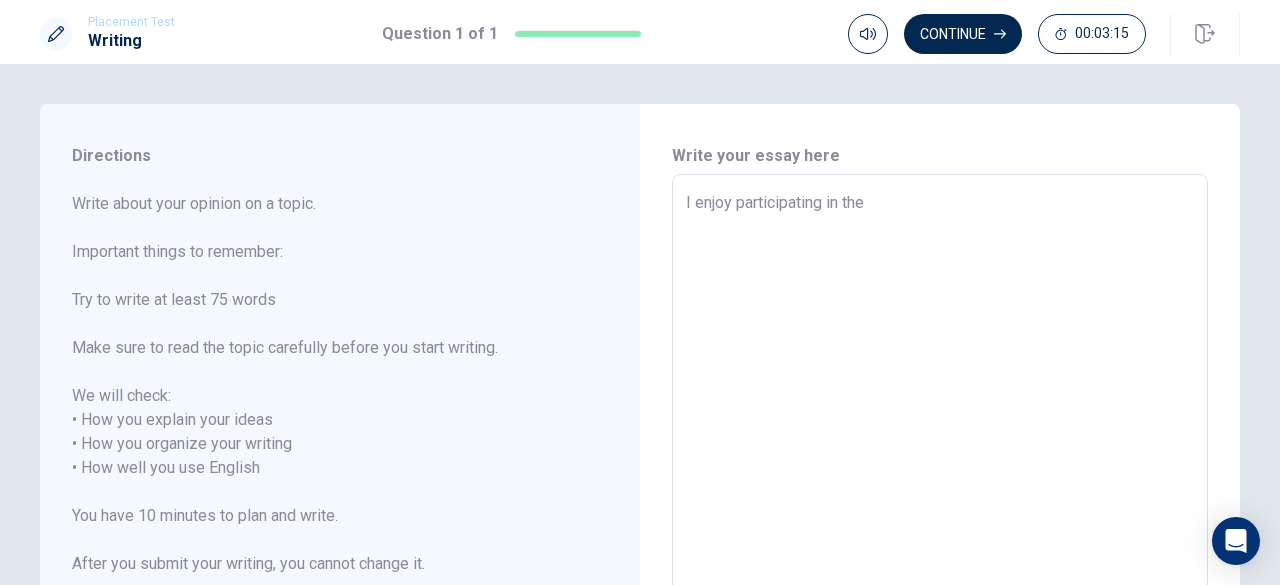 type on "I enjoy participating in the C" 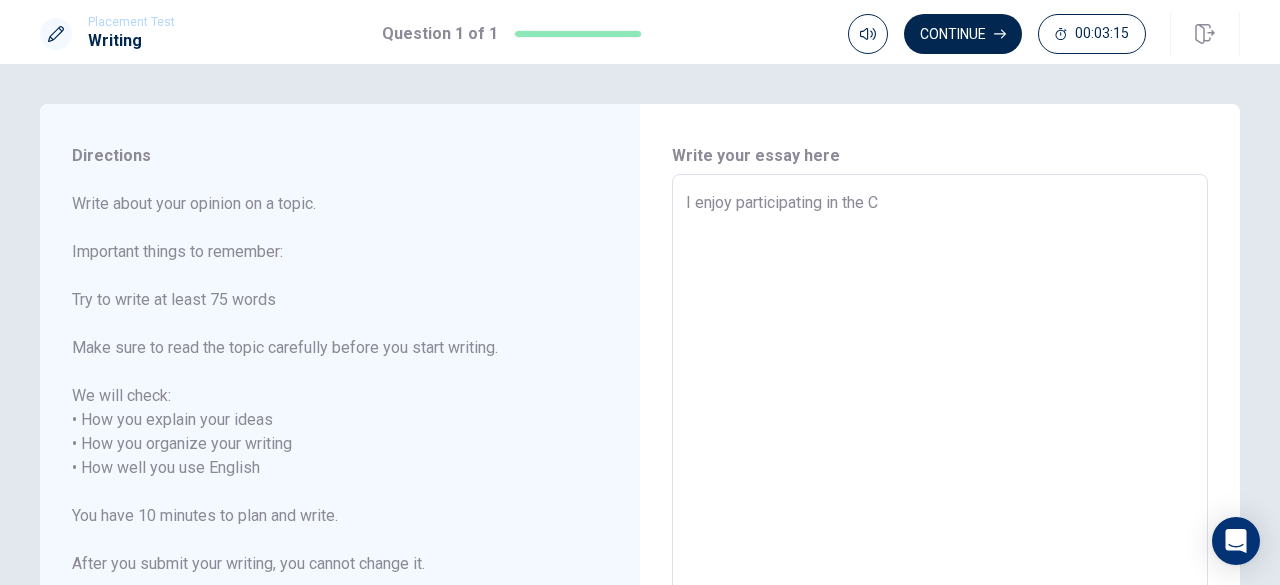 type on "x" 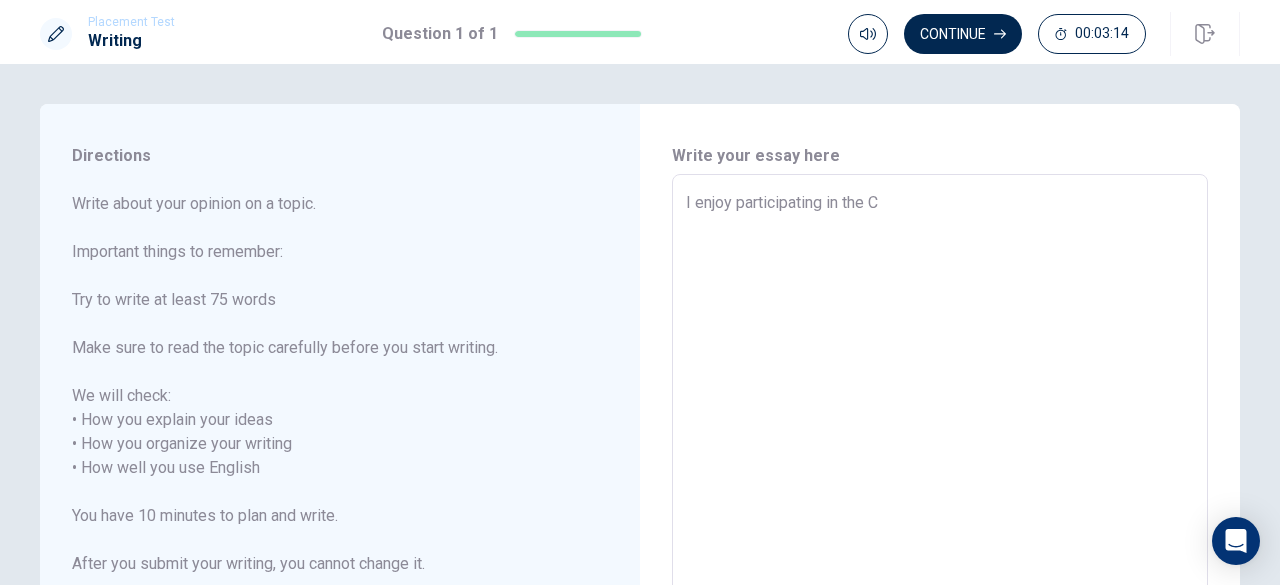 type on "I enjoy participating in the Ch" 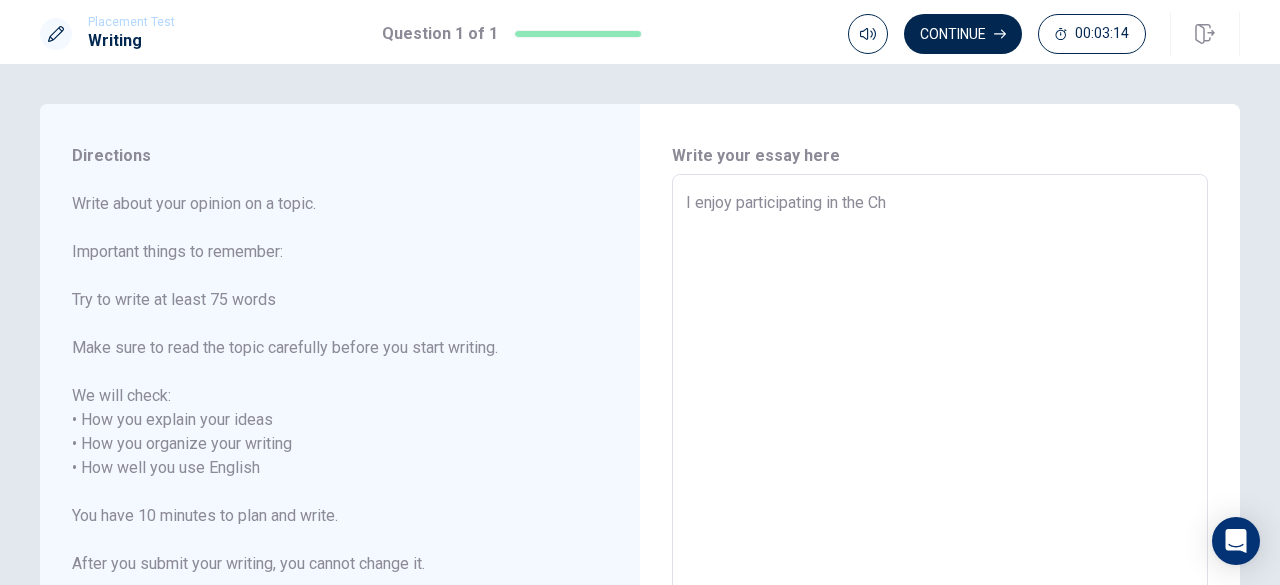 type on "x" 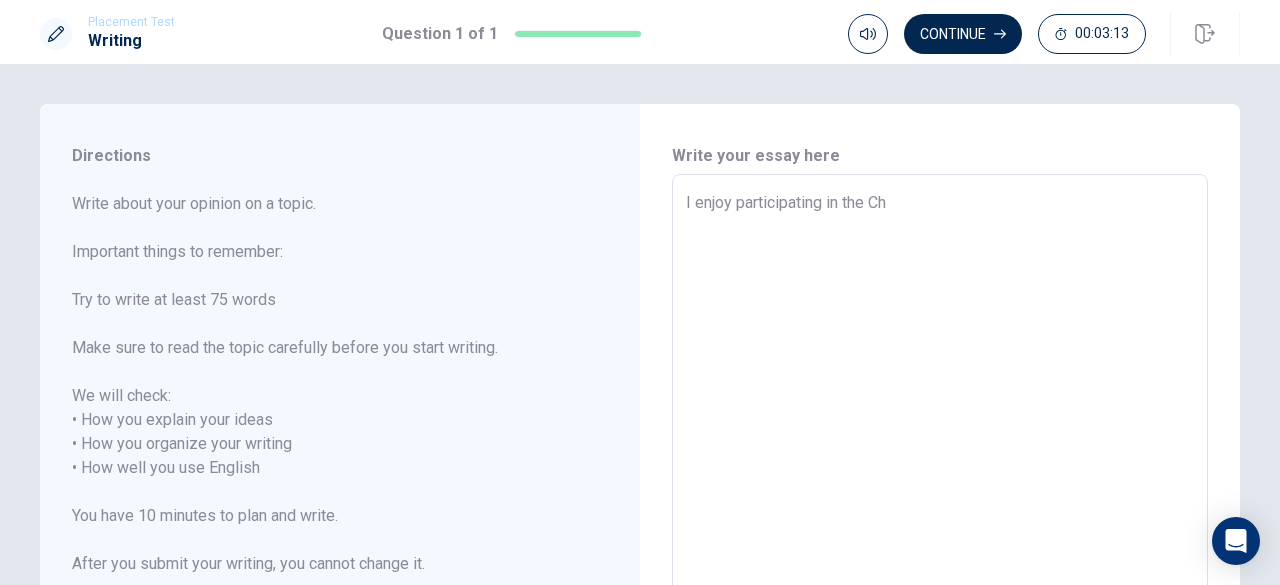 type on "I enjoy participating in the Chr" 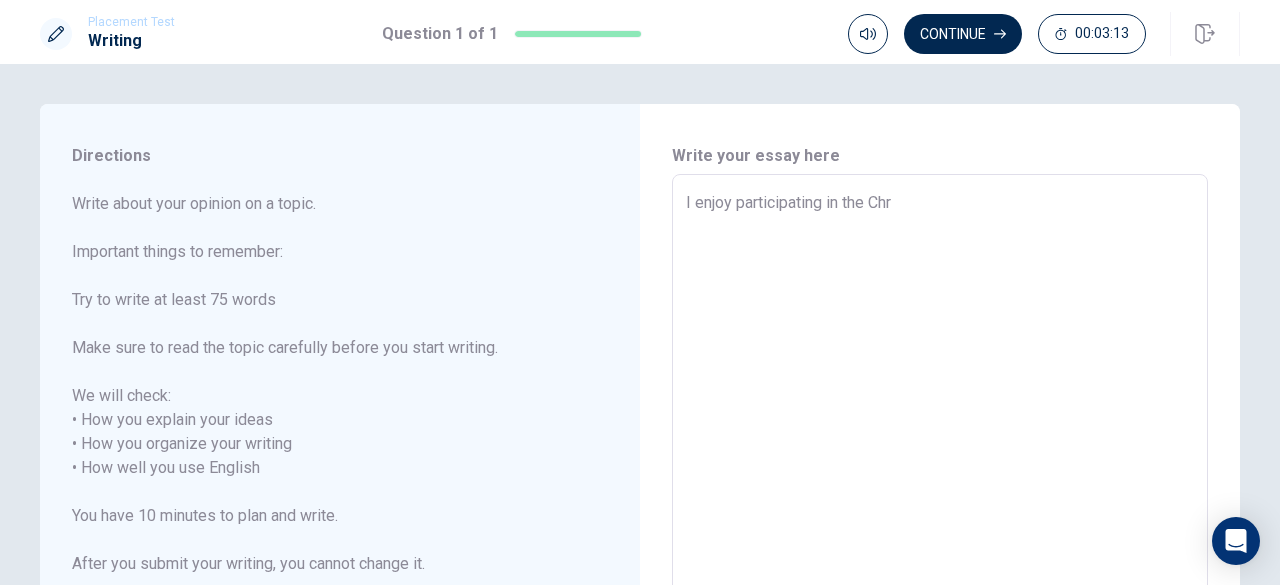 type on "x" 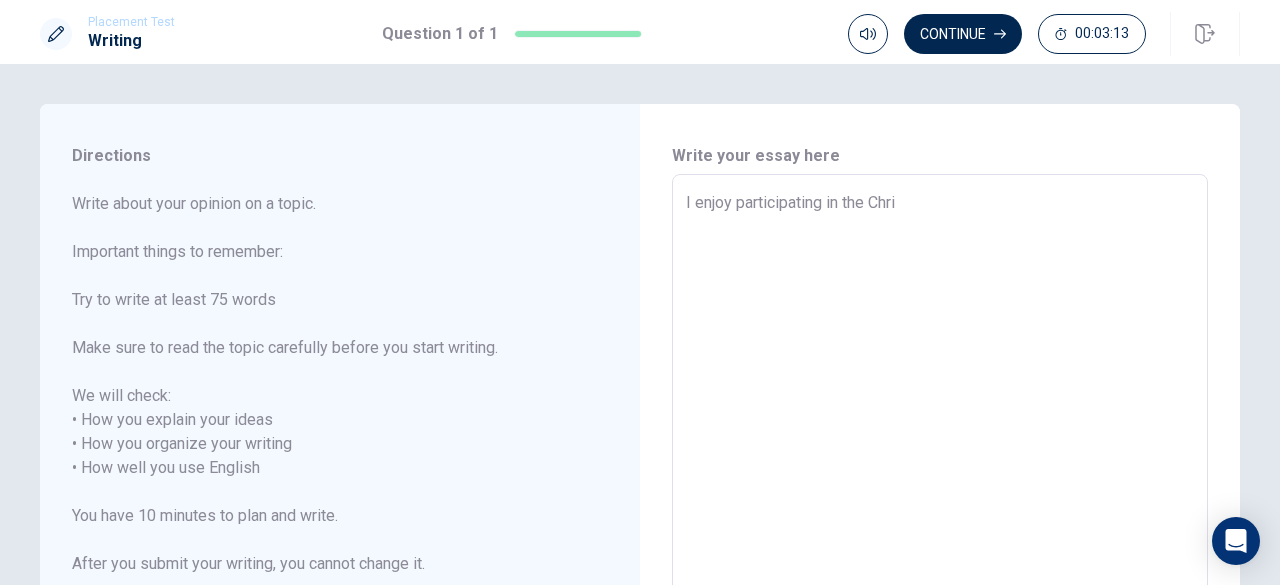 type on "x" 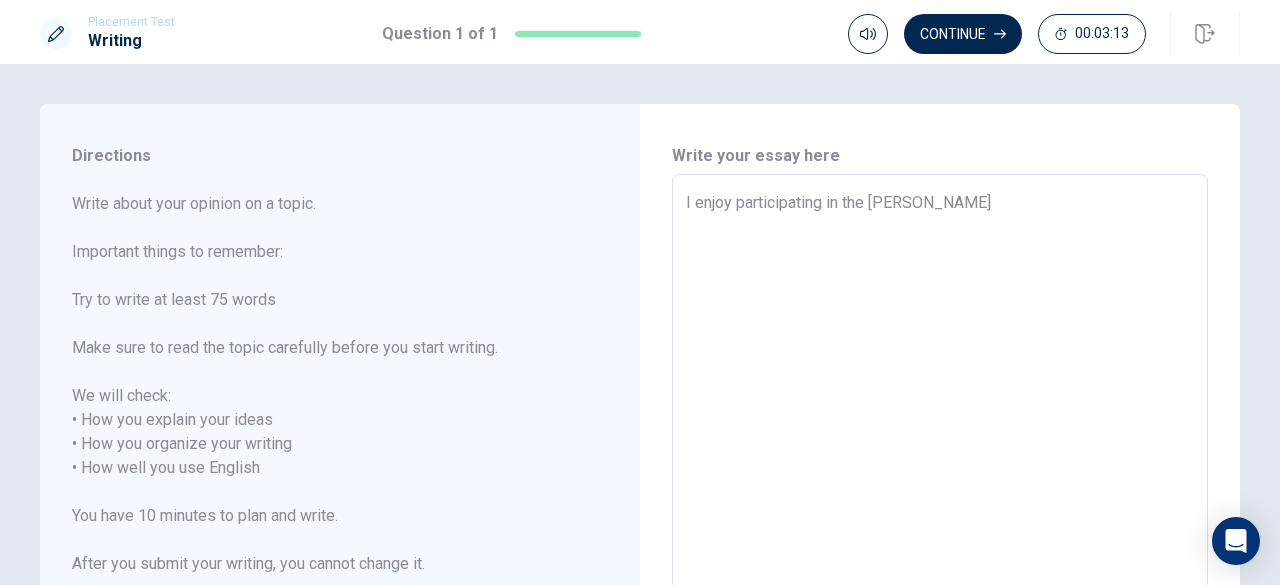 type on "x" 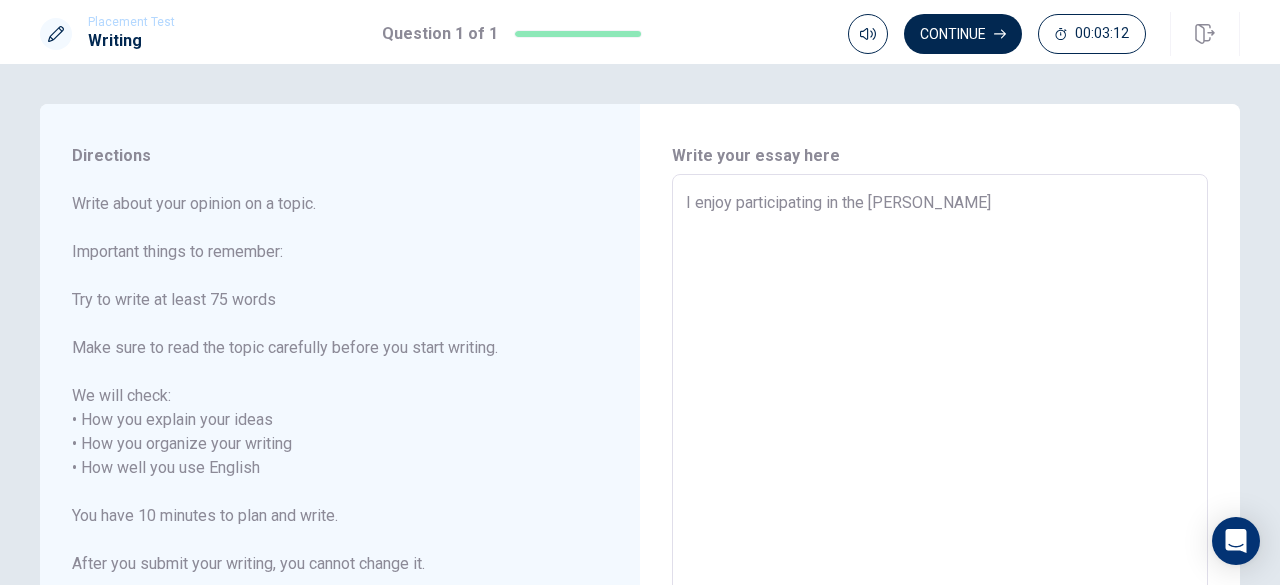 type on "I enjoy participating in the [DEMOGRAPHIC_DATA]" 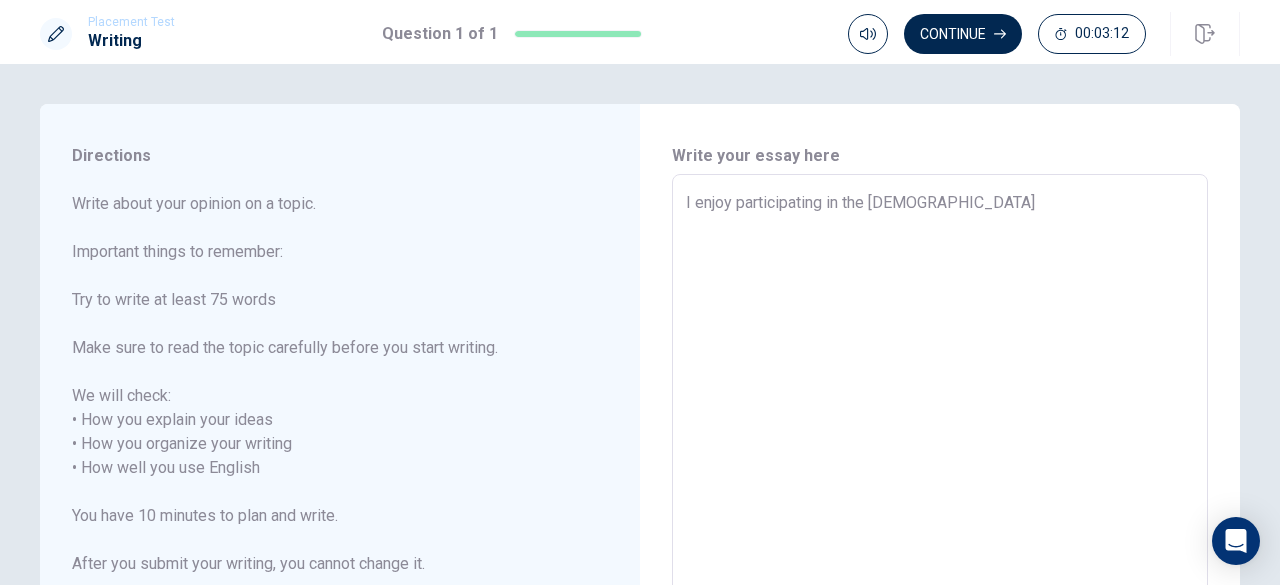 type on "x" 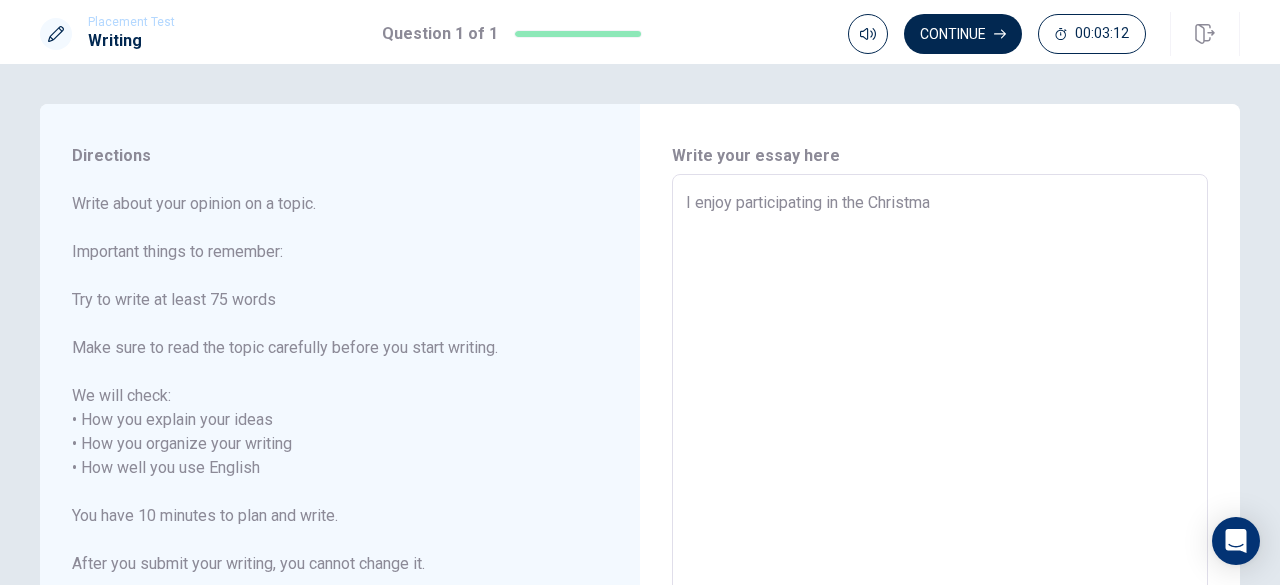 type on "x" 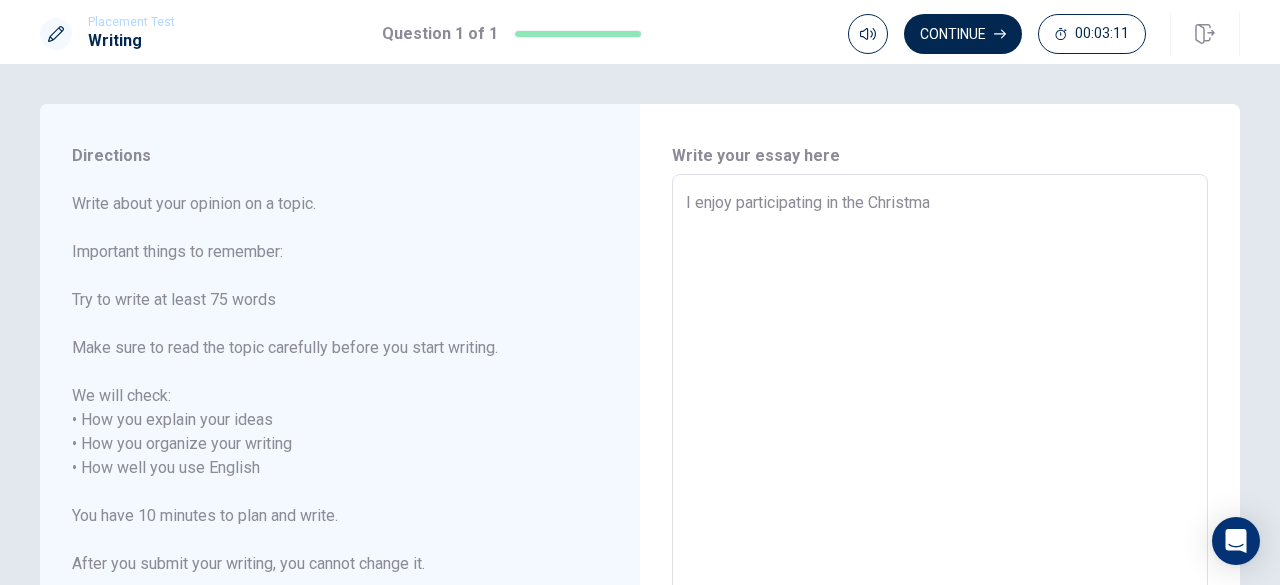 type on "I enjoy participating in the Christmas" 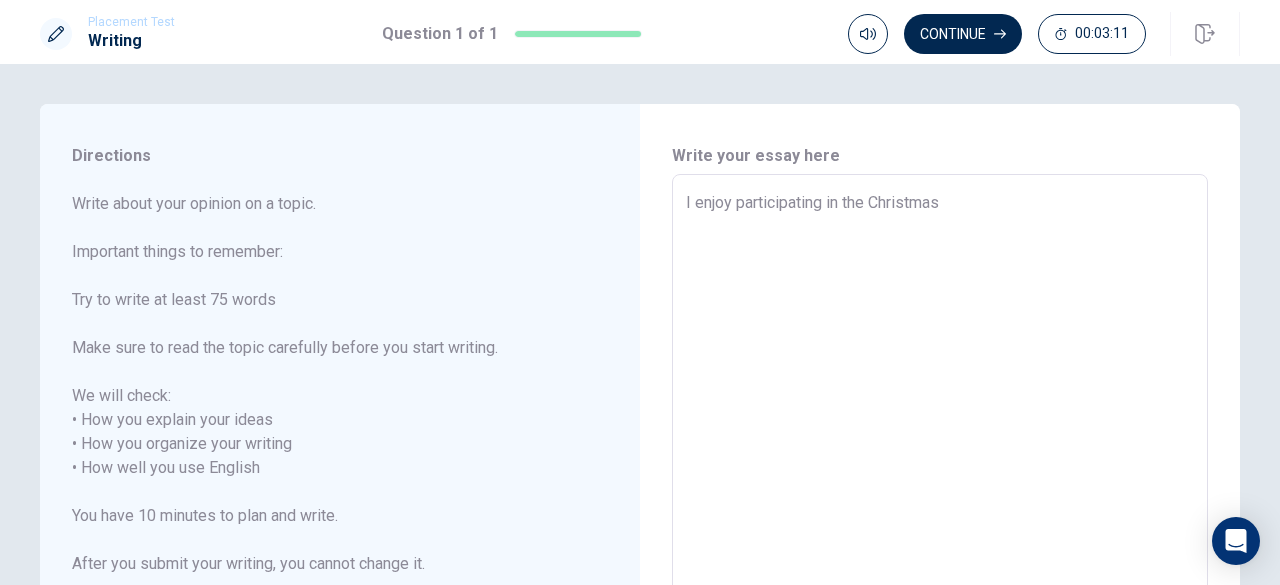 type on "x" 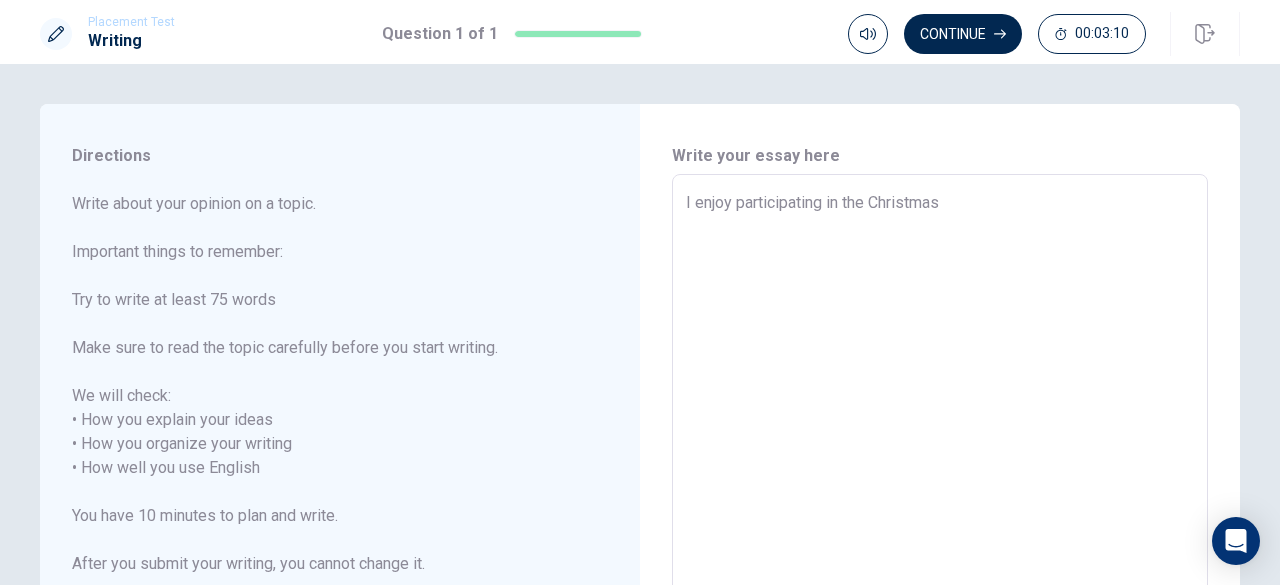 type on "x" 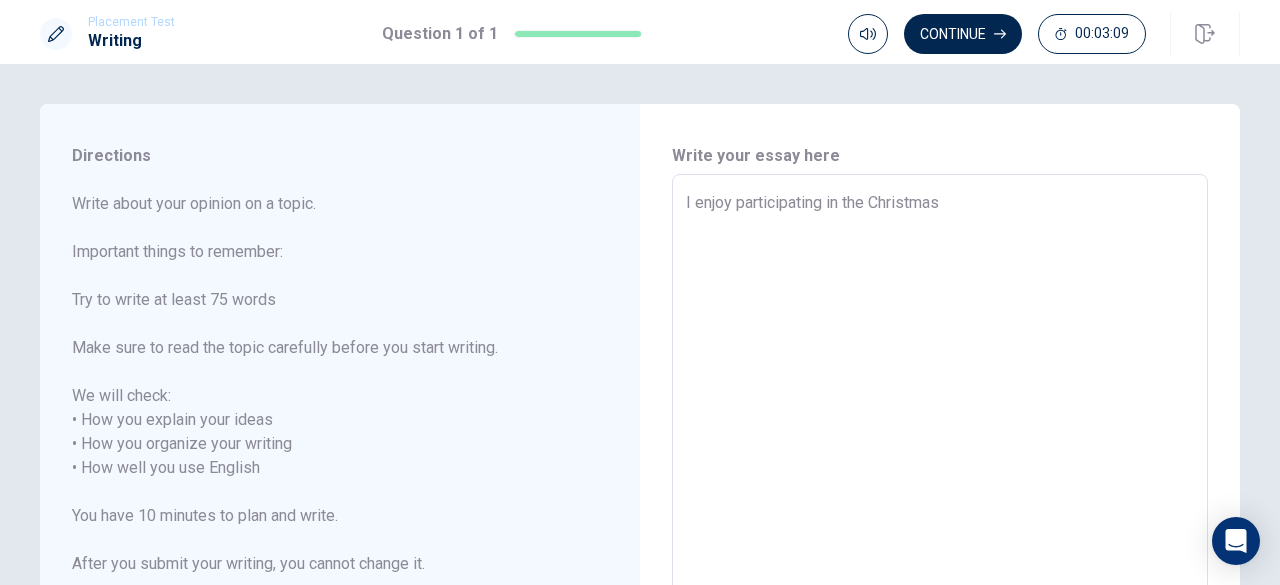 type on "I enjoy participating in the Christmas p" 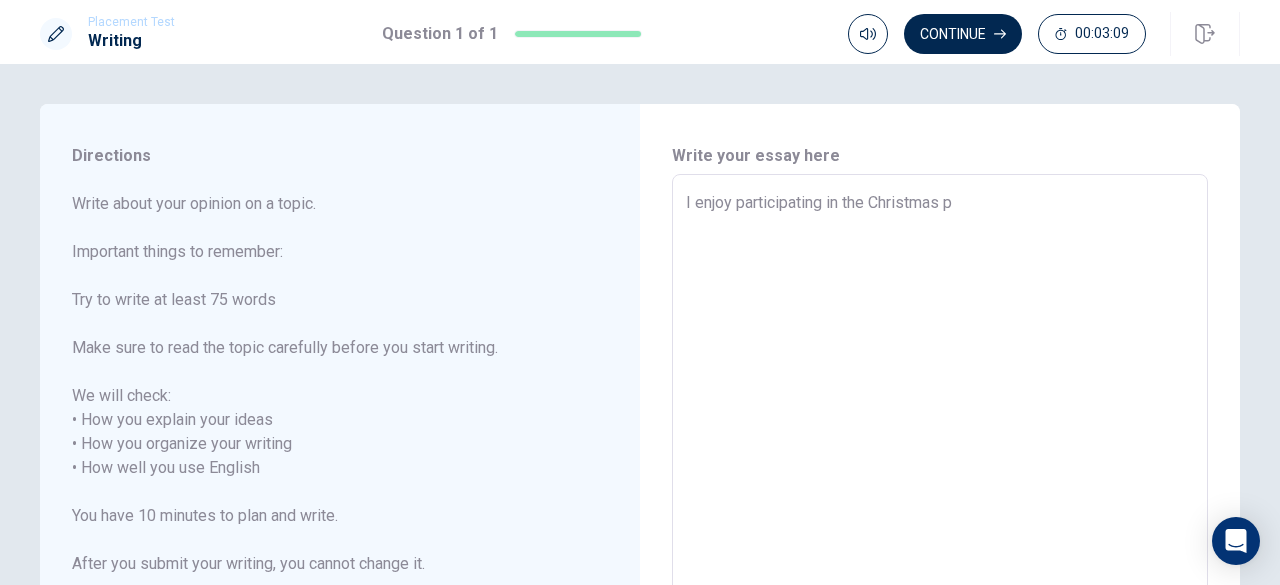 type on "x" 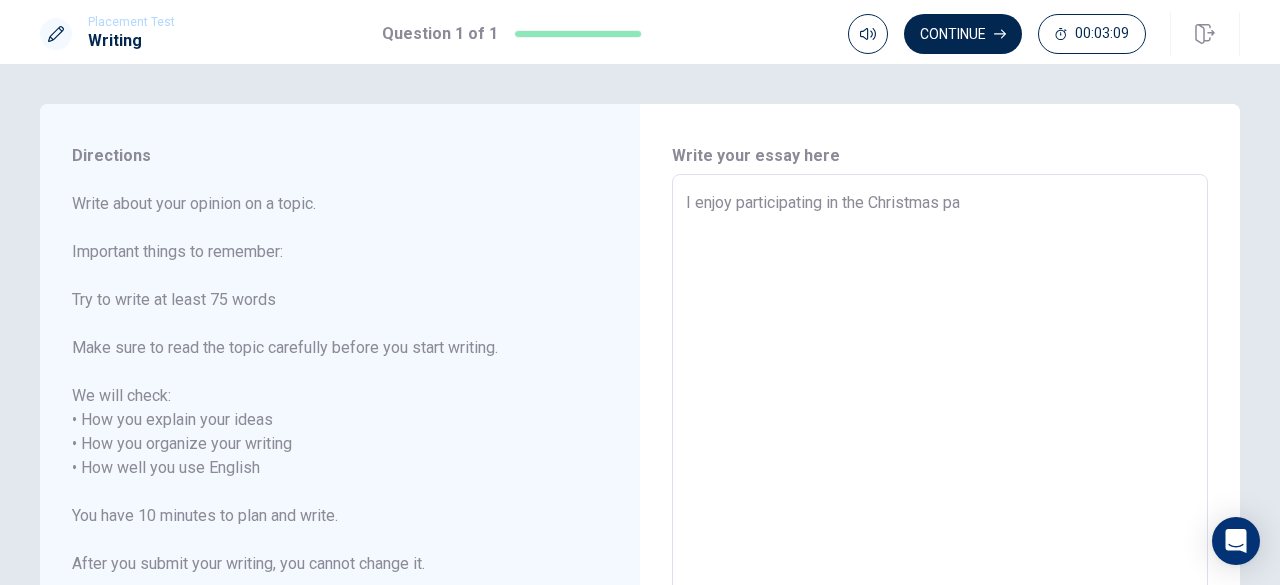 type on "x" 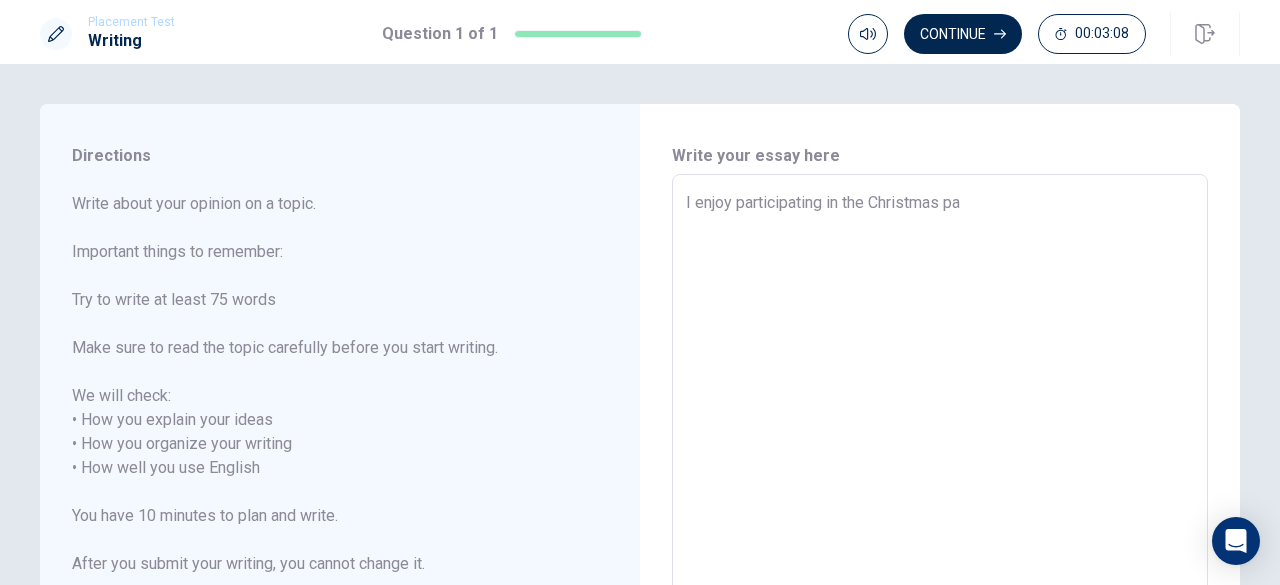 type on "I enjoy participating in the Christmas par" 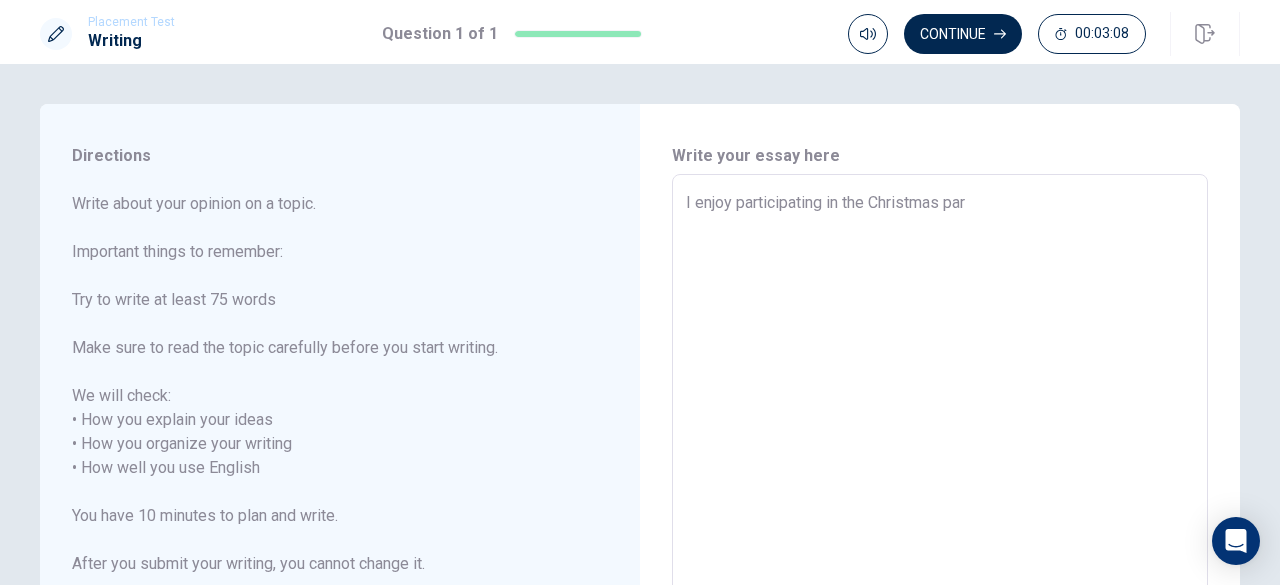 type on "x" 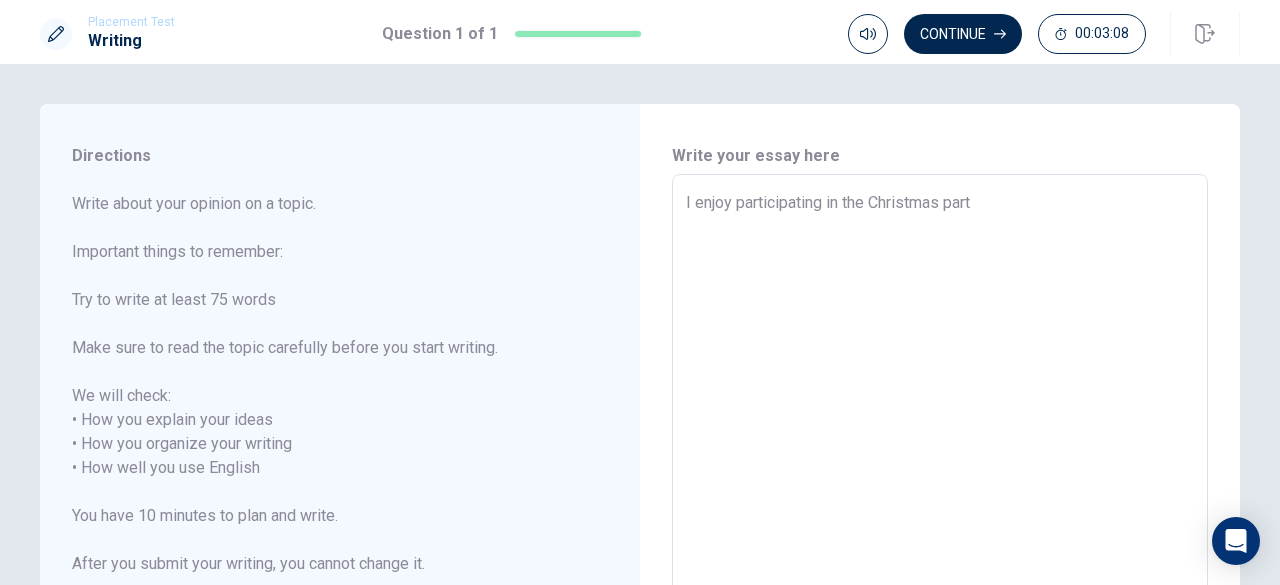 type on "x" 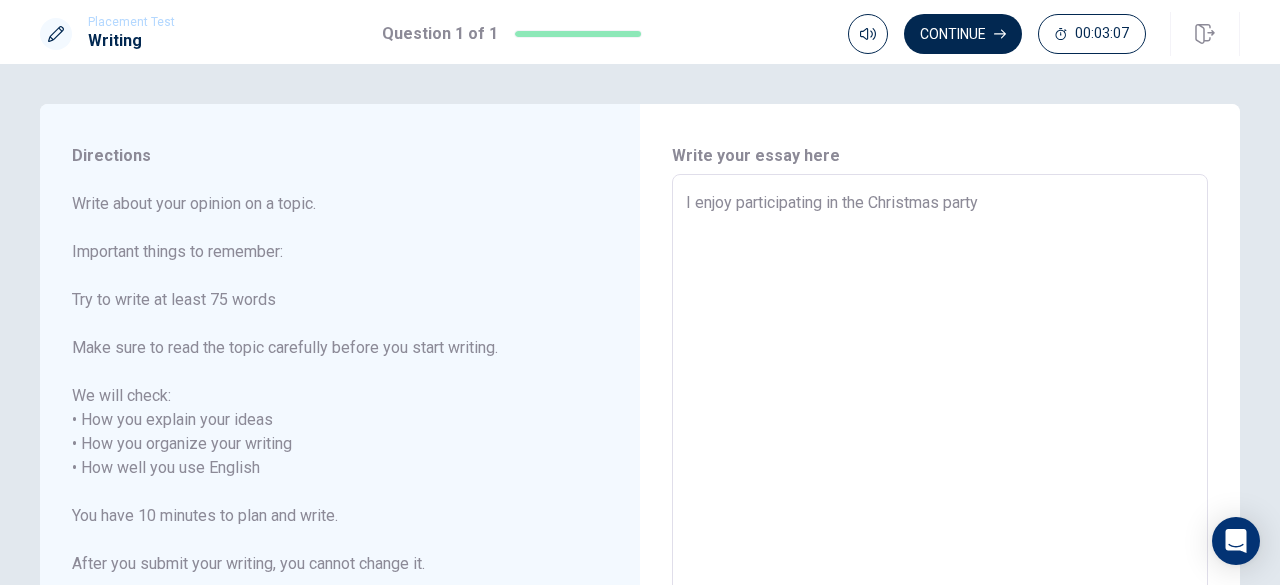 type on "x" 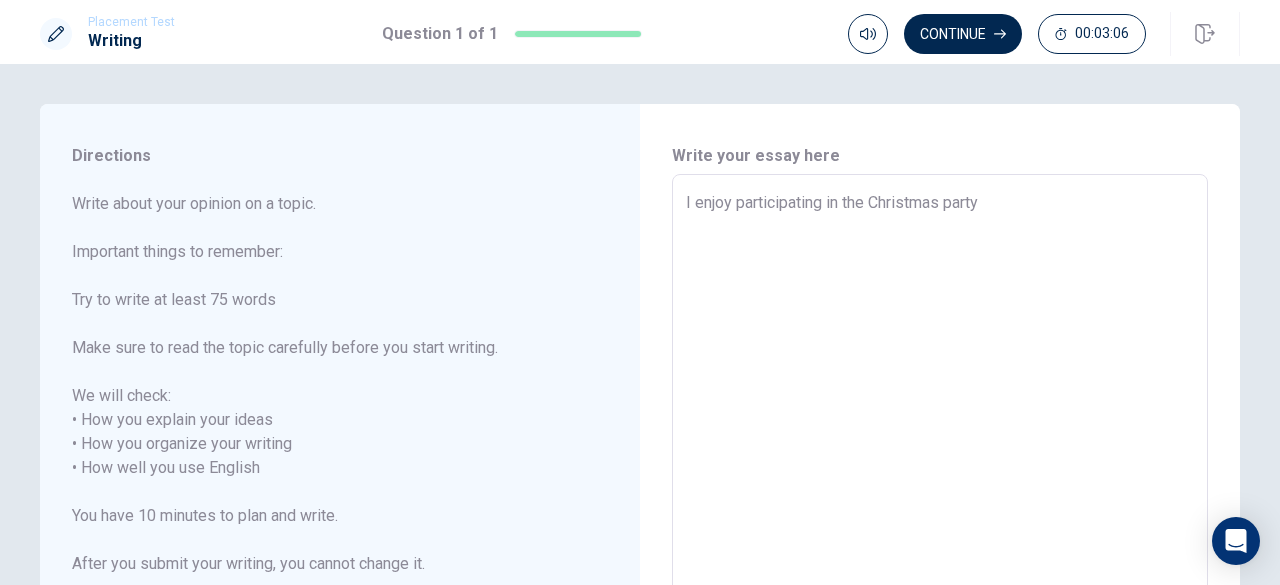 type on "I enjoy participating in the Christmas party." 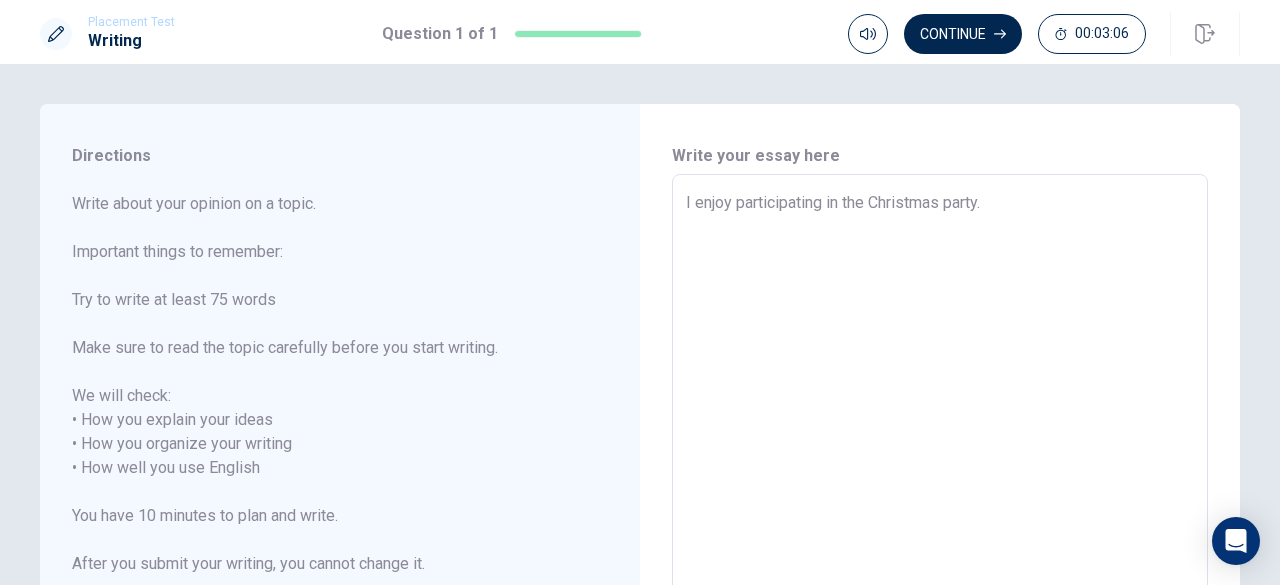 type on "x" 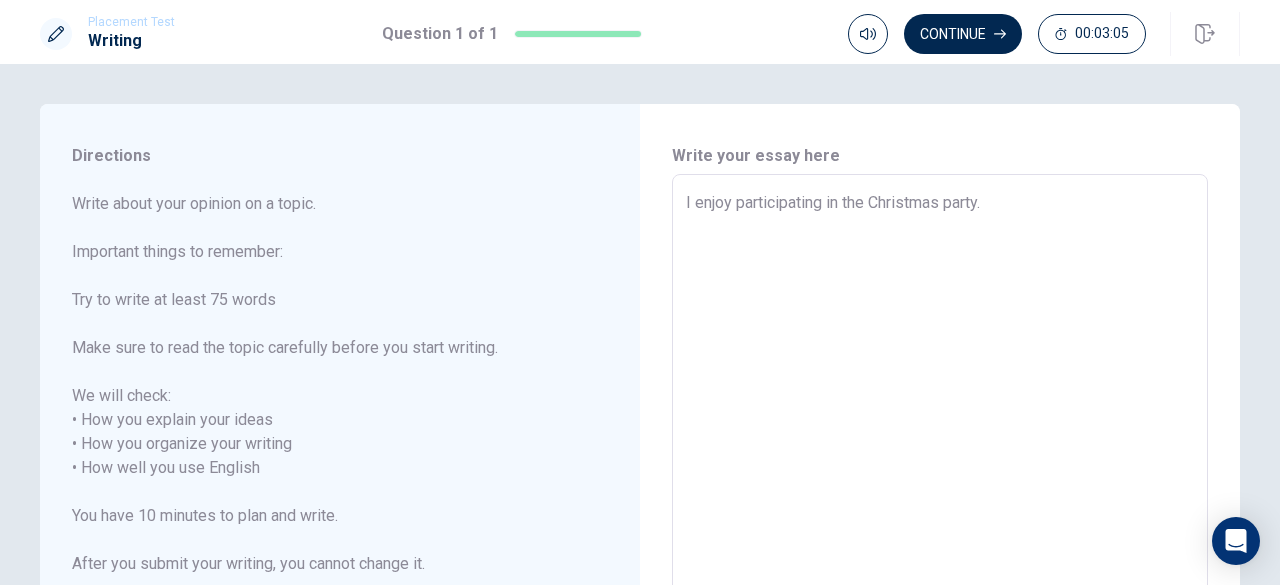 type on "x" 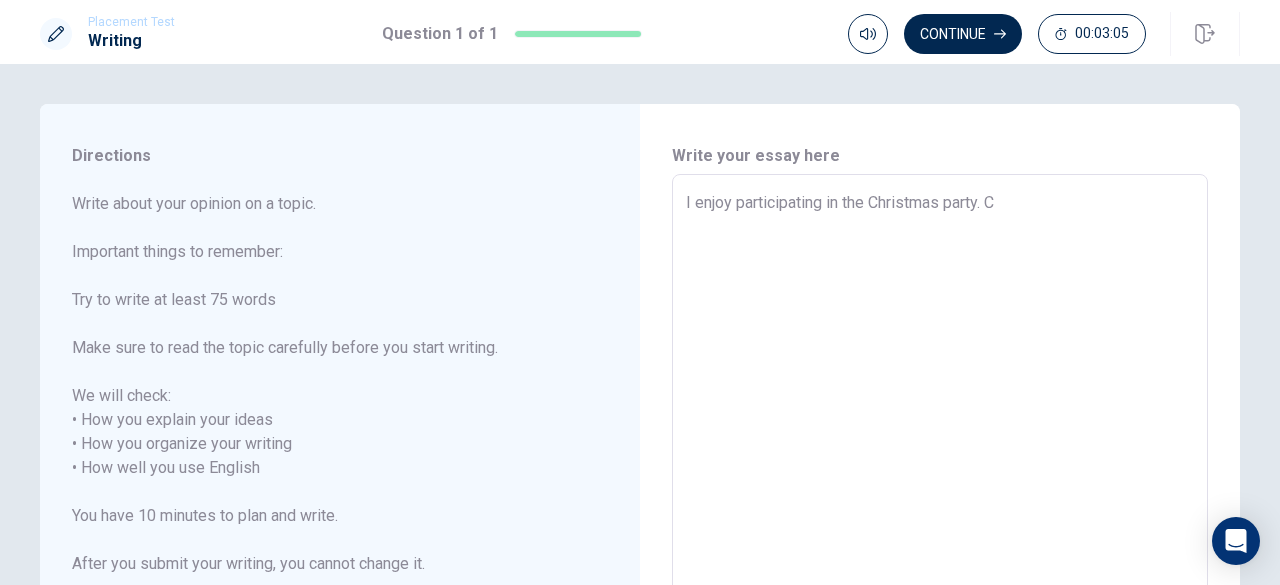 type on "x" 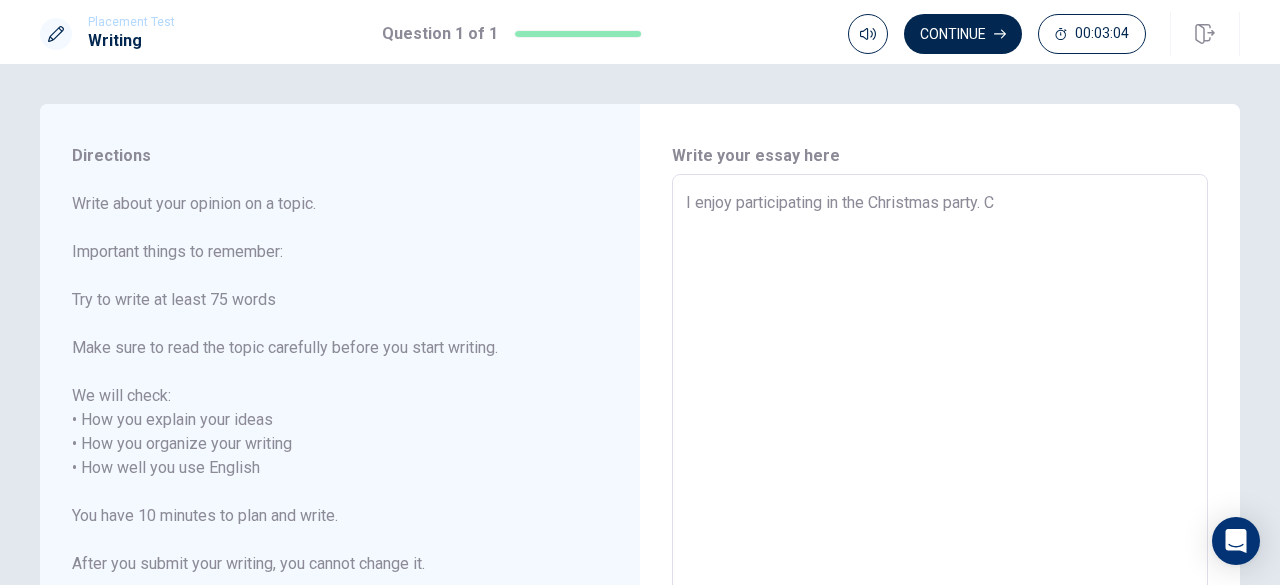 type on "I enjoy participating in the Christmas party. Ch" 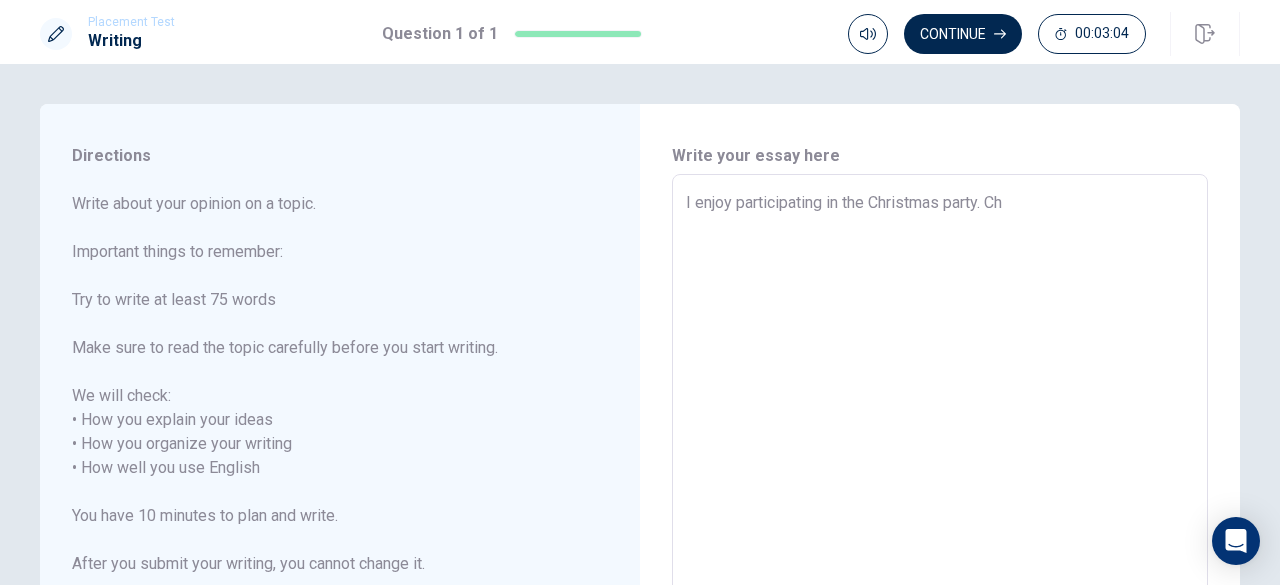 type on "x" 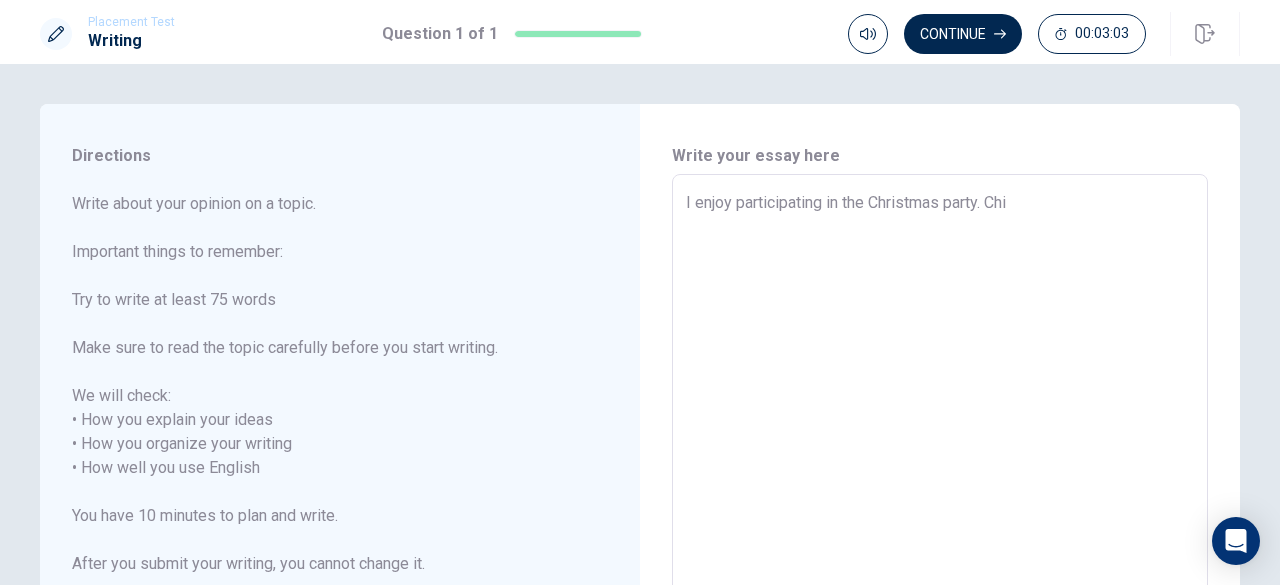type on "x" 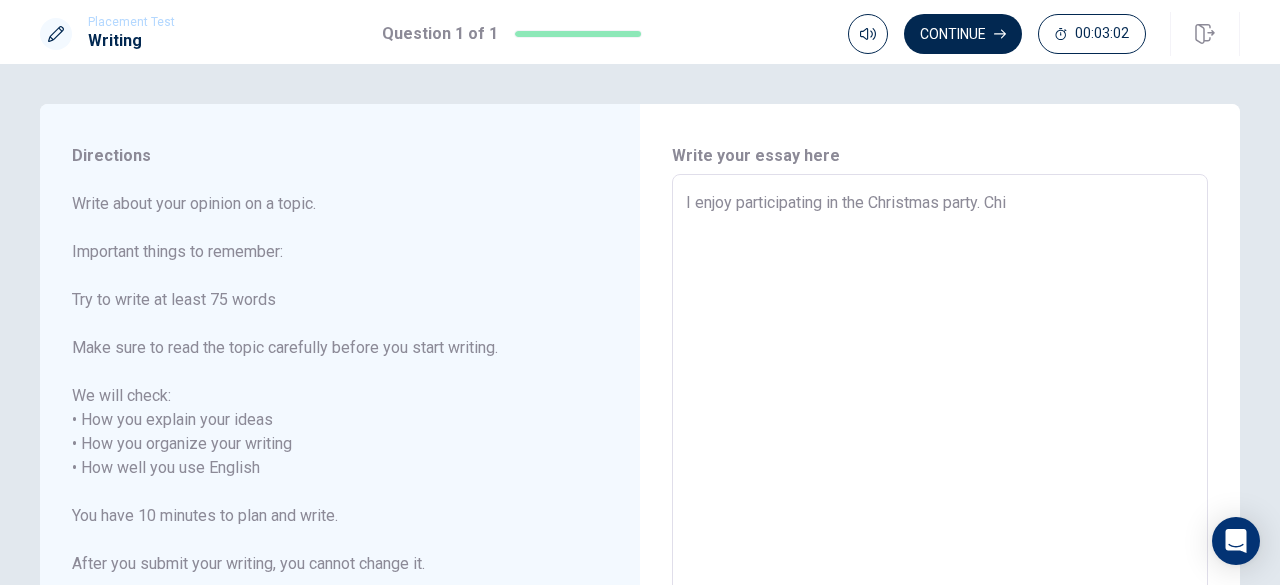 type on "I enjoy participating in the Christmas party. Chir" 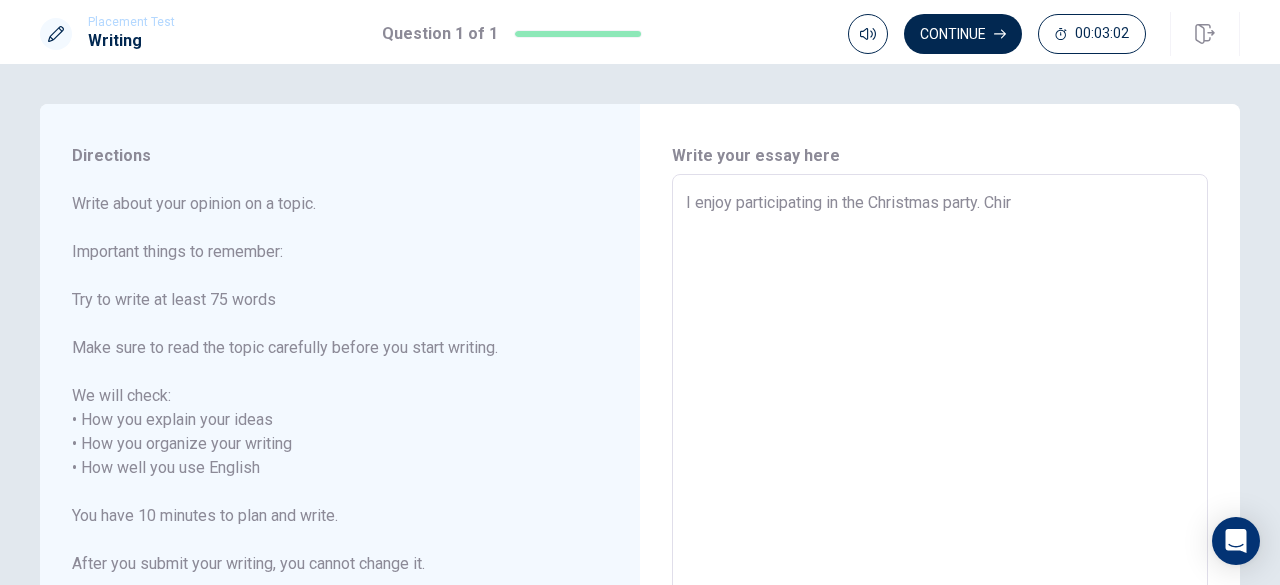 type on "x" 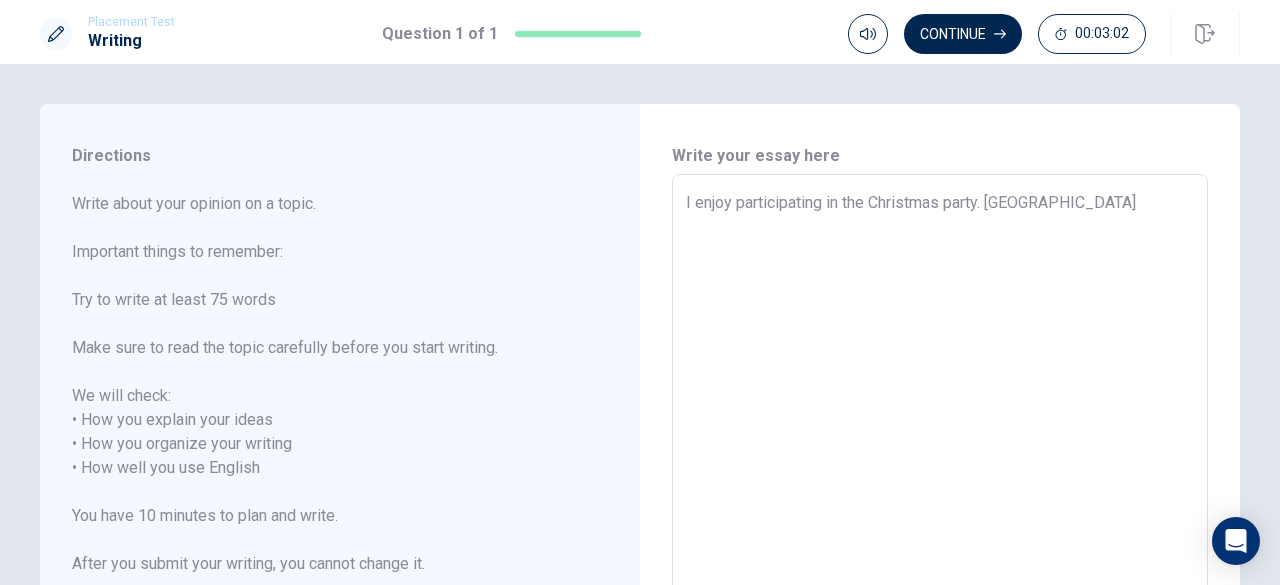 type on "x" 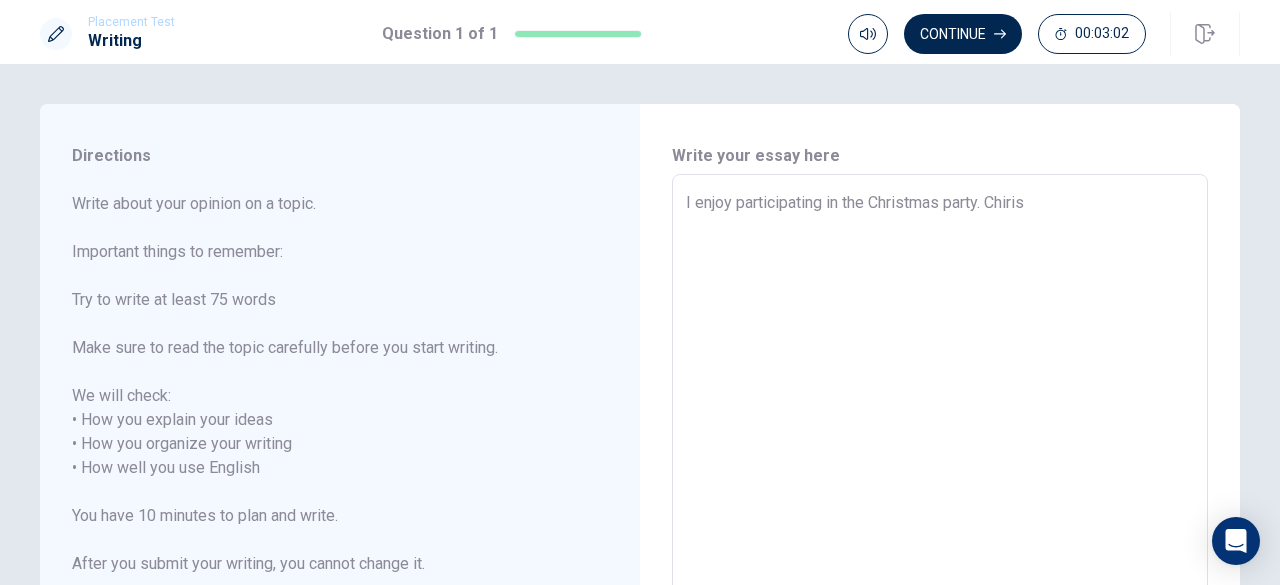 type on "x" 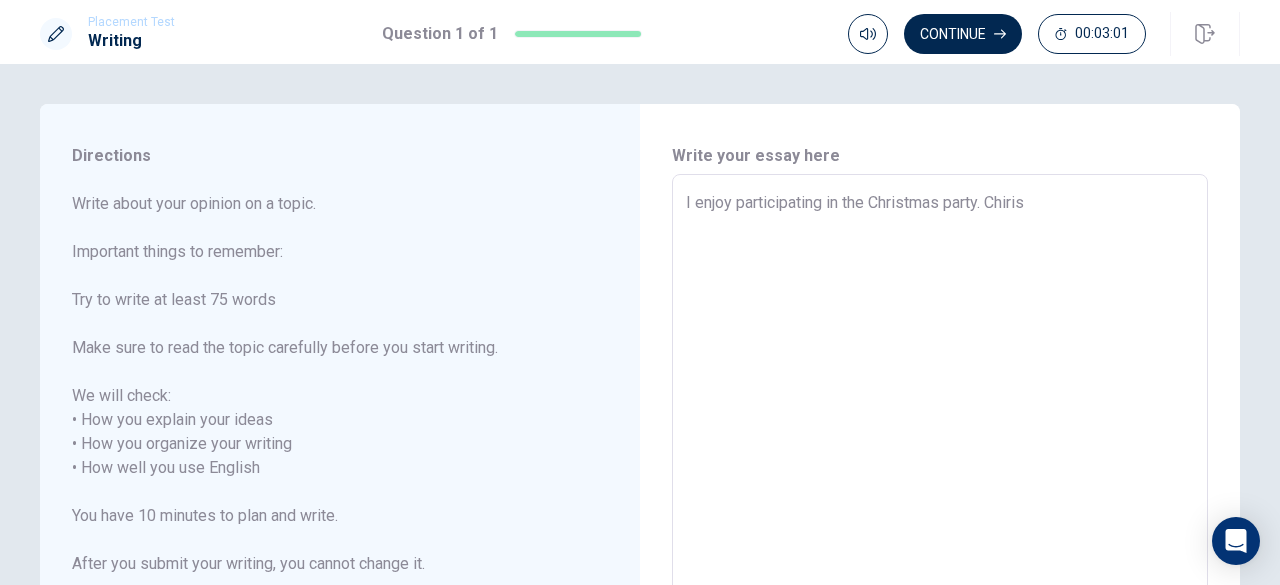 type on "I enjoy participating in the Christmas party. Chirist" 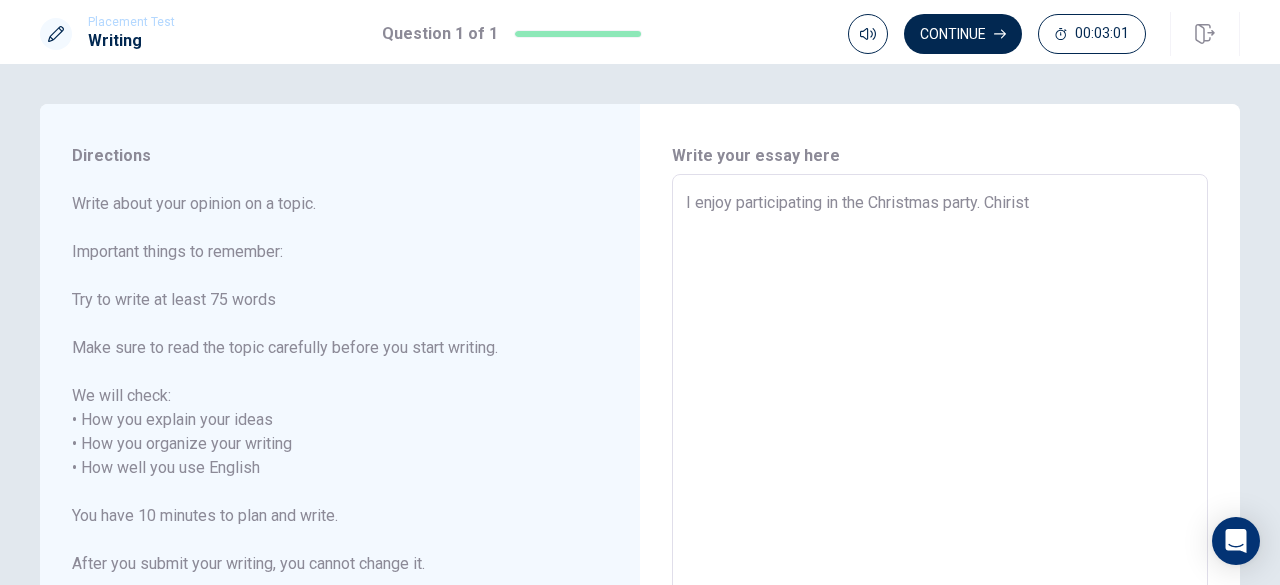 type on "x" 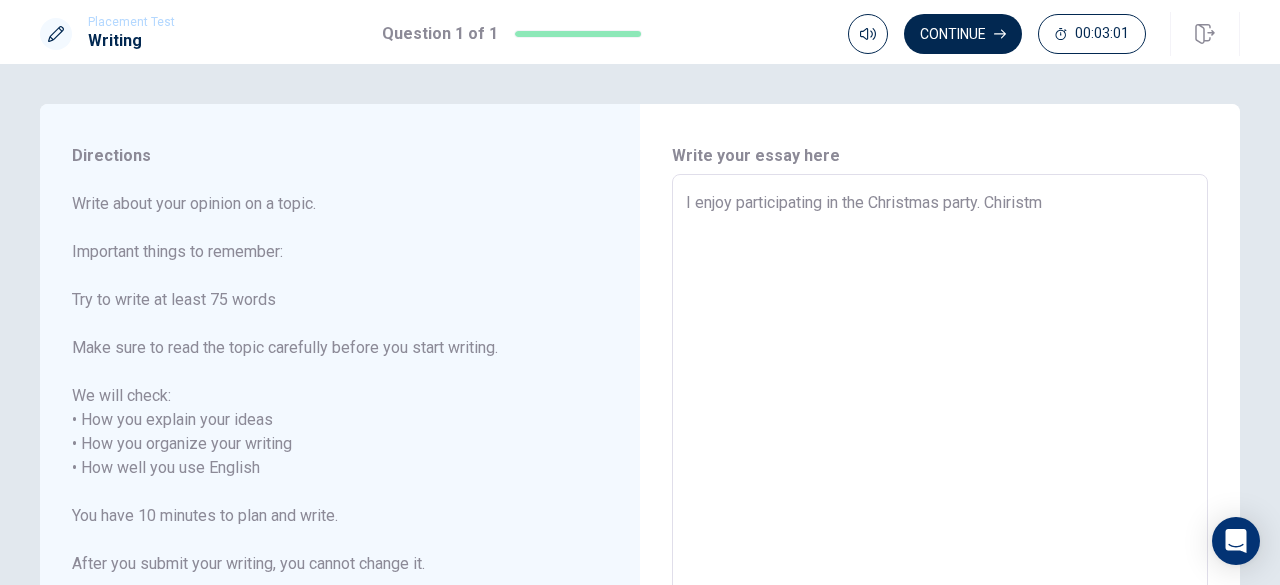type on "x" 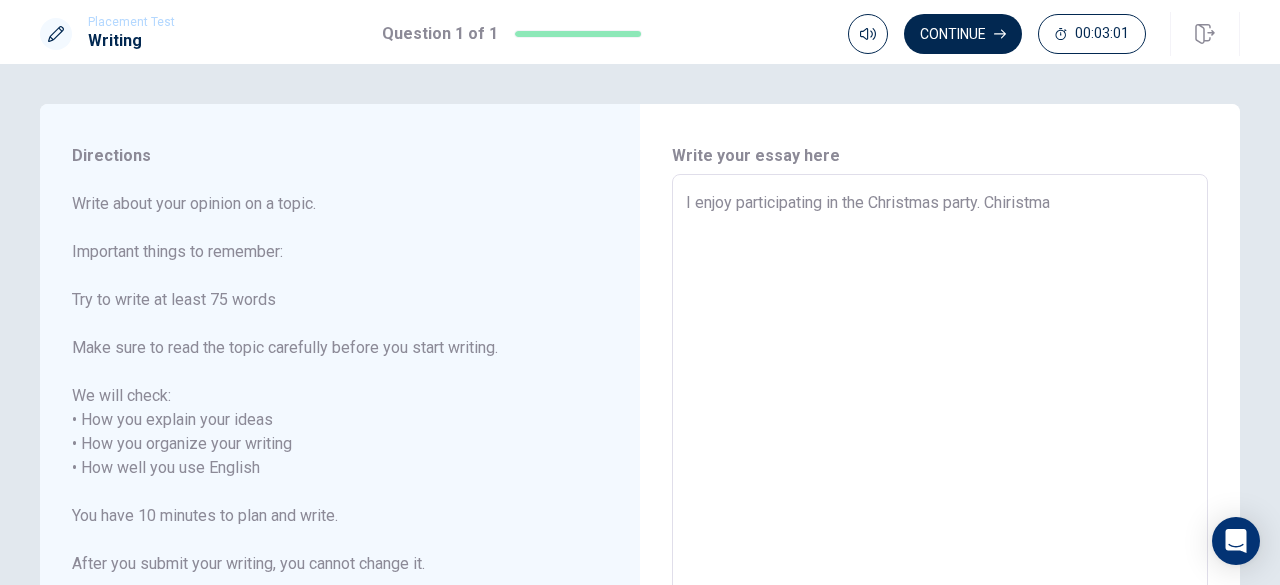 type on "x" 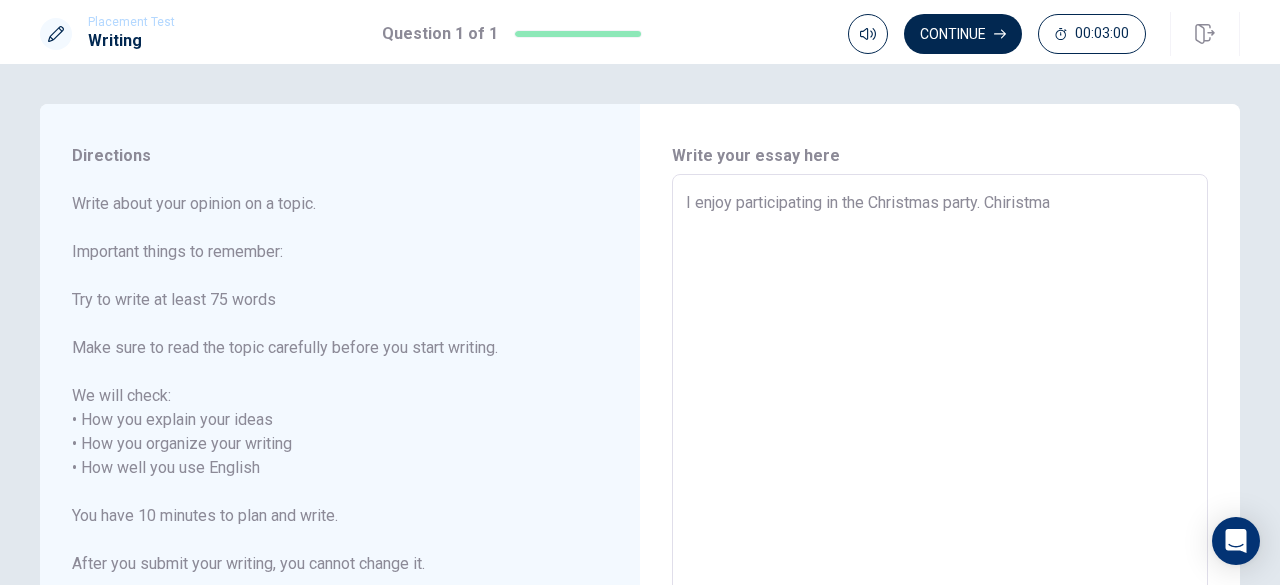 type on "I enjoy participating in the Christmas party. Chiristmas" 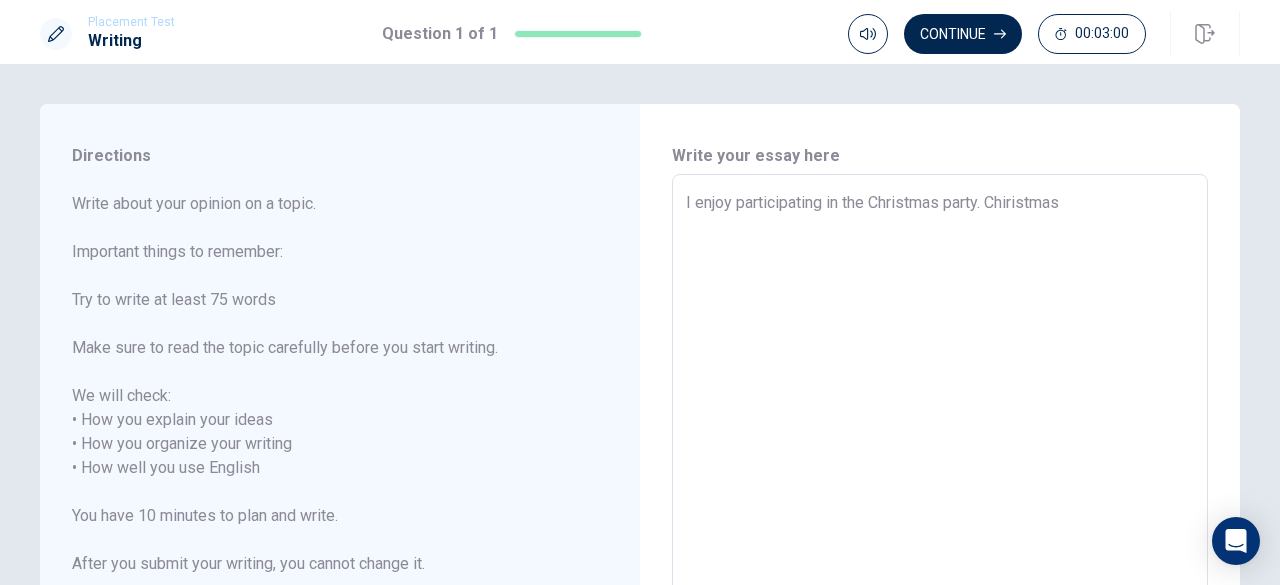 type on "x" 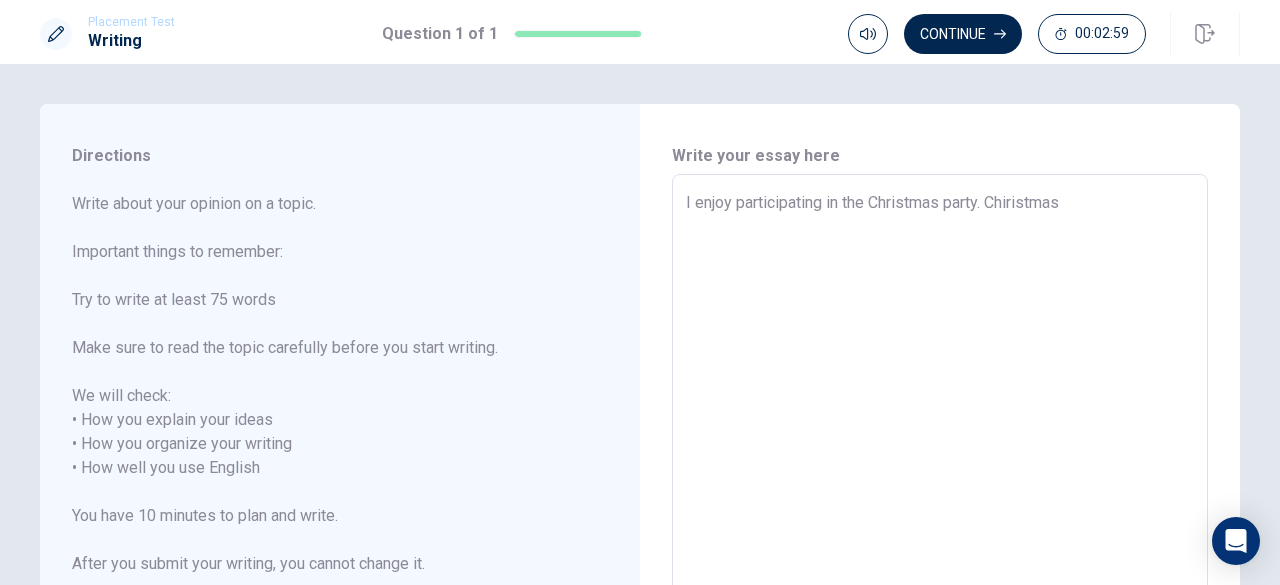 type on "I enjoy participating in the Christmas party. Chiristmas" 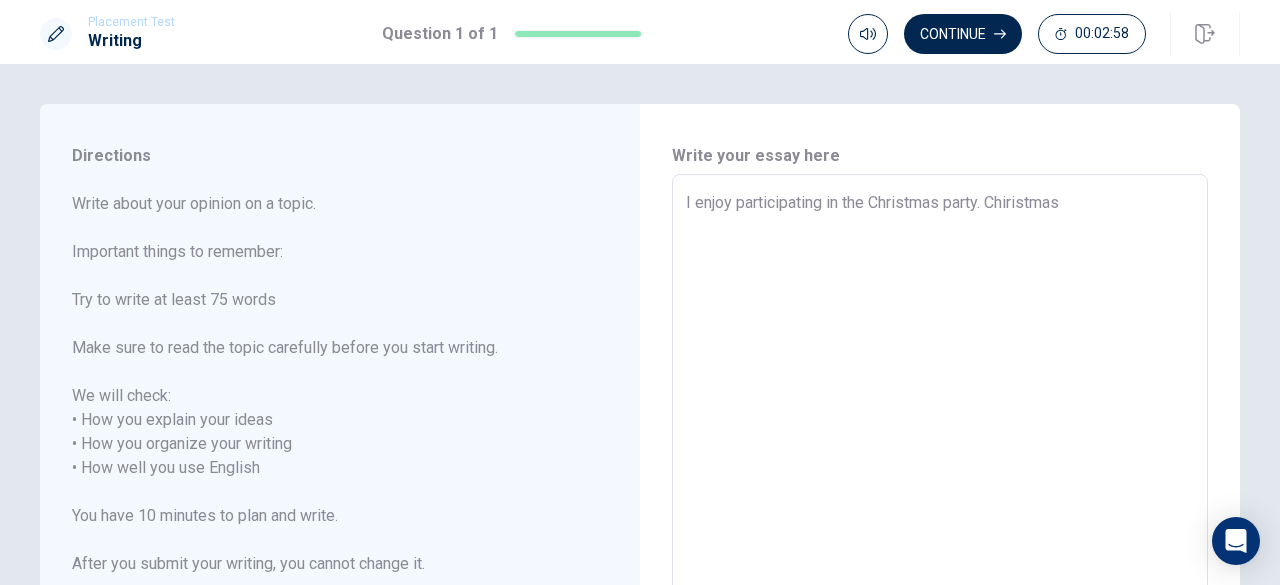 type on "I enjoy participating in the Christmas party. Chiristmas i" 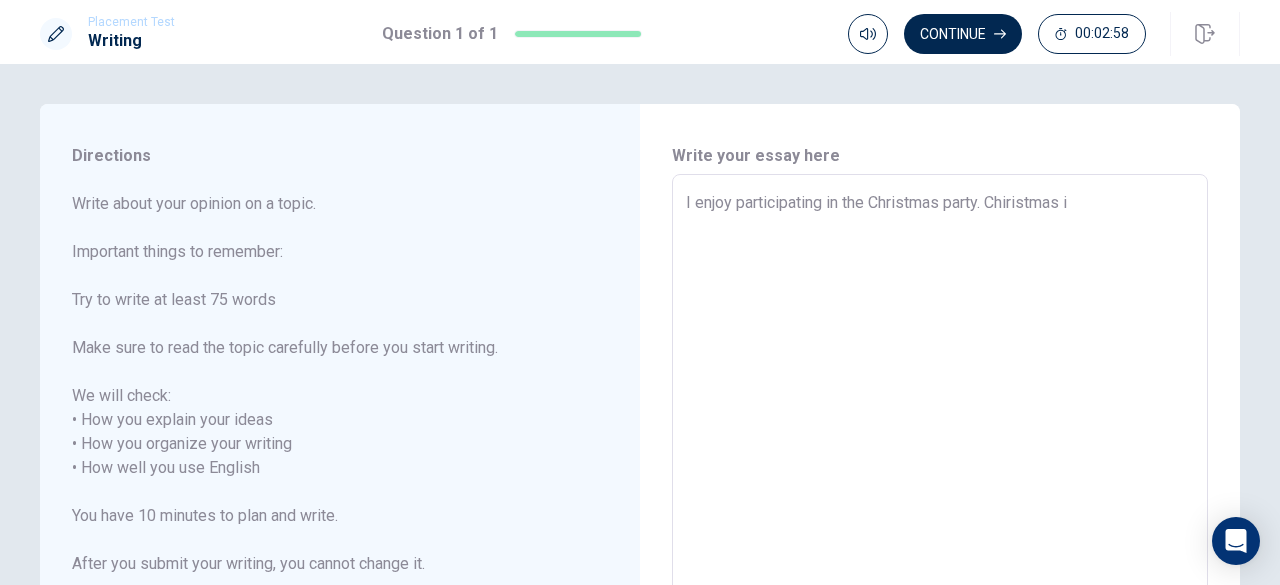 type on "x" 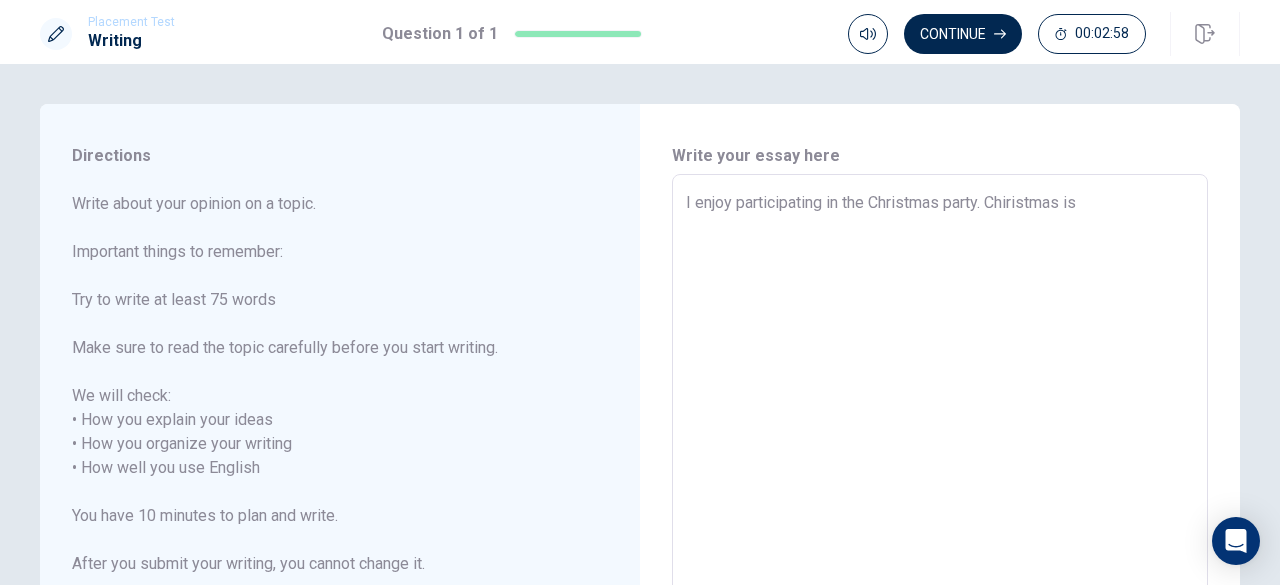type on "x" 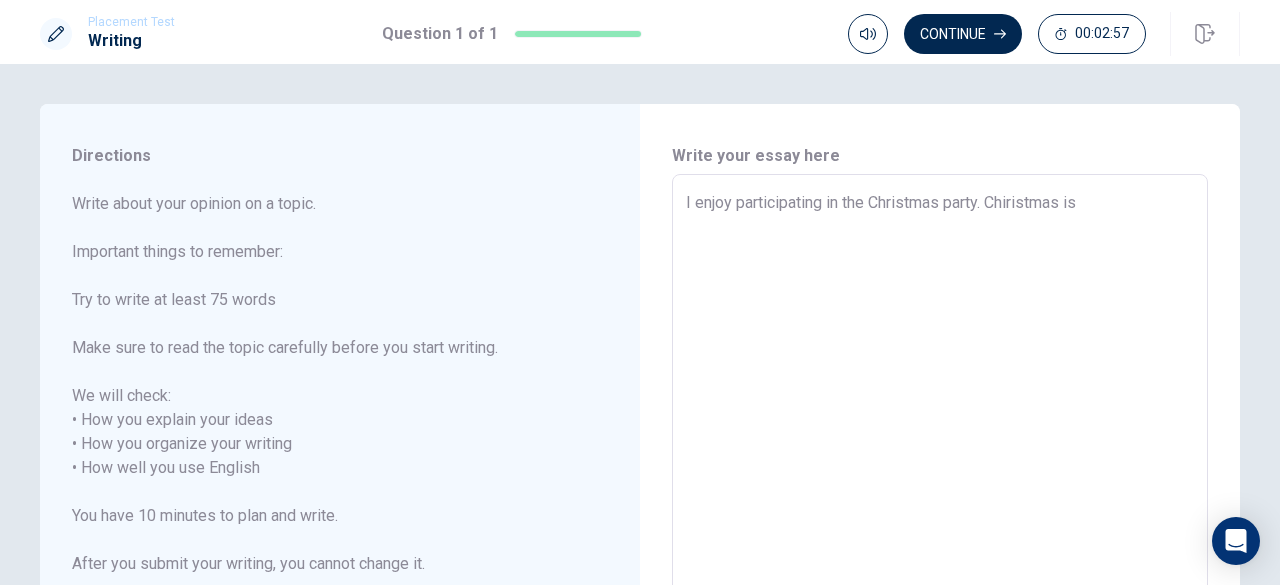 type on "I enjoy participating in the Christmas party. Chiristmas is o" 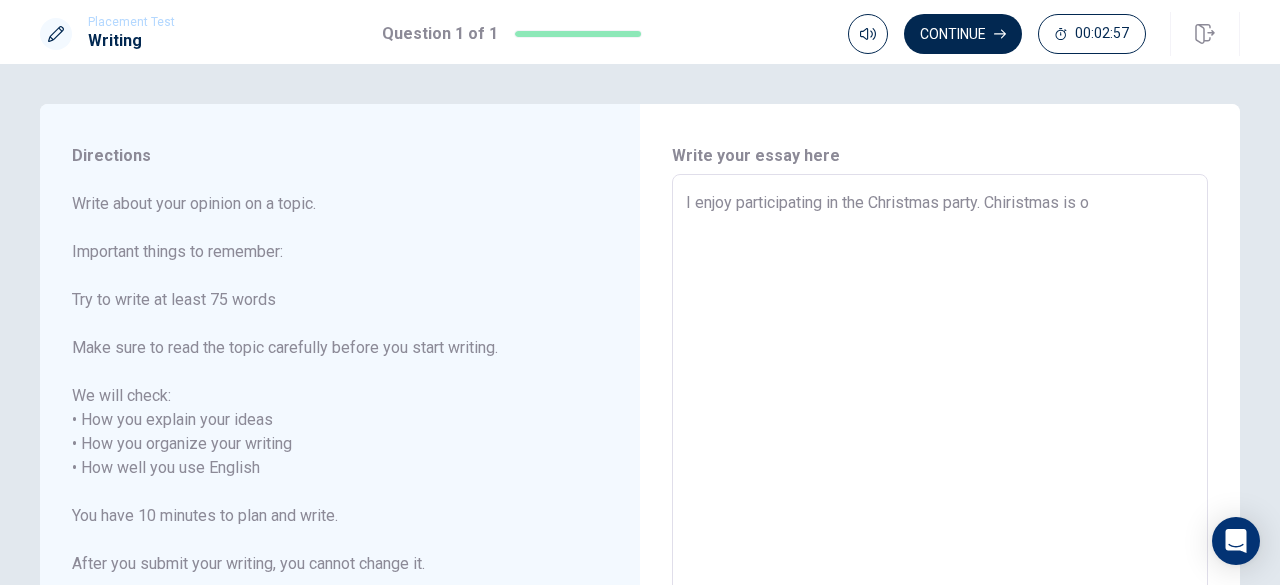 type on "x" 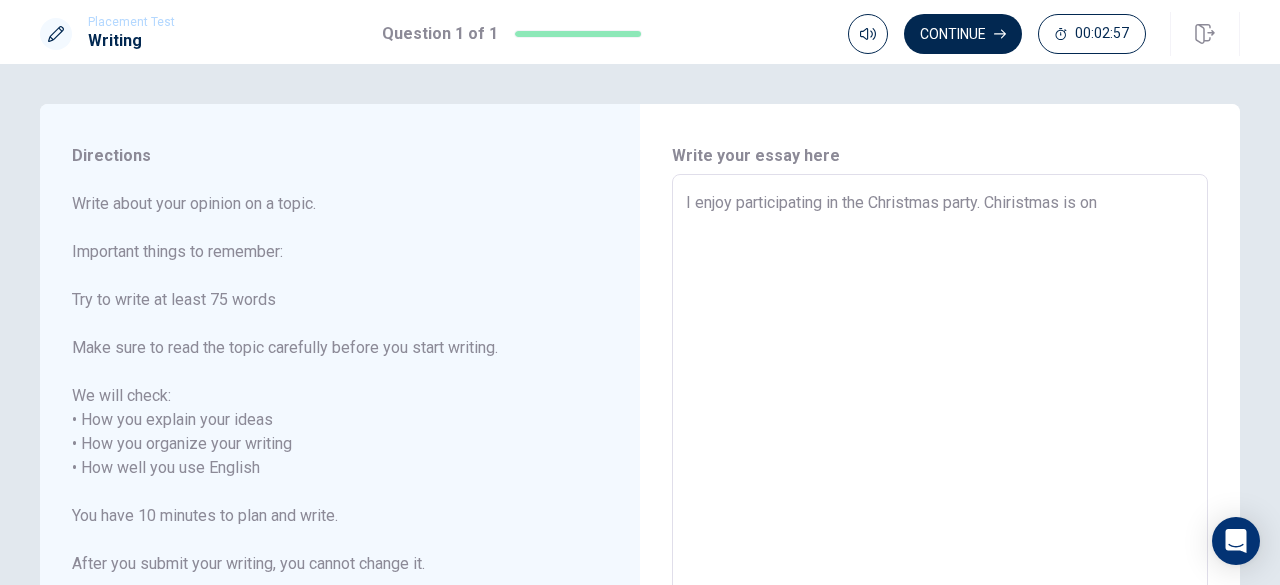 type on "x" 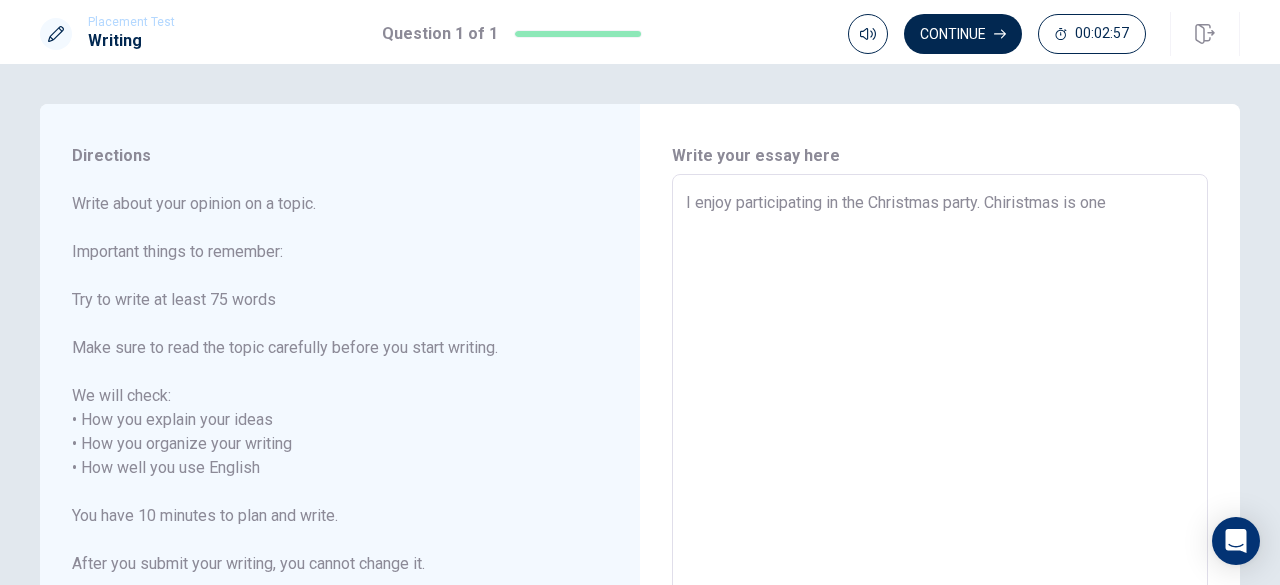 type on "x" 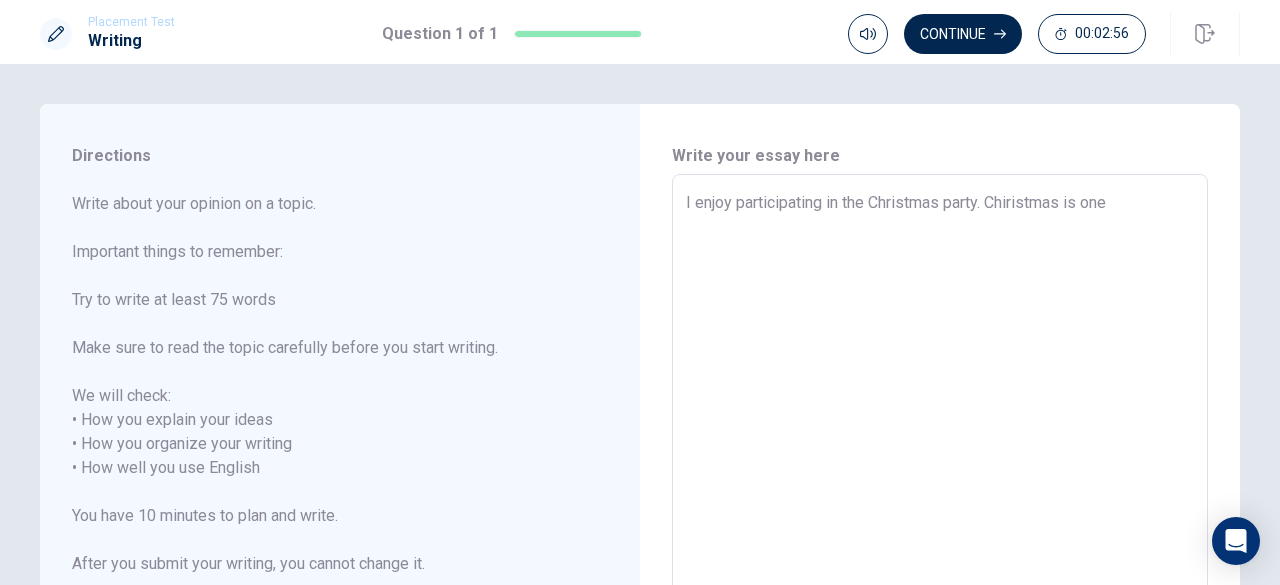 type on "x" 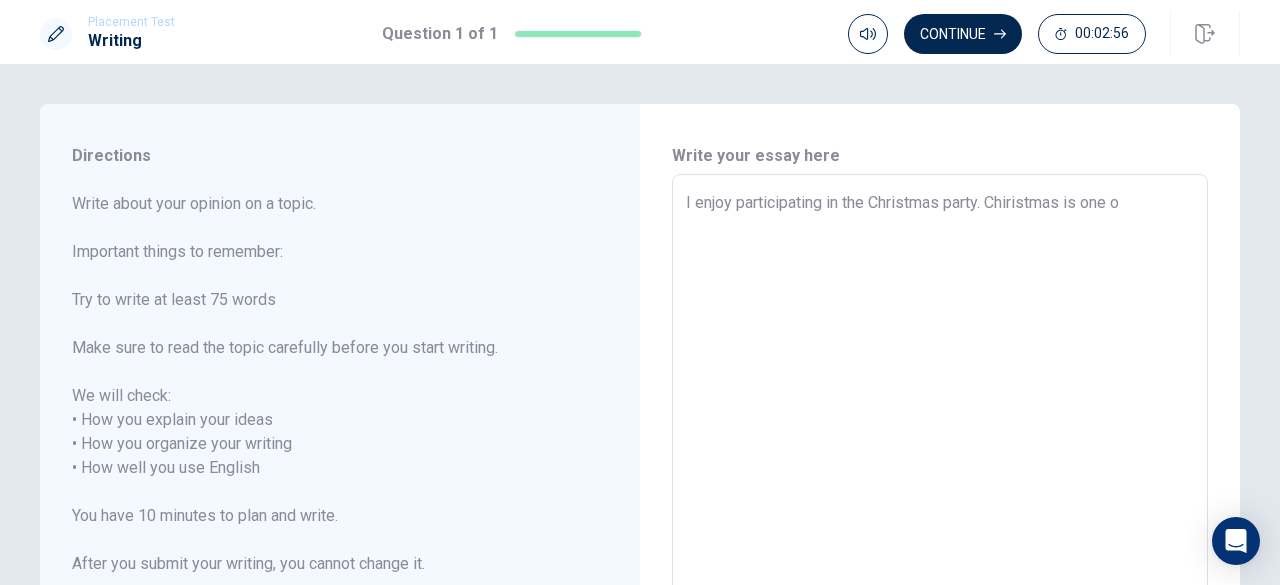 type on "x" 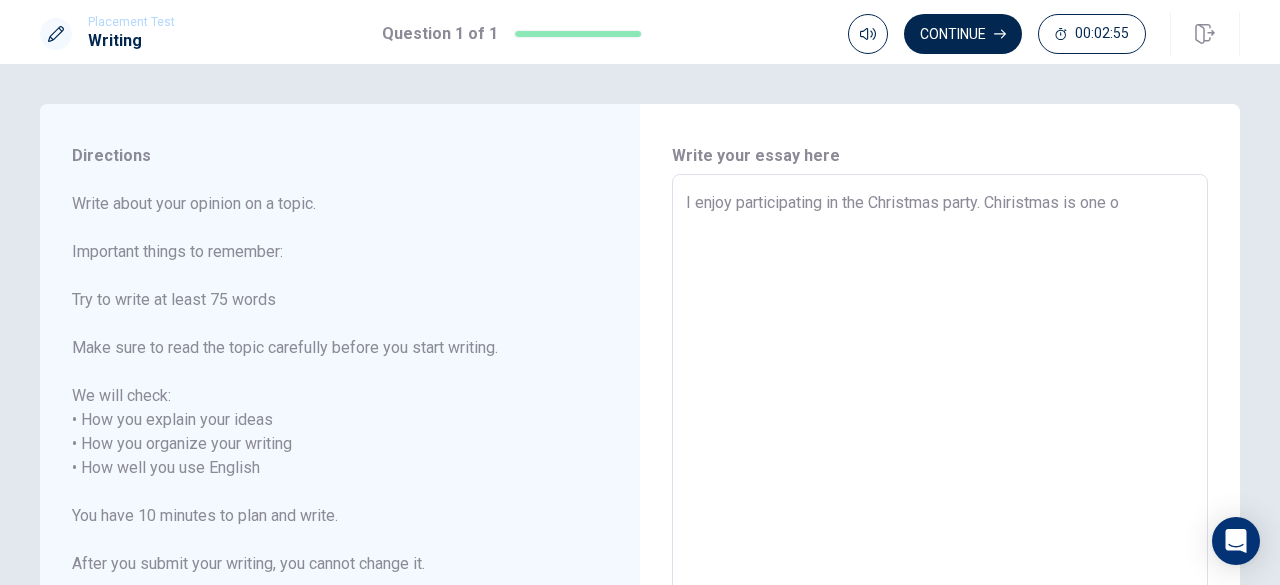 type on "I enjoy participating in the Christmas party. Chiristmas is one of" 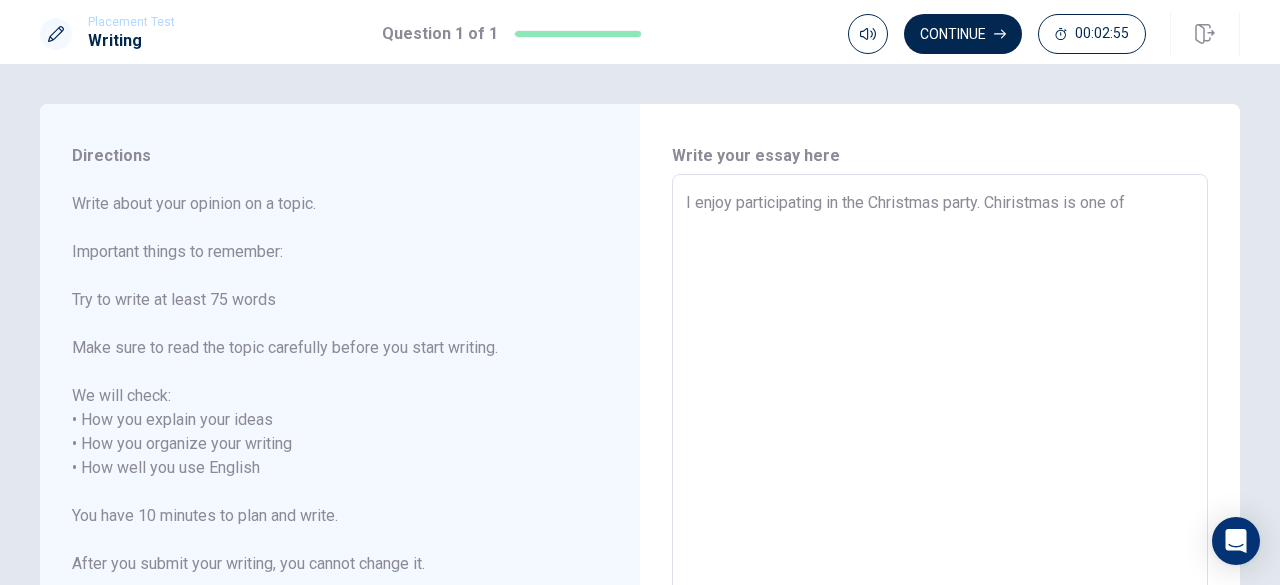type on "x" 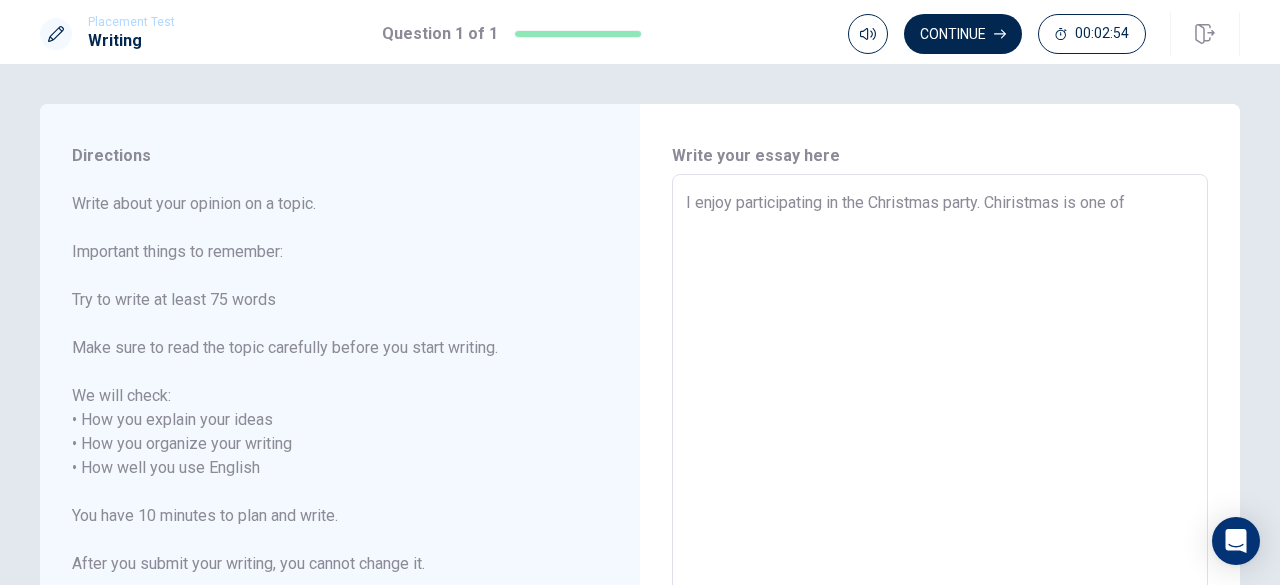 type on "I enjoy participating in the Christmas party. Chiristmas is one of t" 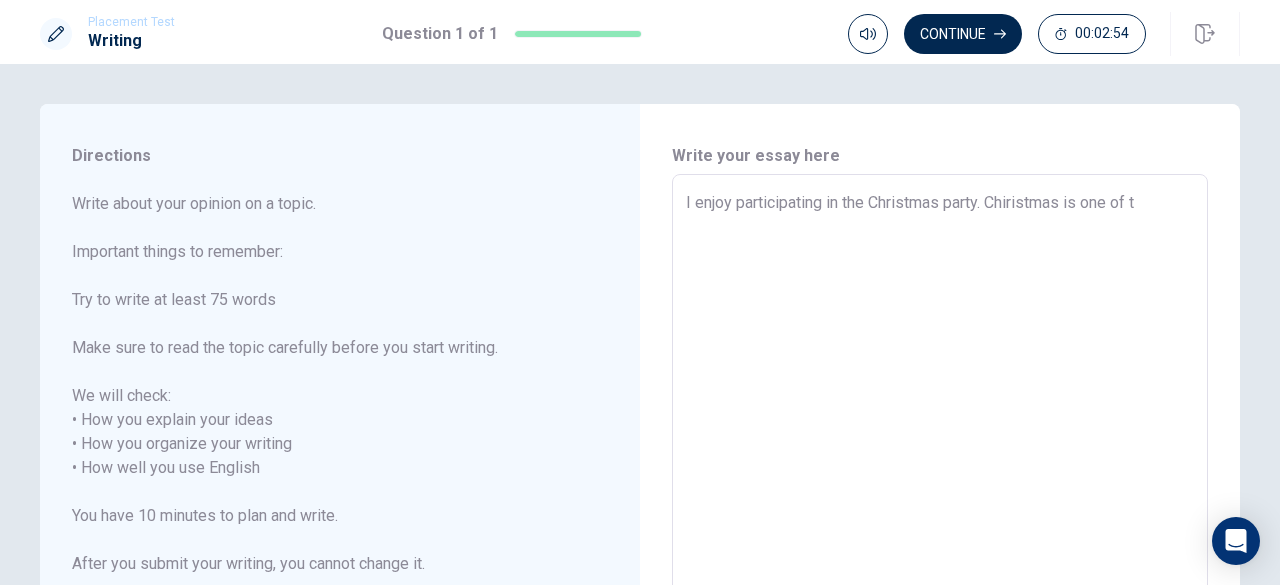 type on "x" 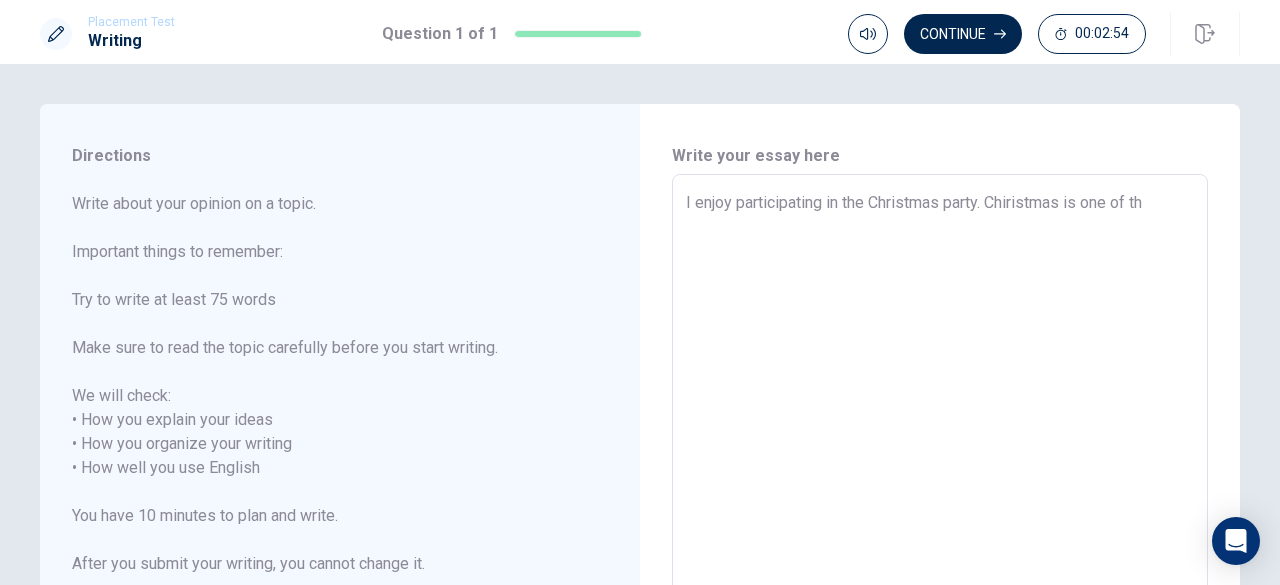 type on "x" 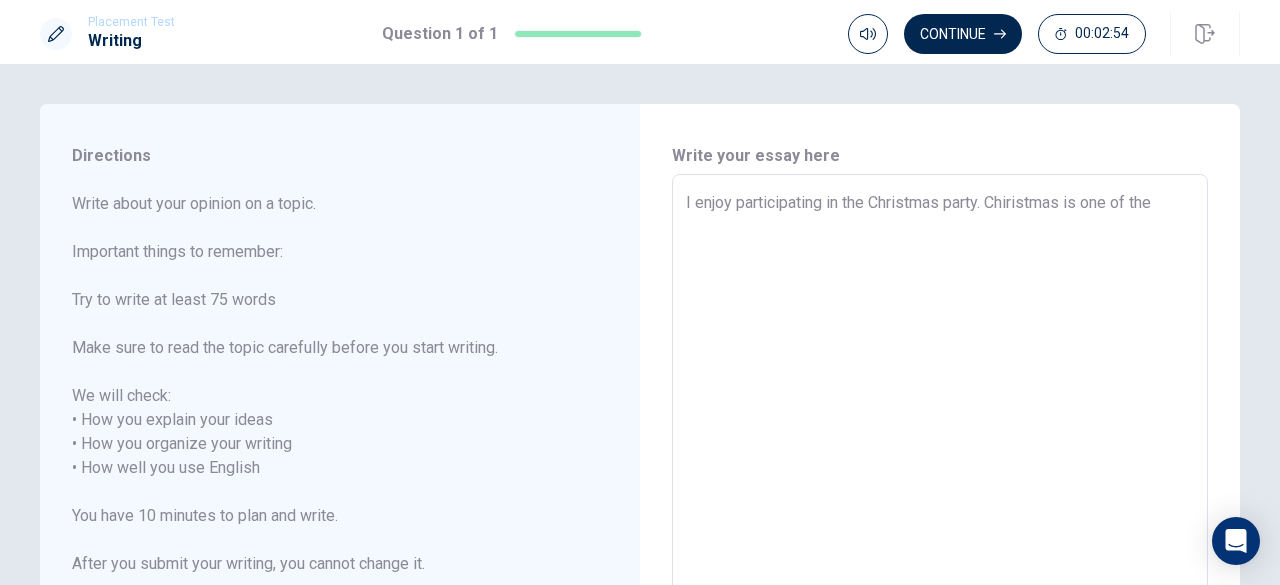 type on "x" 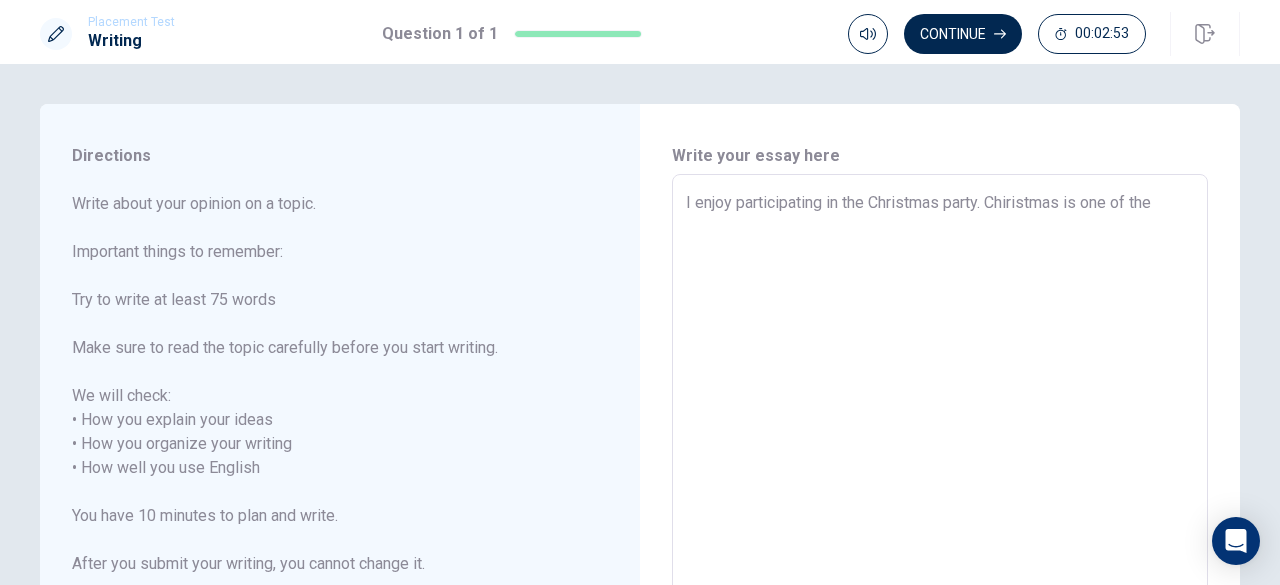 type on "I enjoy participating in the Christmas party. Chiristmas is one of the" 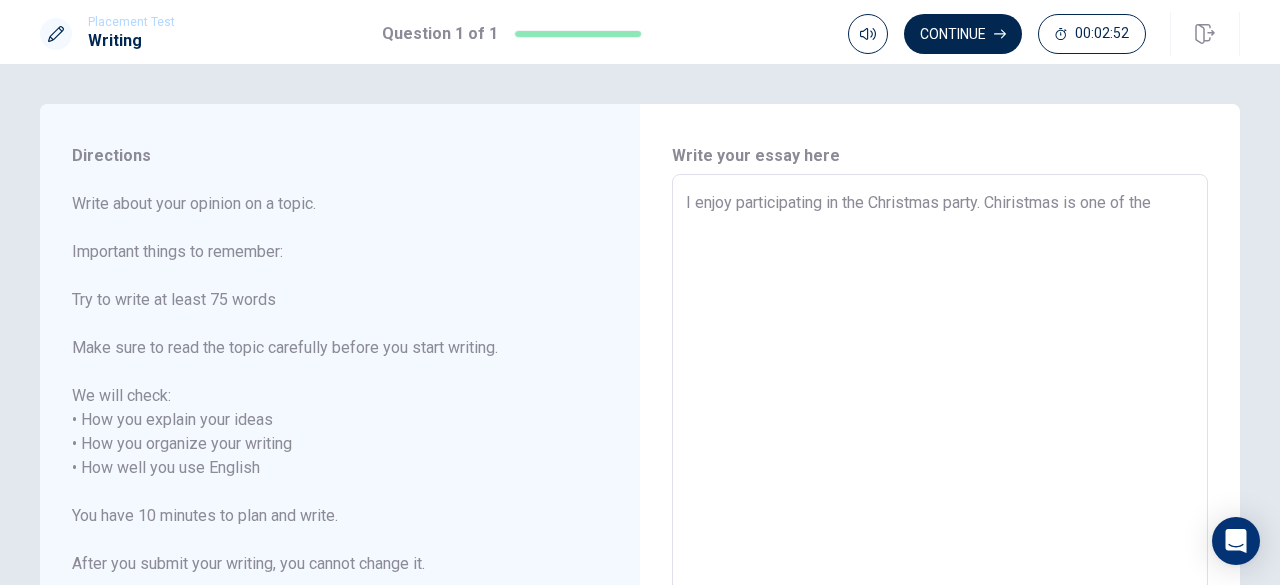 type on "x" 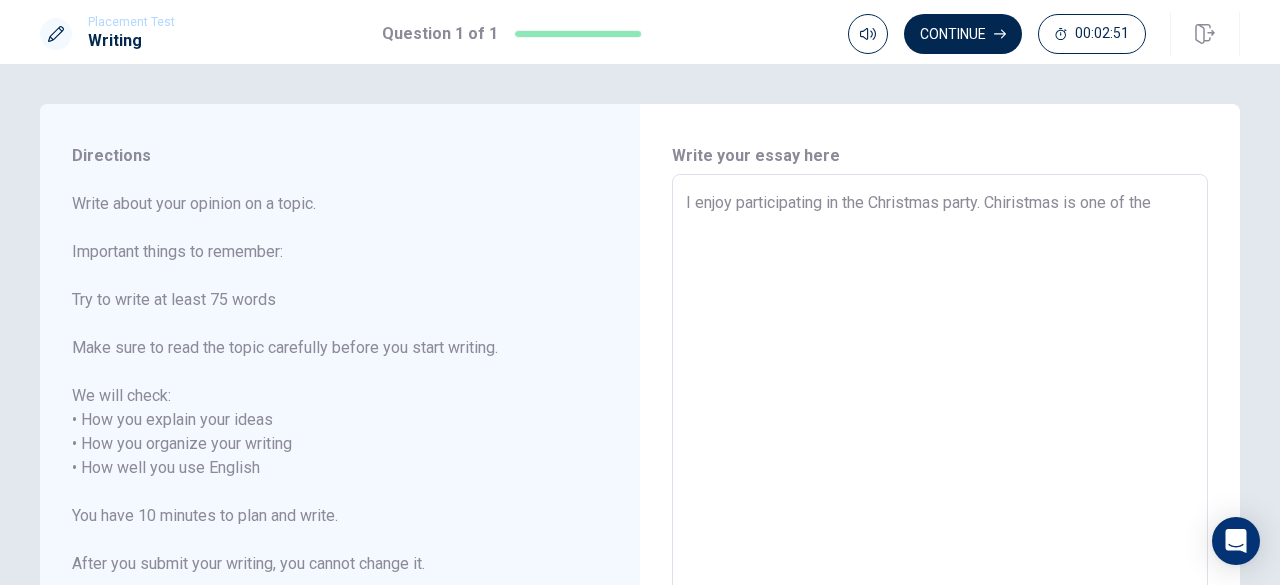type on "I enjoy participating in the Christmas party. Chiristmas is one of the f" 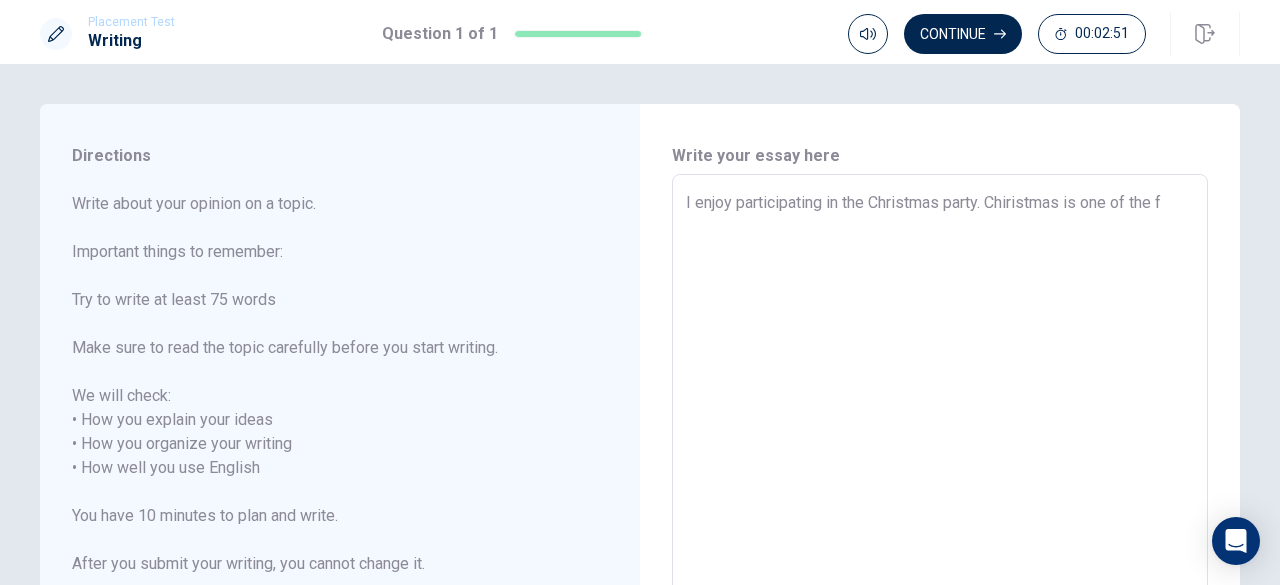 type on "x" 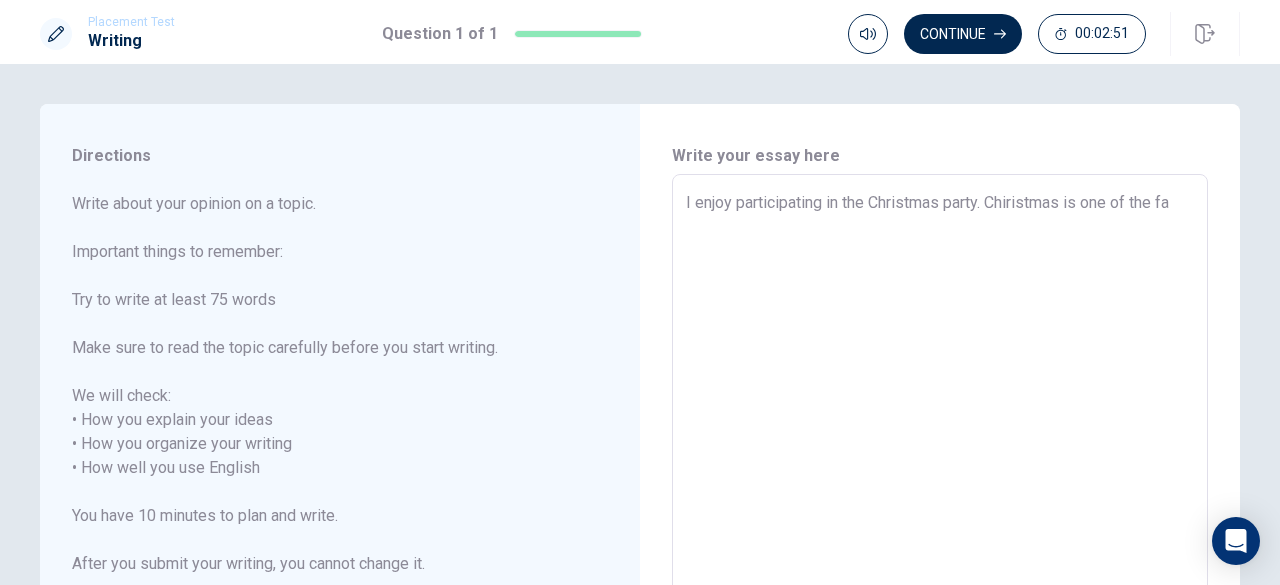 type on "x" 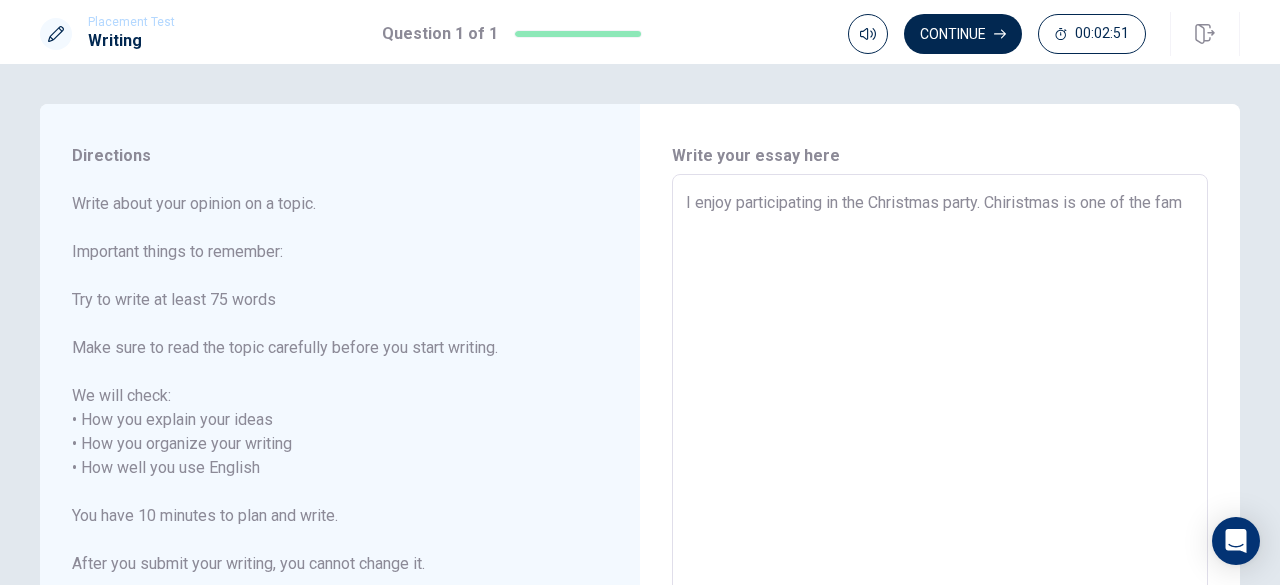 type on "x" 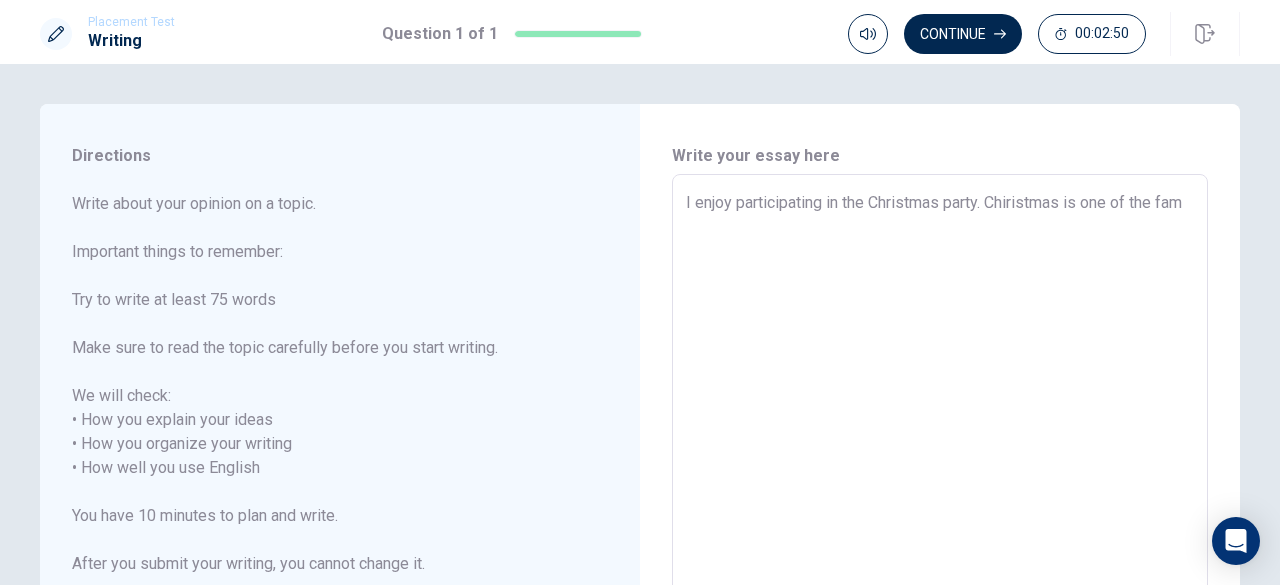 type on "I enjoy participating in the Christmas party. Chiristmas is one of the famo" 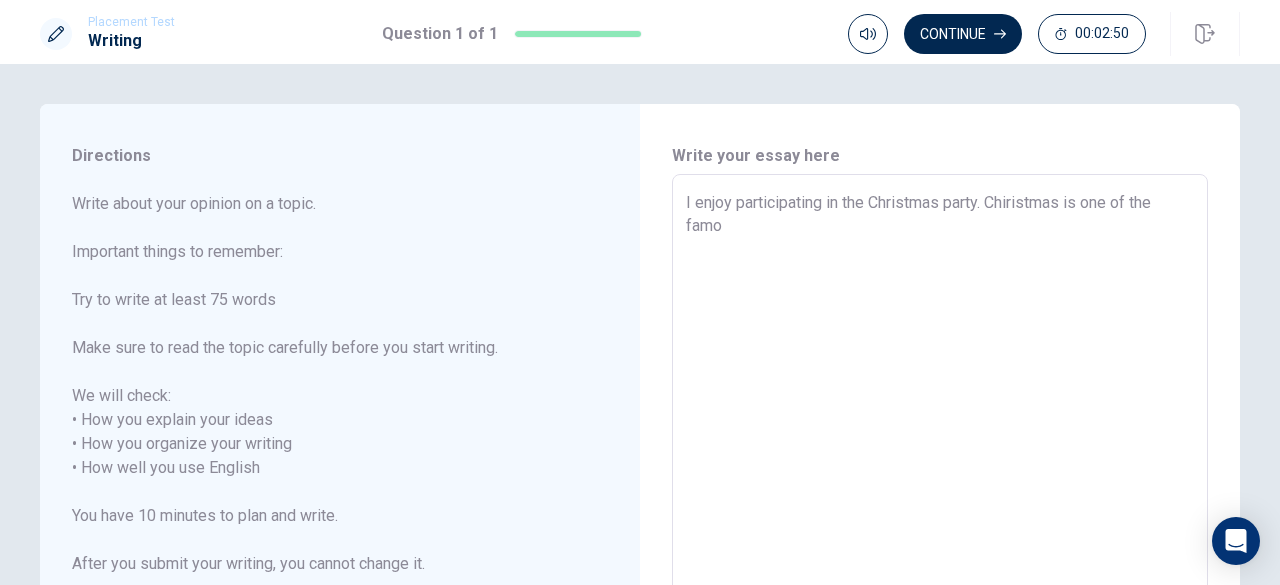 type on "x" 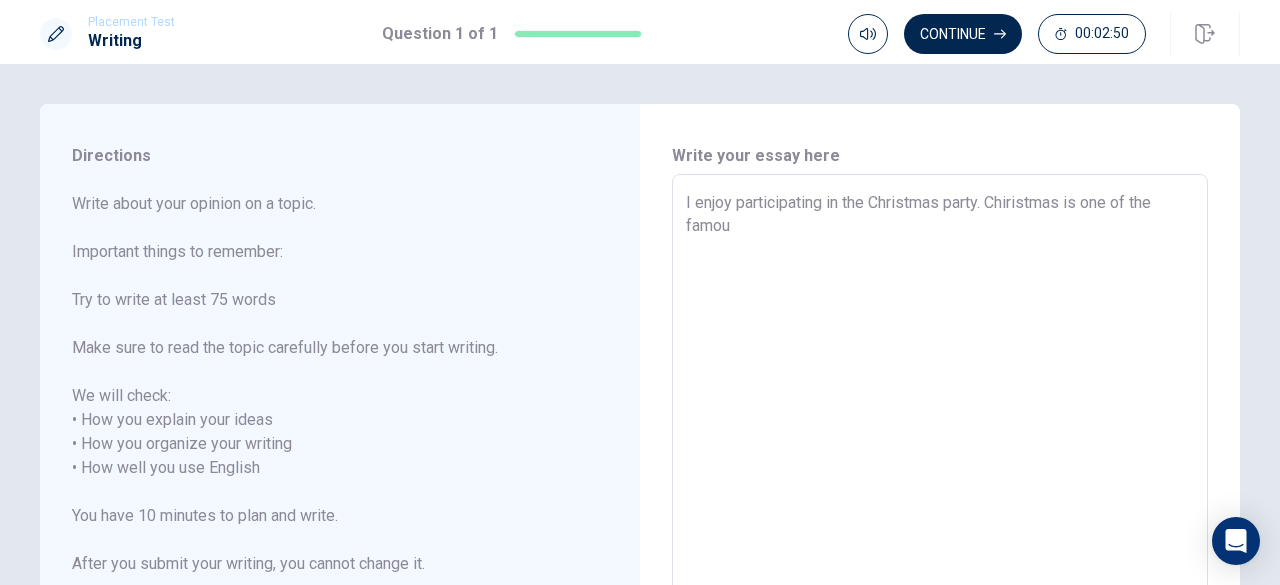 type on "x" 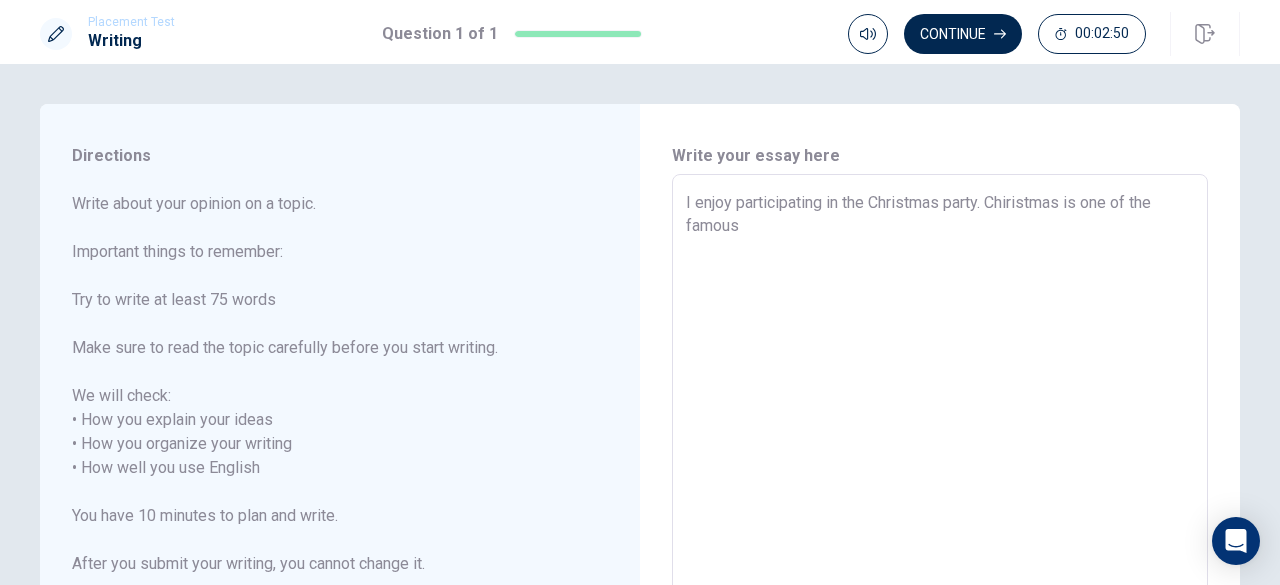 type on "x" 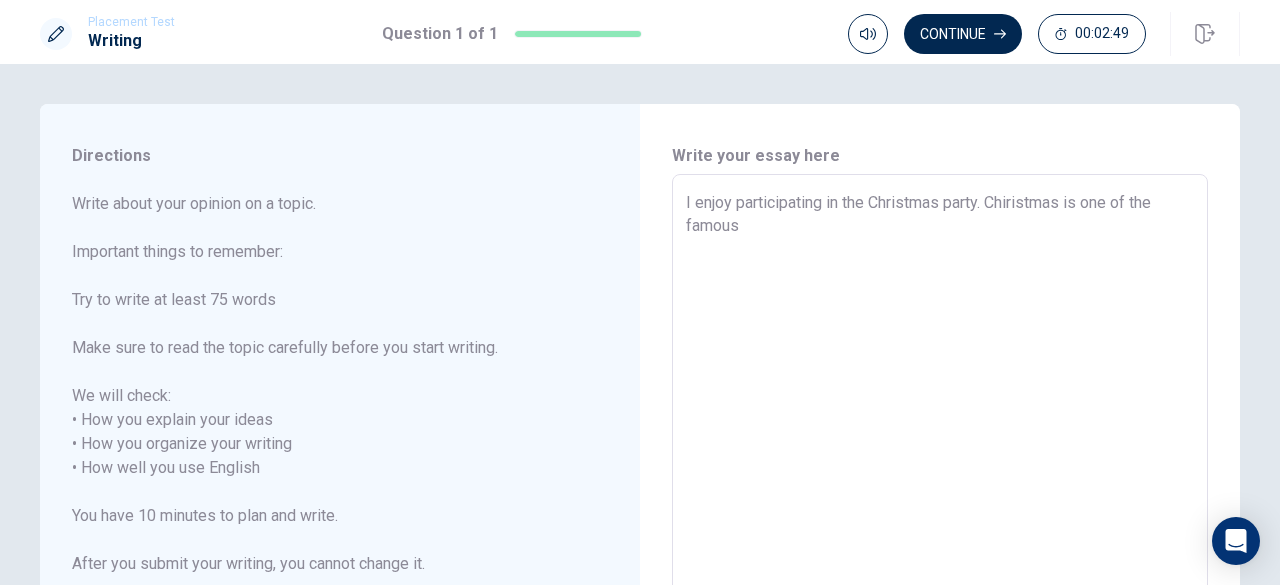 type on "I enjoy participating in the Christmas party. Chiristmas is one of the famouse" 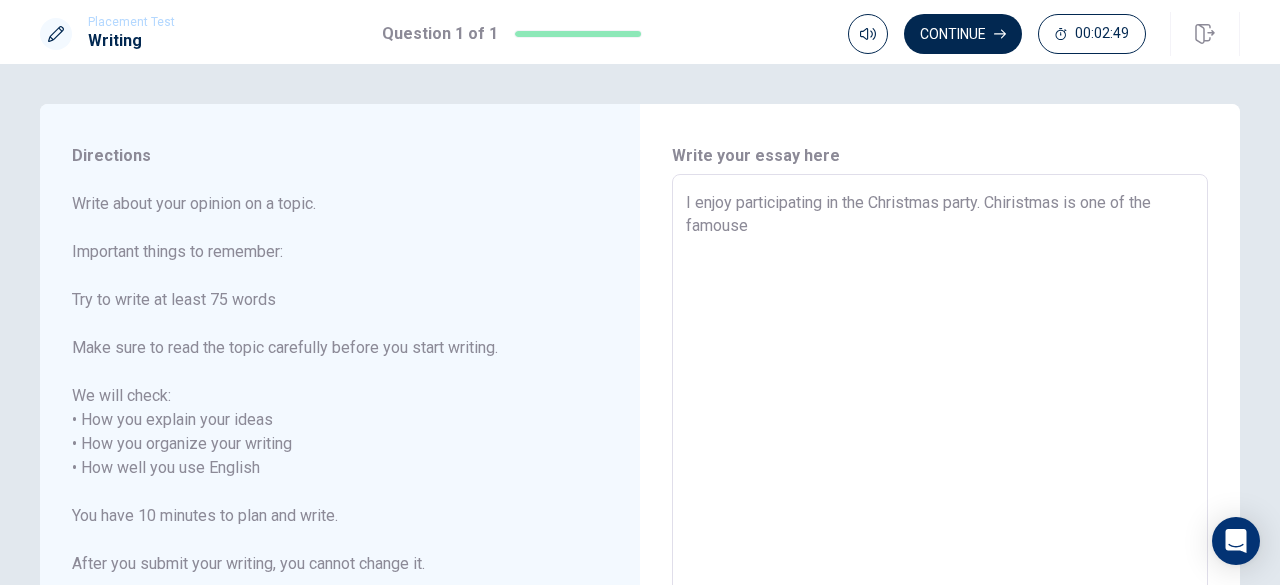 type on "x" 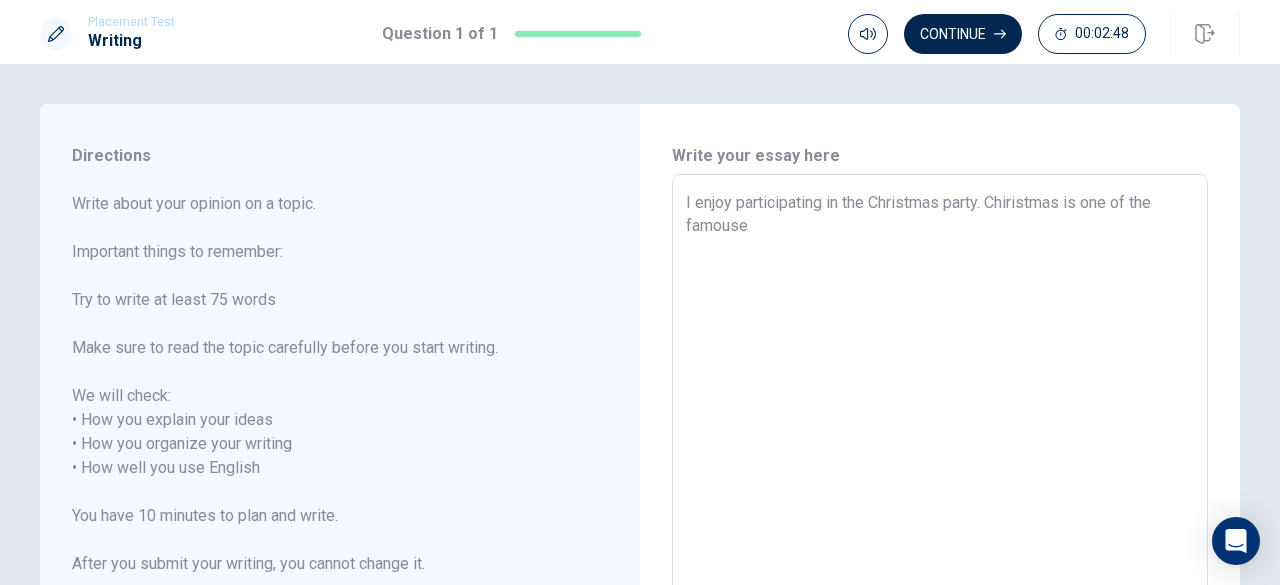 type on "I enjoy participating in the Christmas party. Chiristmas is one of the famous" 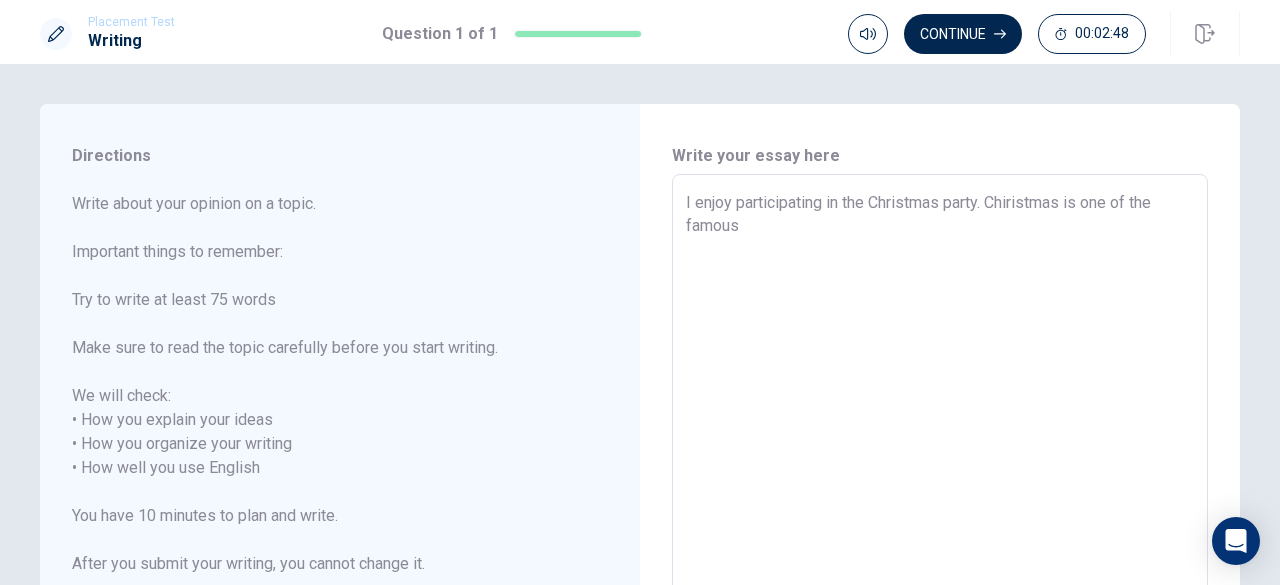 type on "x" 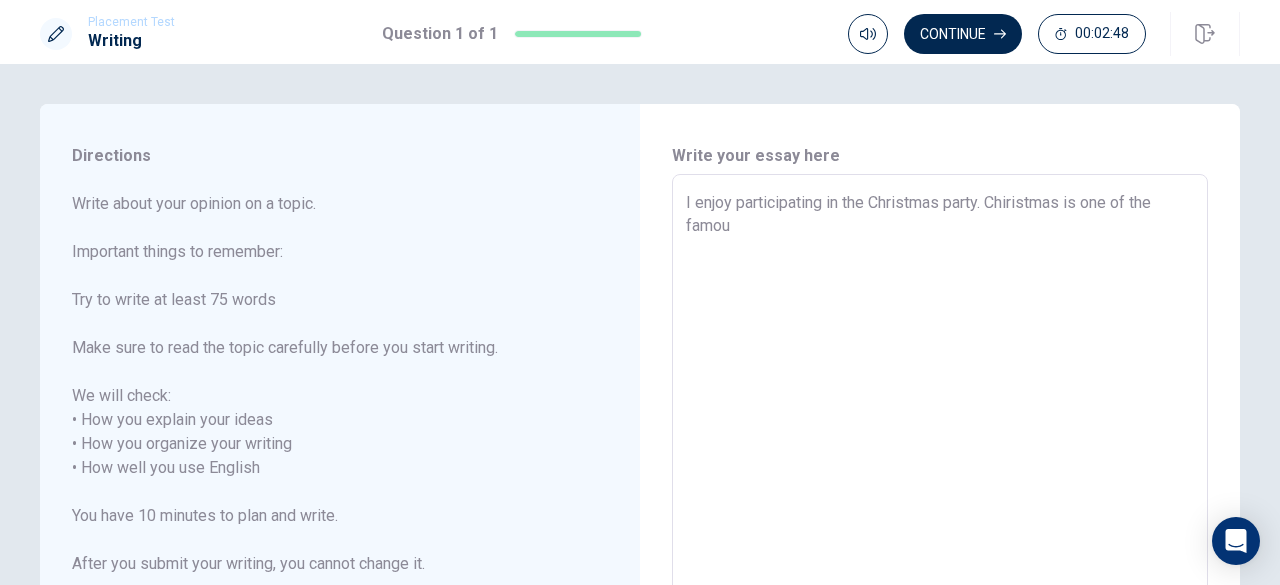 type on "x" 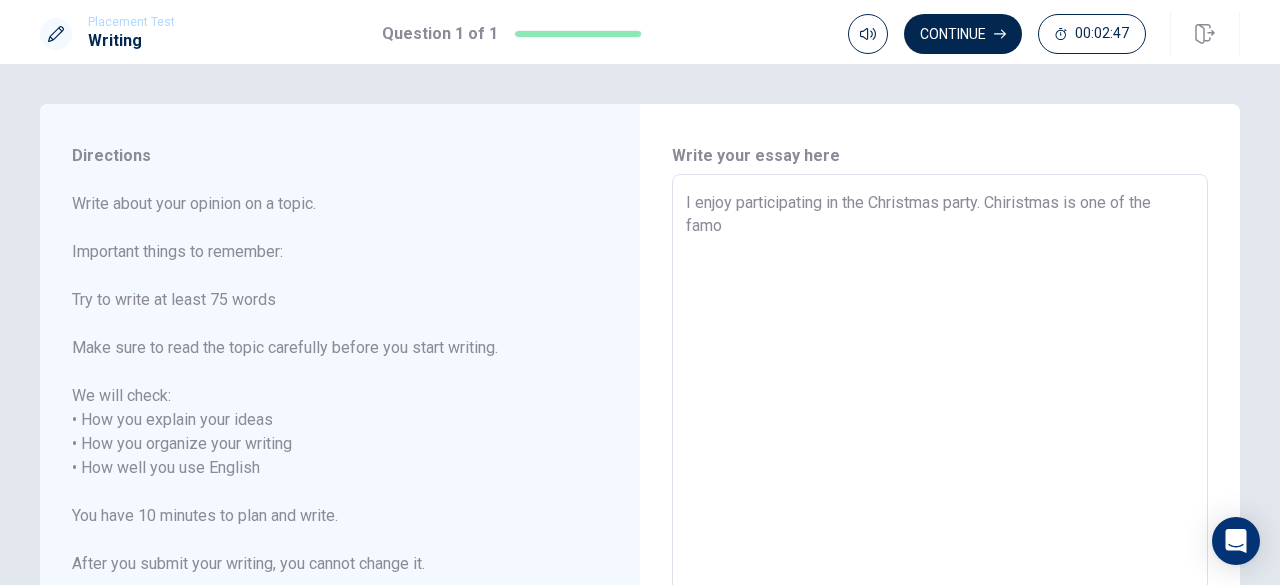 type on "x" 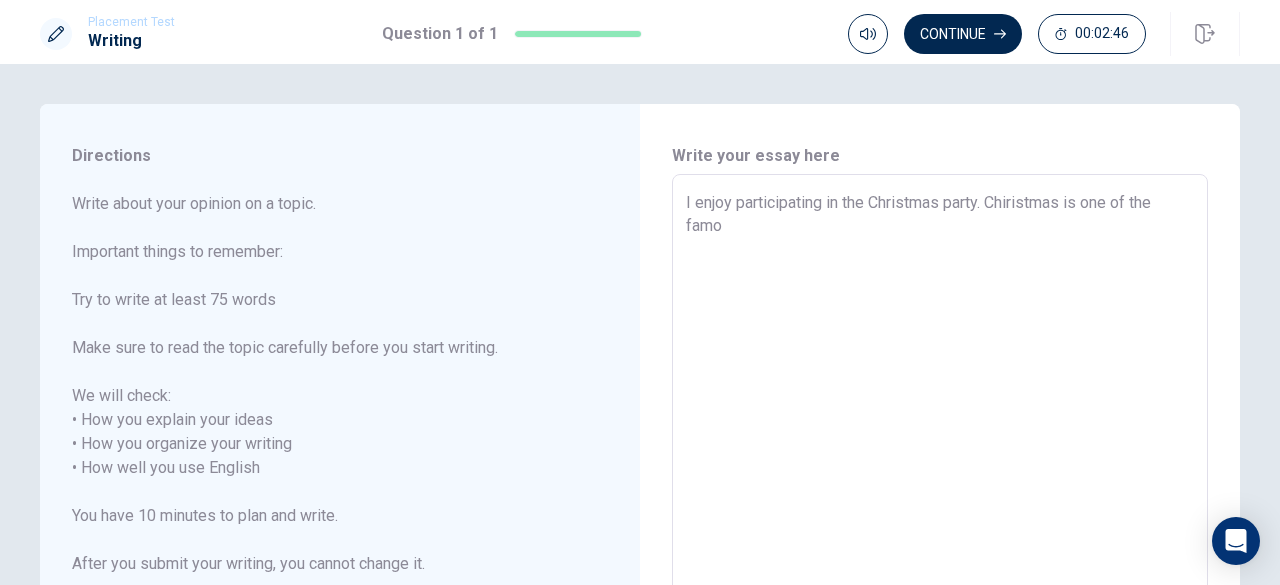 type on "I enjoy participating in the Christmas party. Chiristmas is one of the famou" 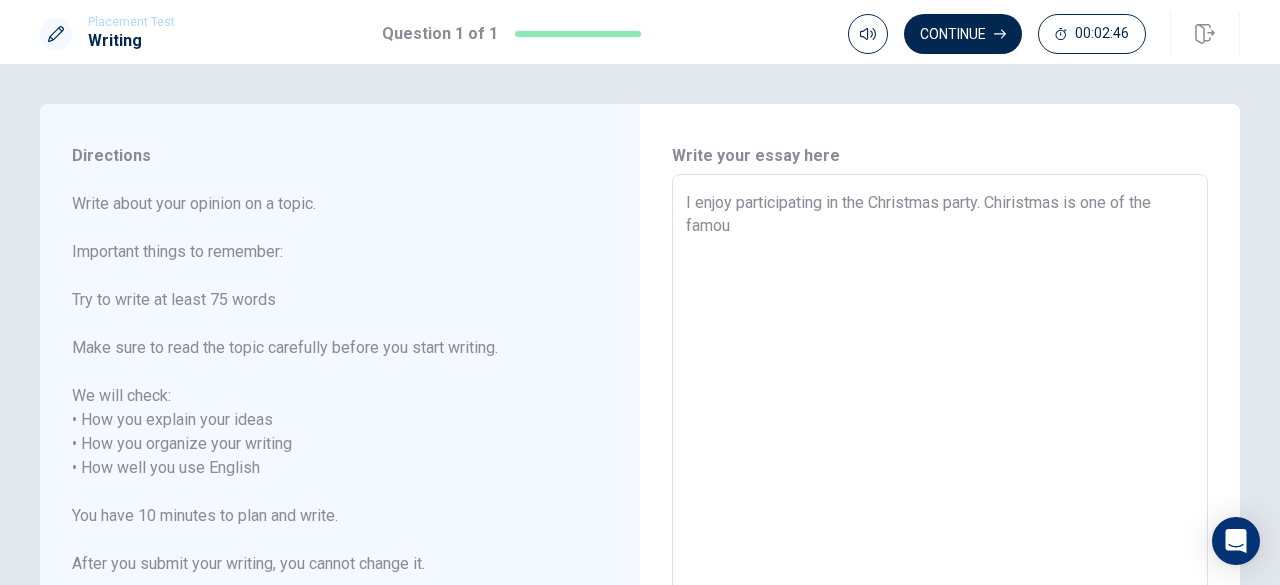 type on "x" 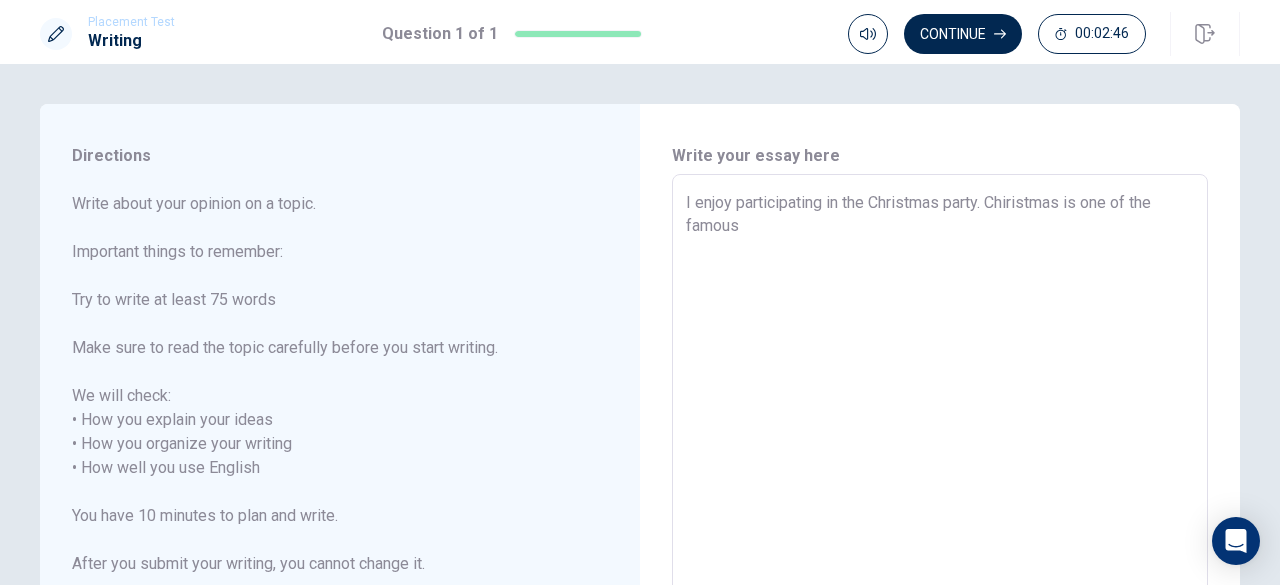 type on "x" 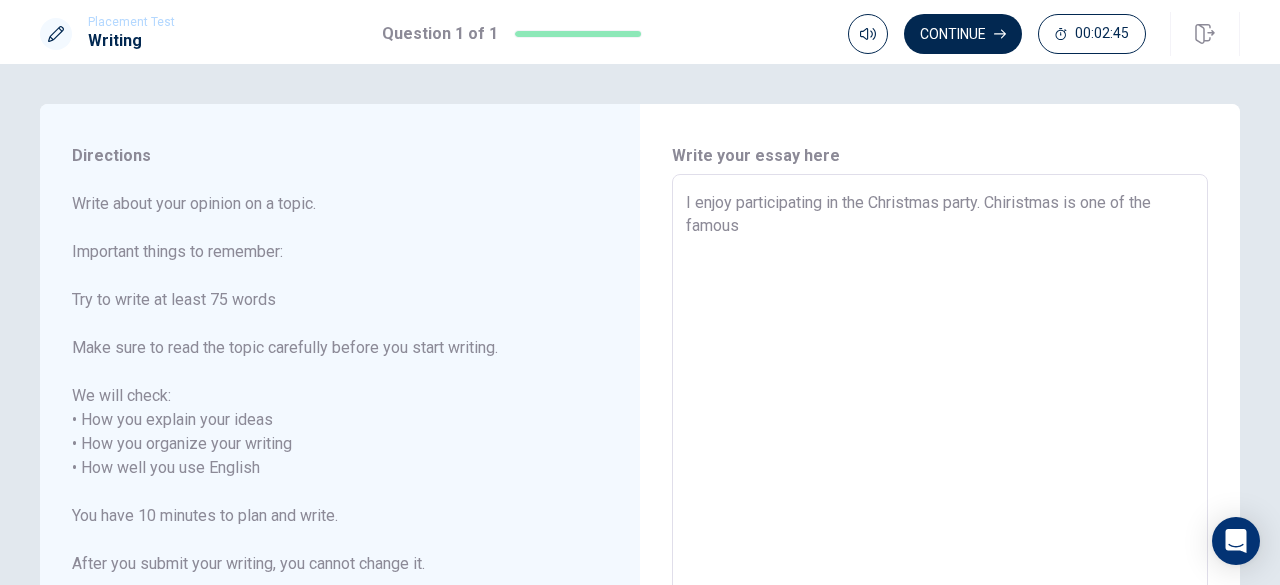 type on "I enjoy participating in the Christmas party. Chiristmas is one of the famous" 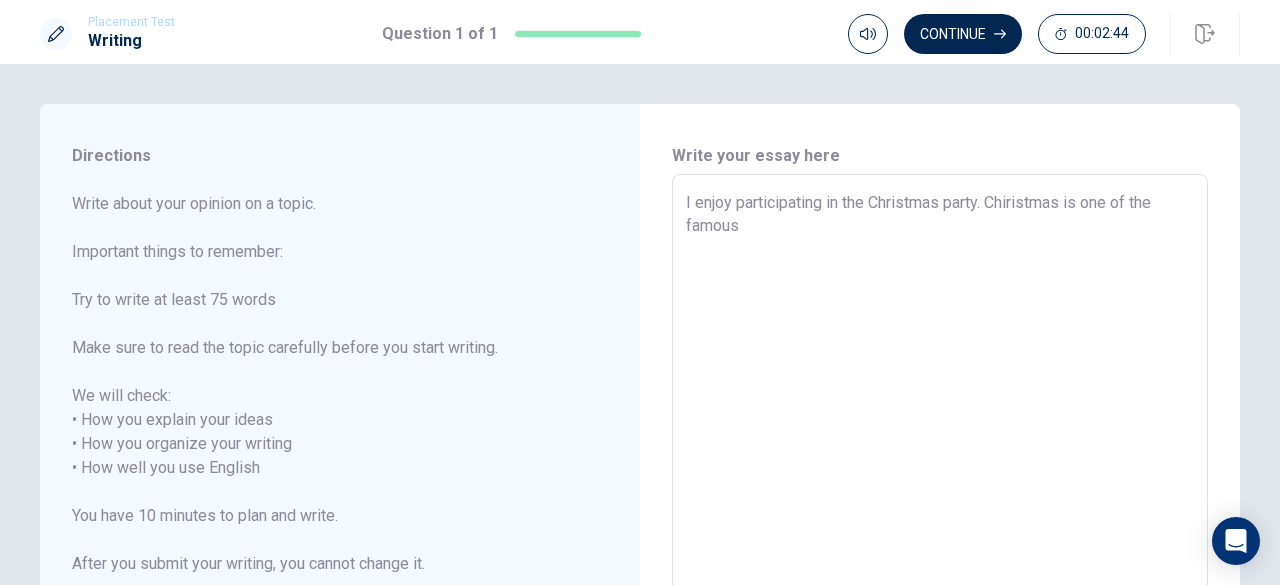 type on "x" 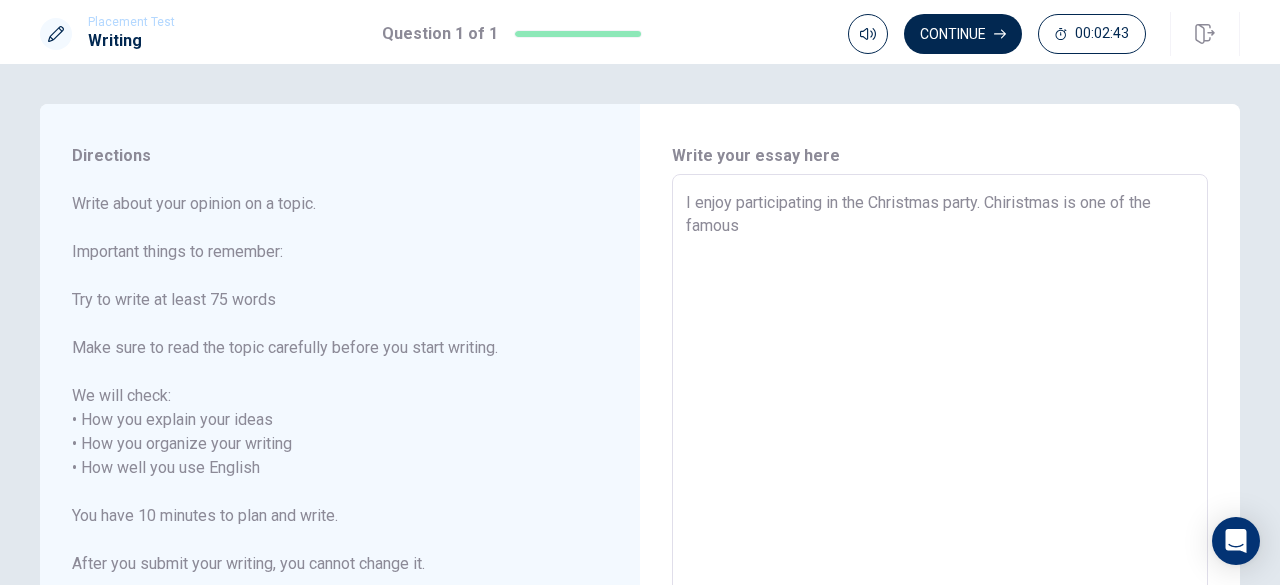 type on "I enjoy participating in the Christmas party. Chiristmas is one of the famous h" 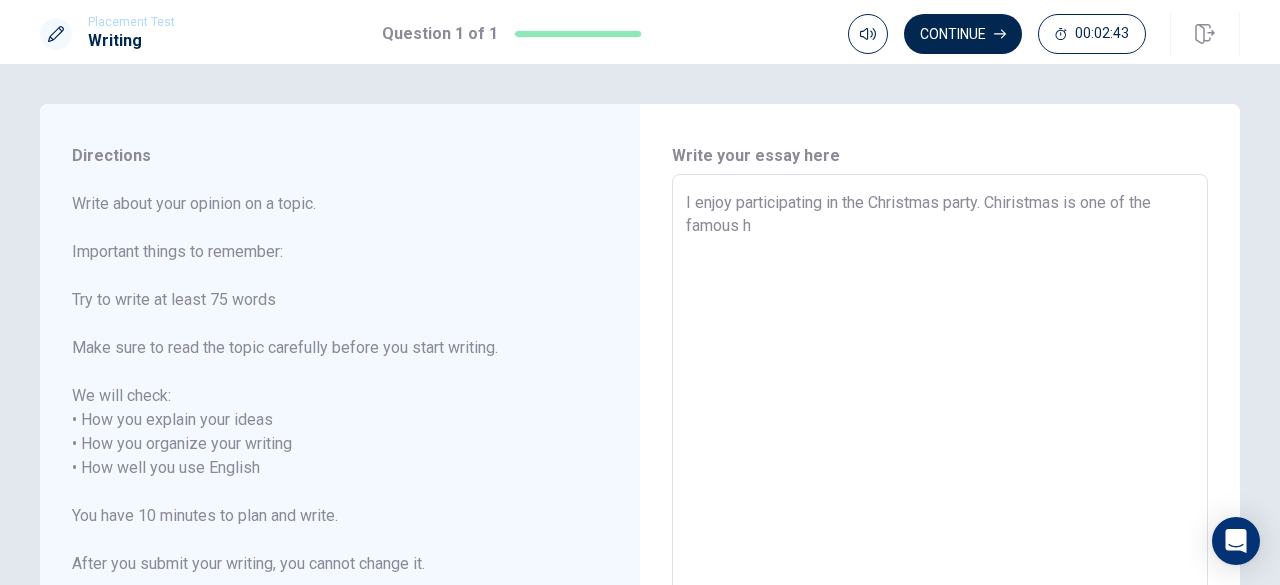 type on "x" 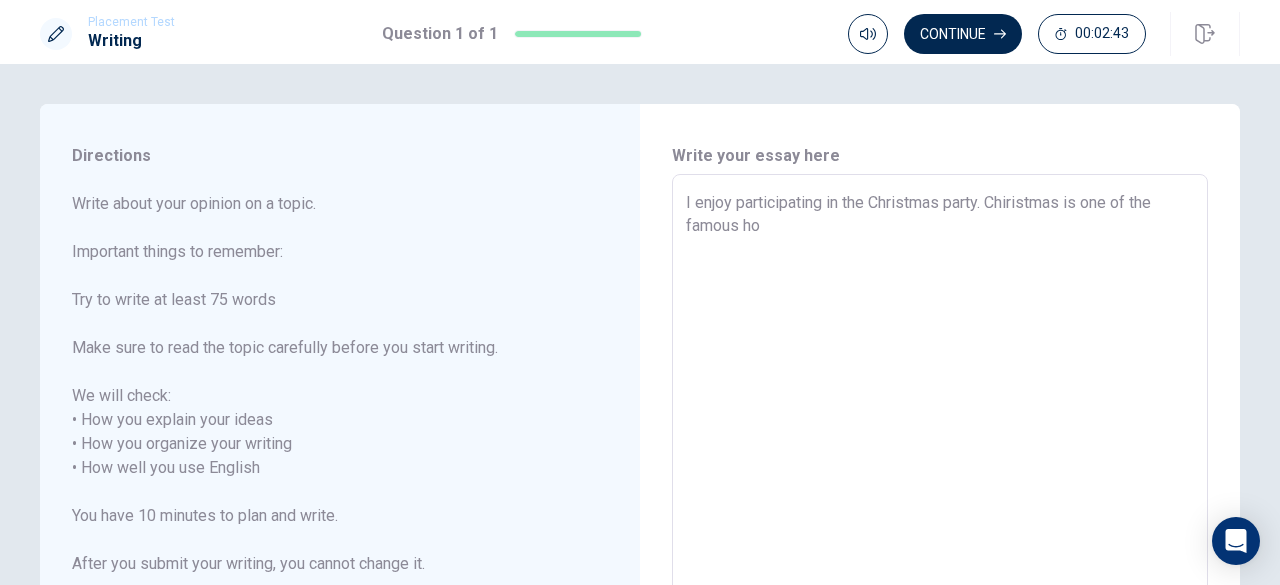 type on "x" 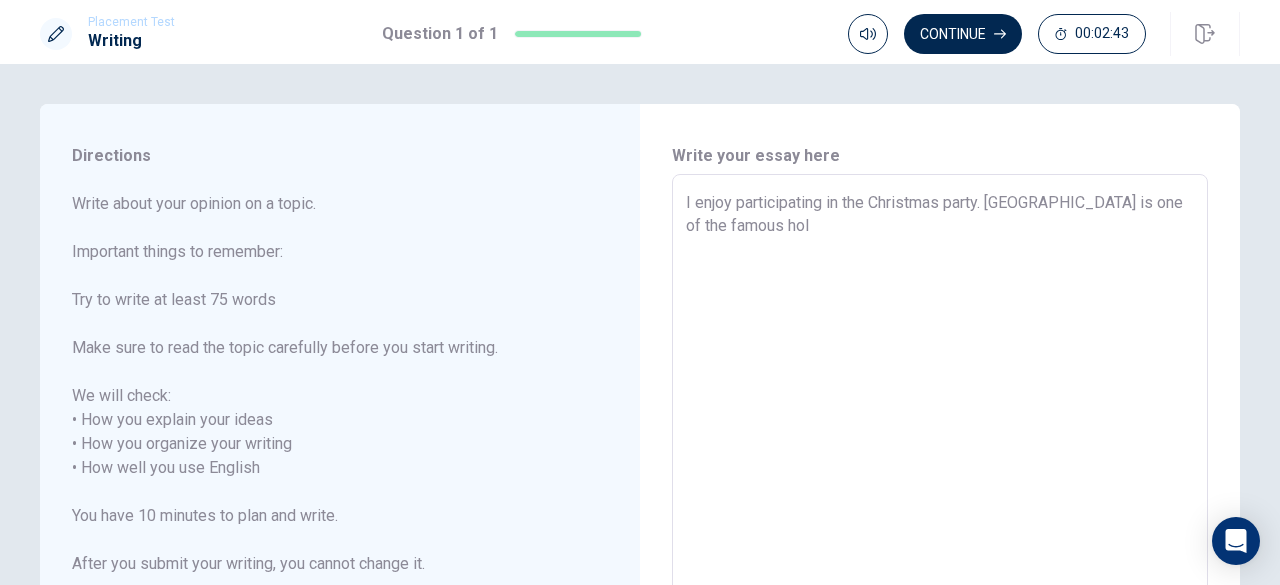 type on "x" 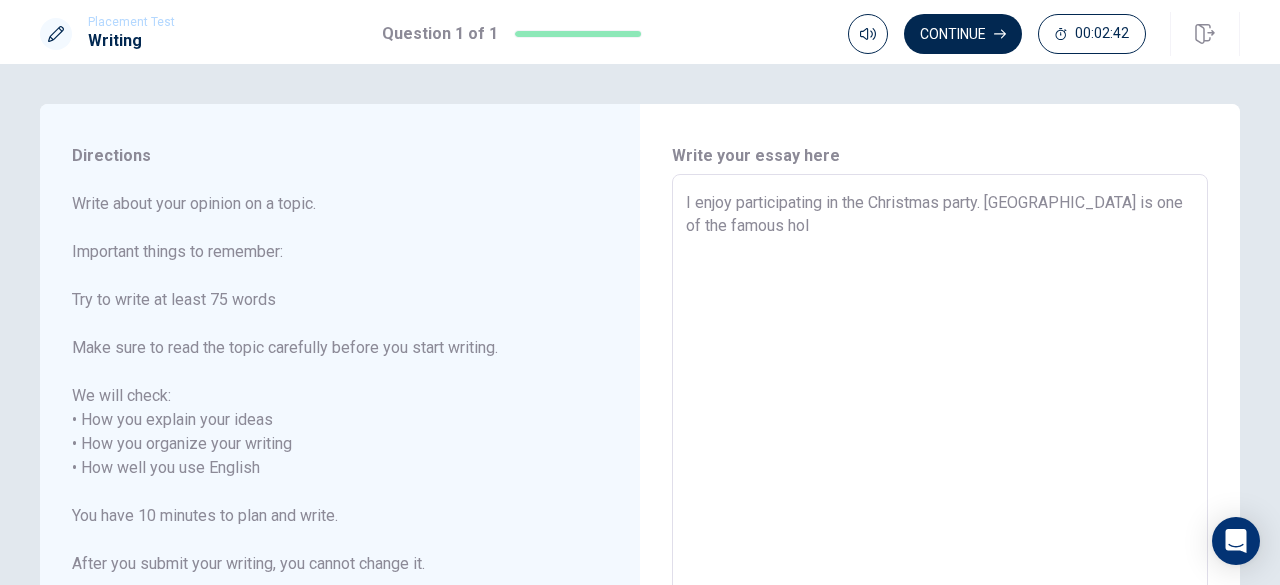 type on "I enjoy participating in the Christmas party. Chiristmas is one of the famous [DATE]" 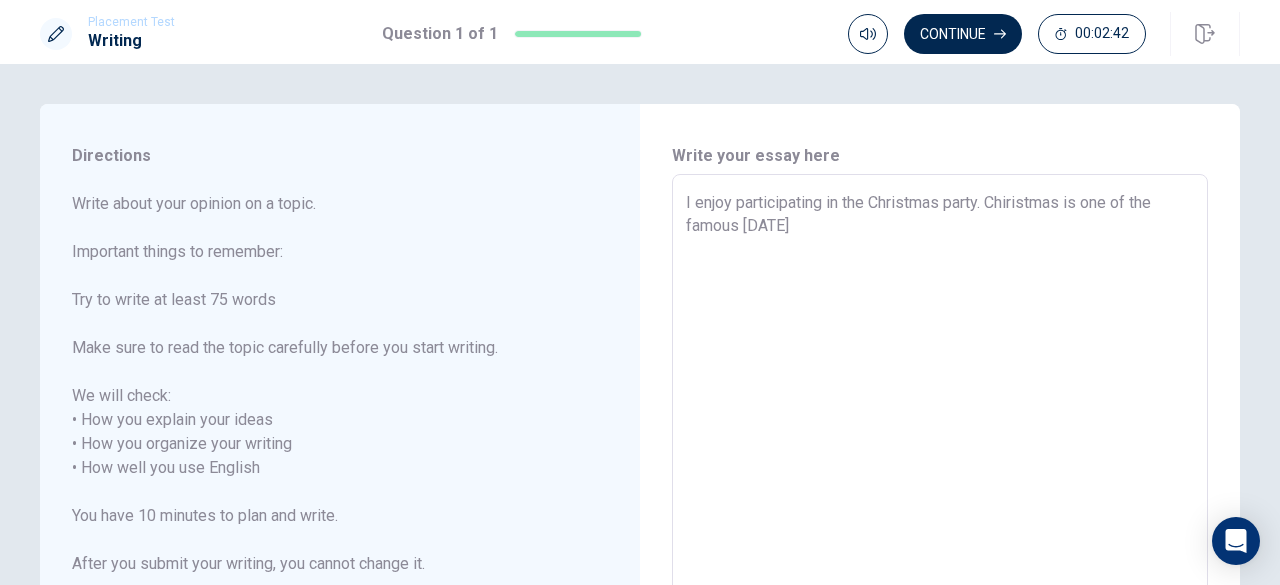 type on "x" 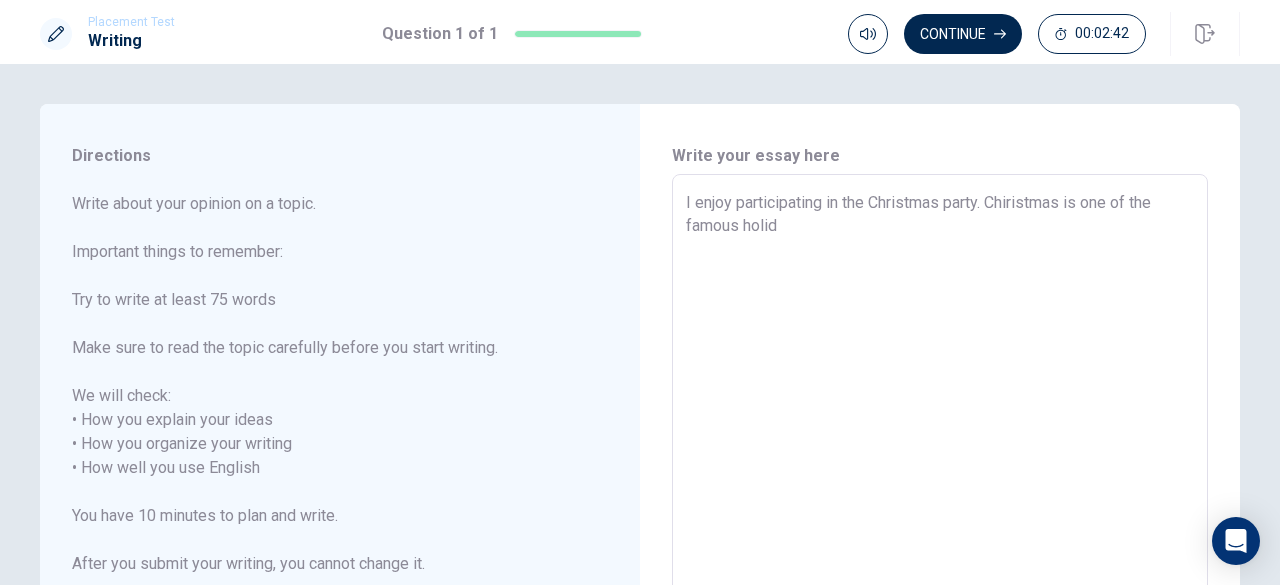 type on "x" 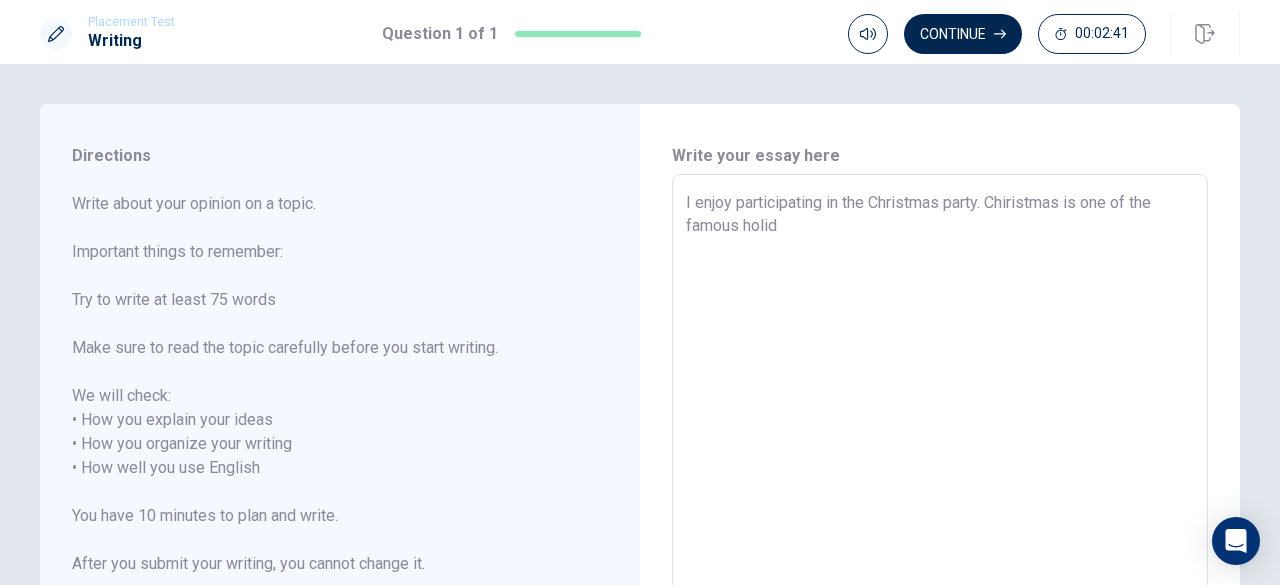 type on "I enjoy participating in the Christmas party. [GEOGRAPHIC_DATA] is one of the famous holida" 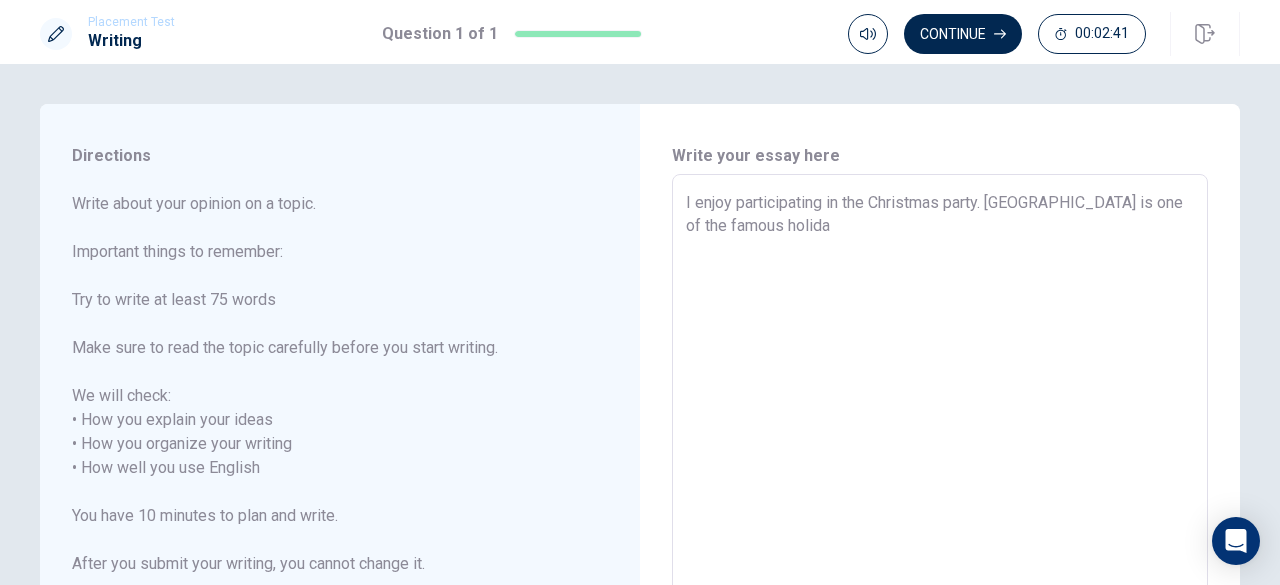 type on "x" 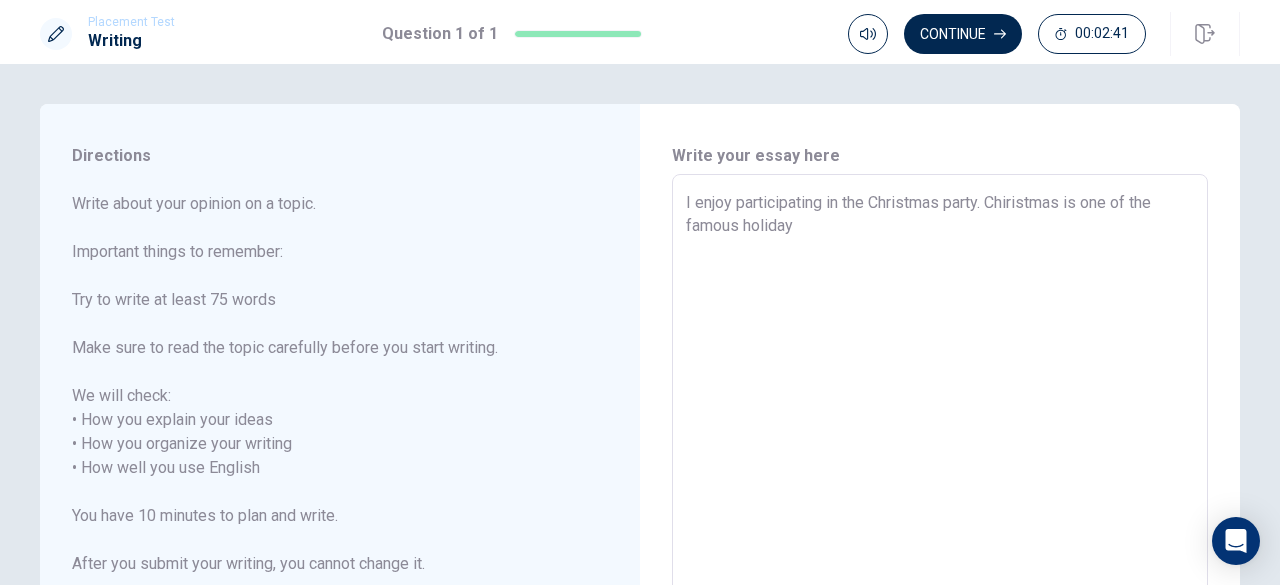 type on "x" 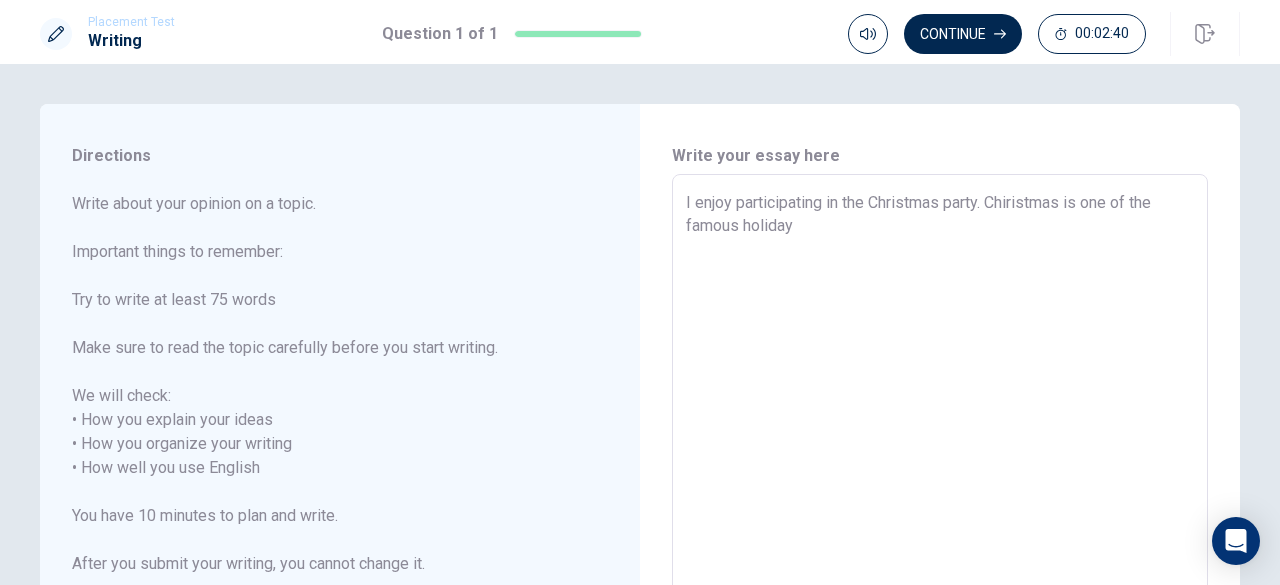 type on "I enjoy participating in the Christmas party. Chiristmas is one of the famous holiday" 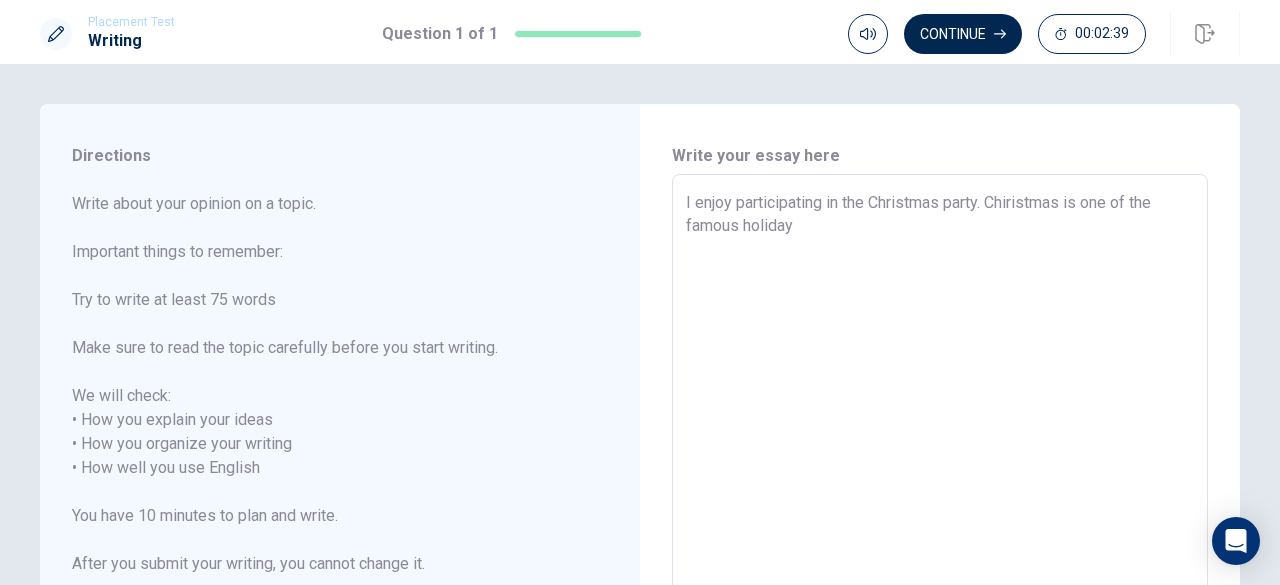 type on "x" 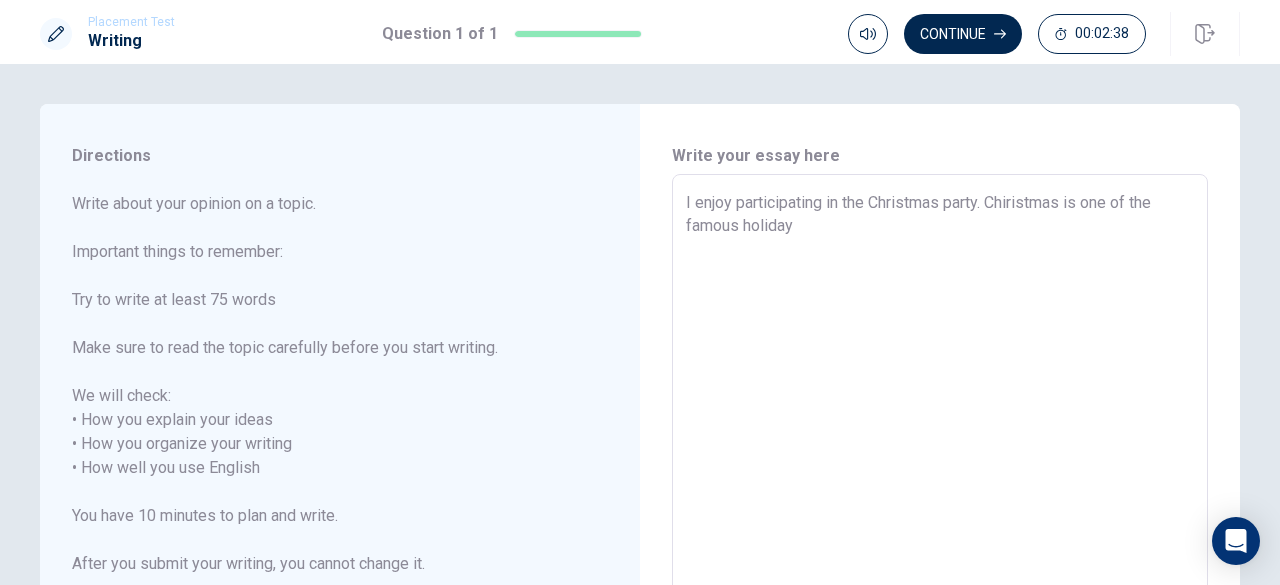 type on "I enjoy participating in the Christmas party. Chiristmas is one of the famous holiday a" 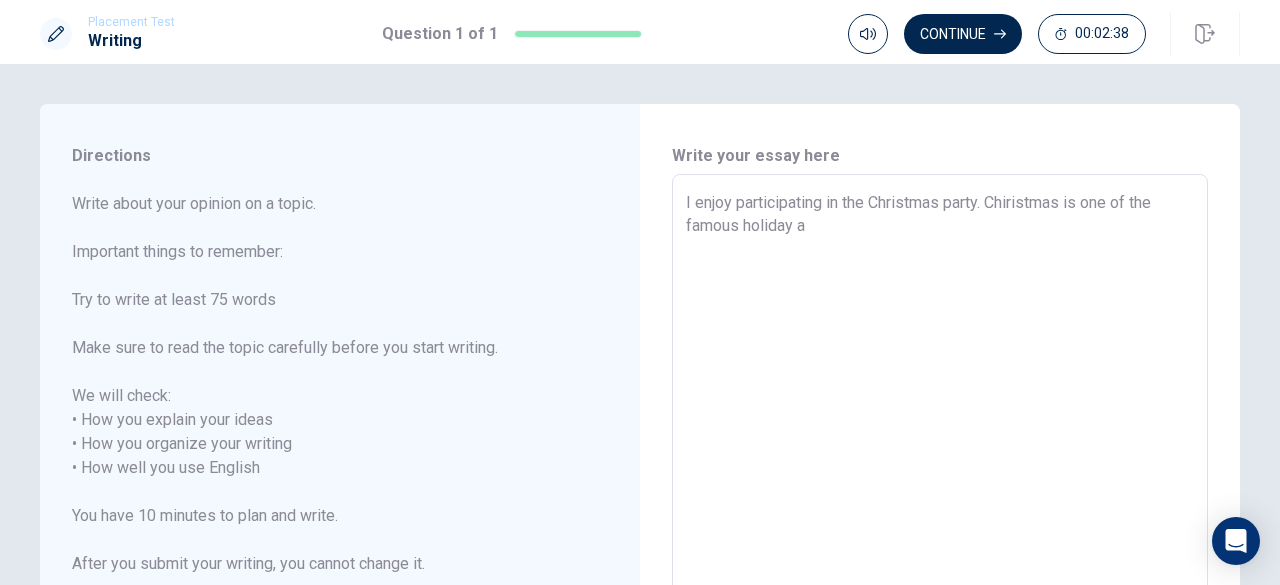 type on "x" 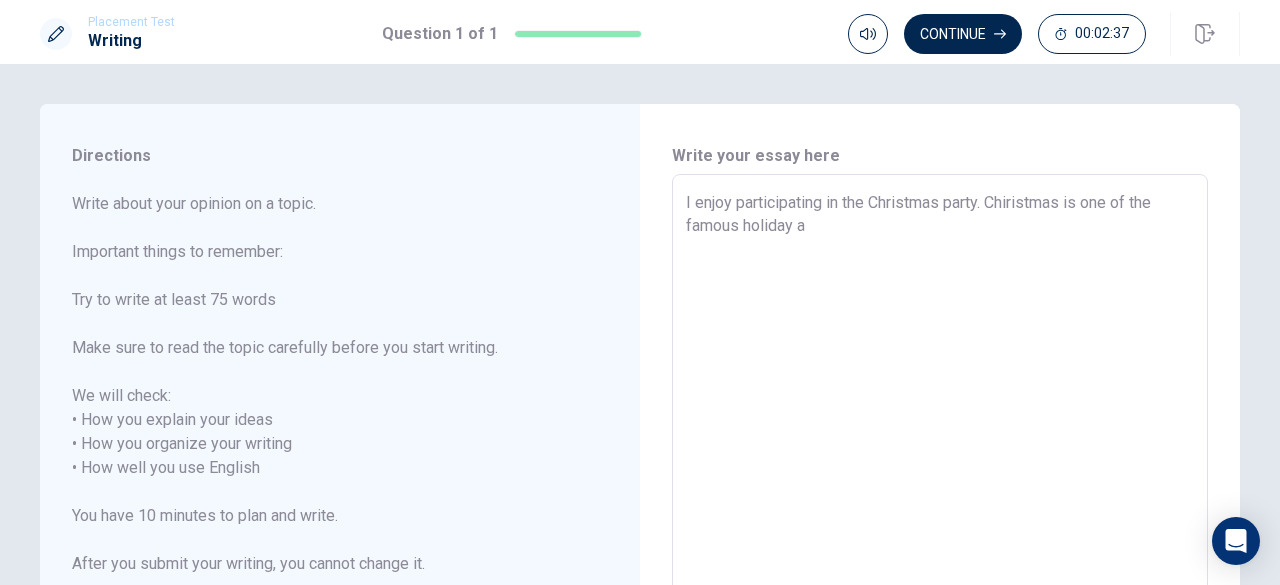 type on "I enjoy participating in the Christmas party. Chiristmas is one of the famous holiday ar" 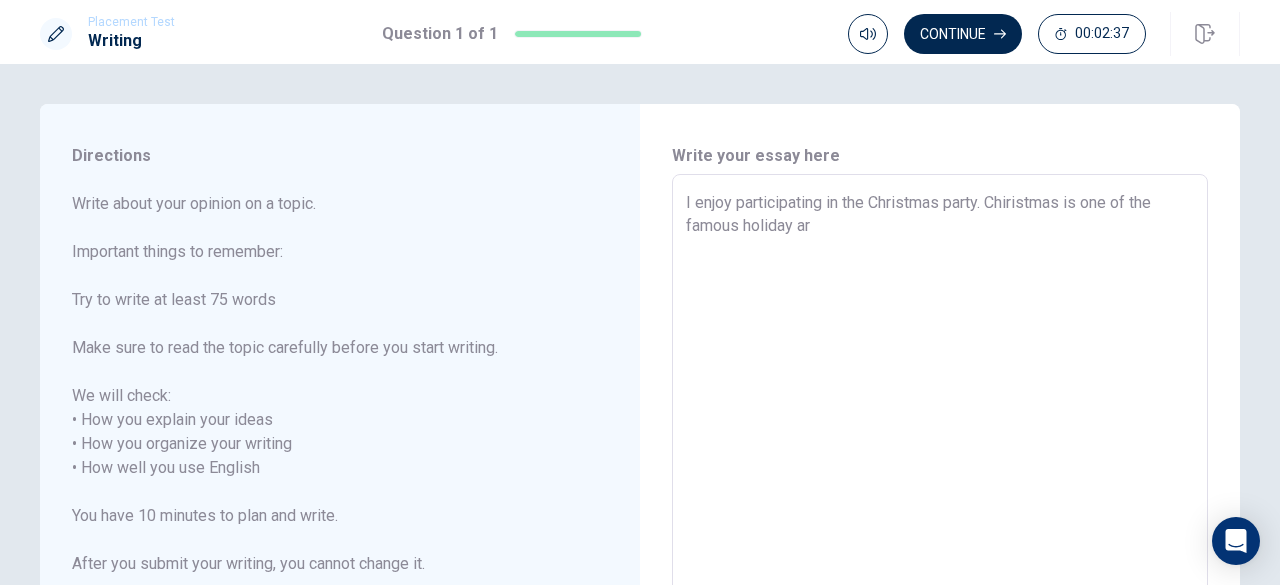type on "x" 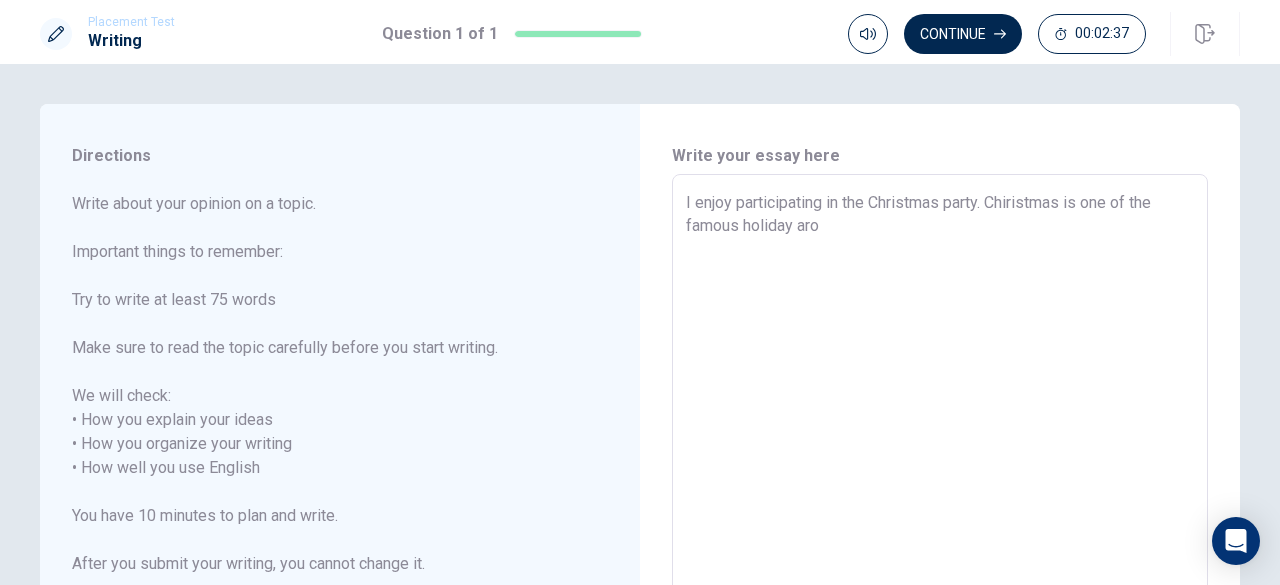 type on "x" 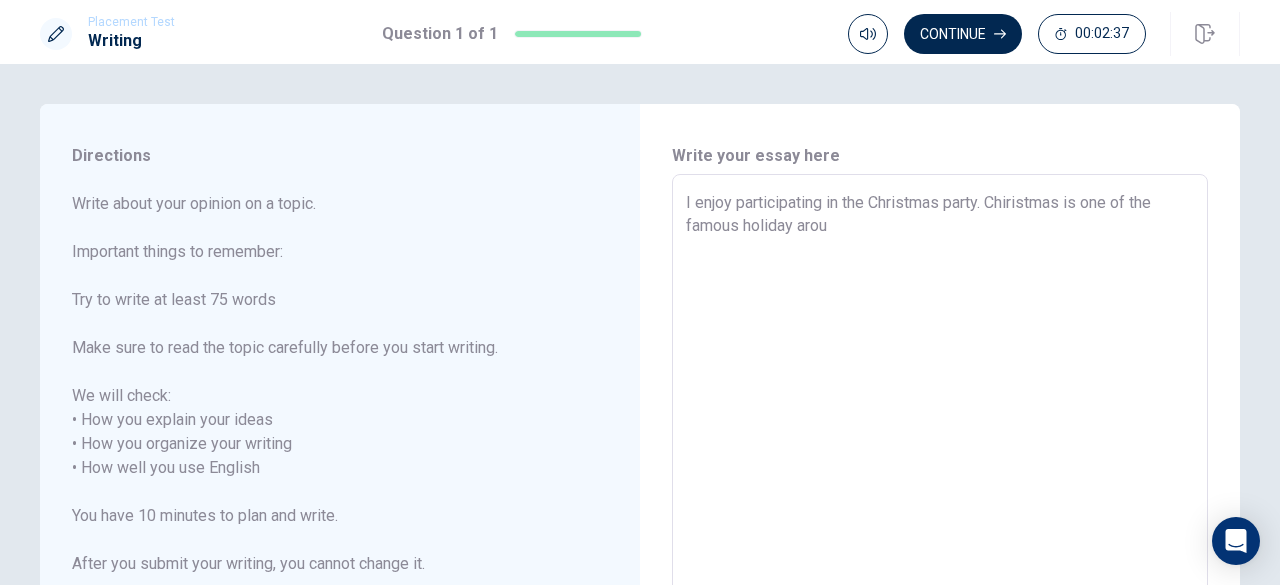 type on "x" 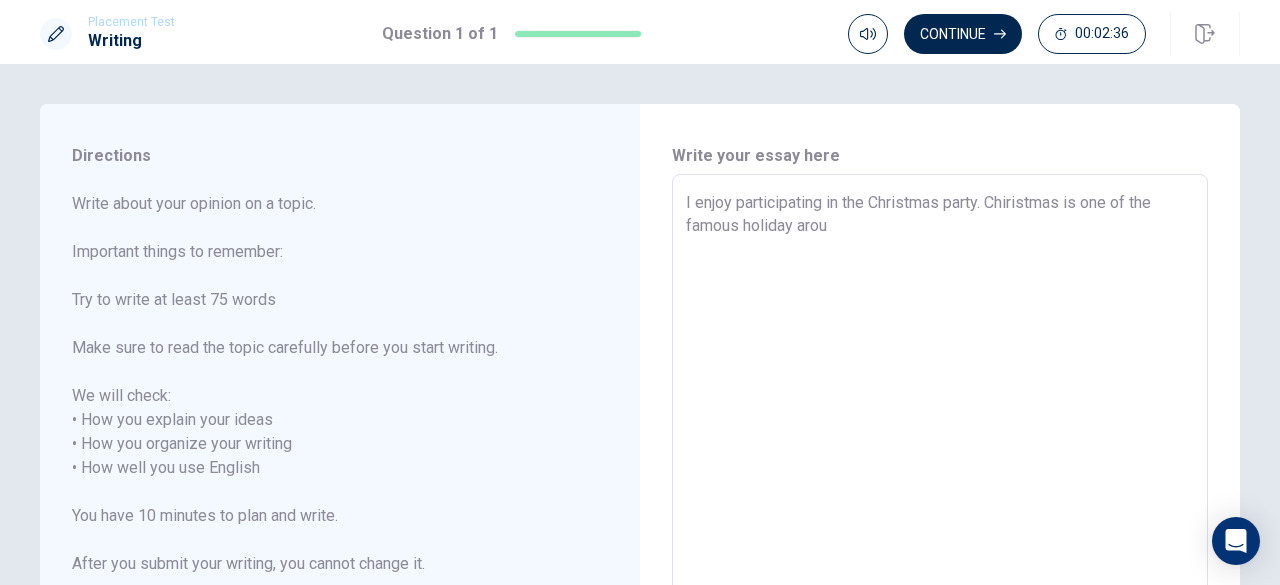 type on "I enjoy participating in the Christmas party. Chiristmas is one of the famous holiday aroun" 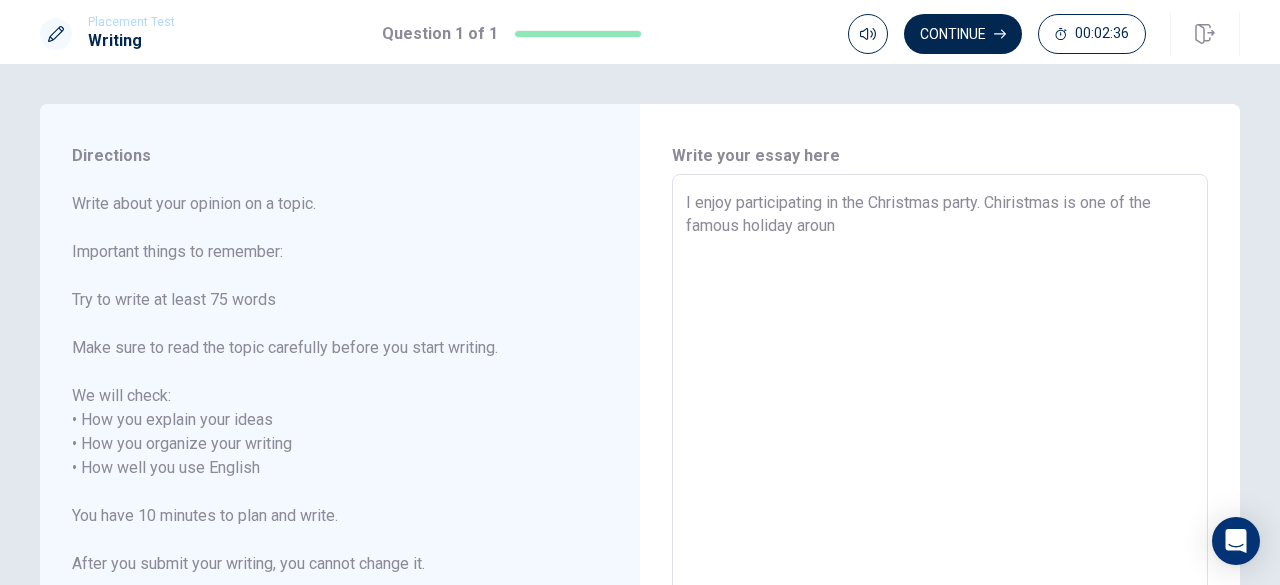 type 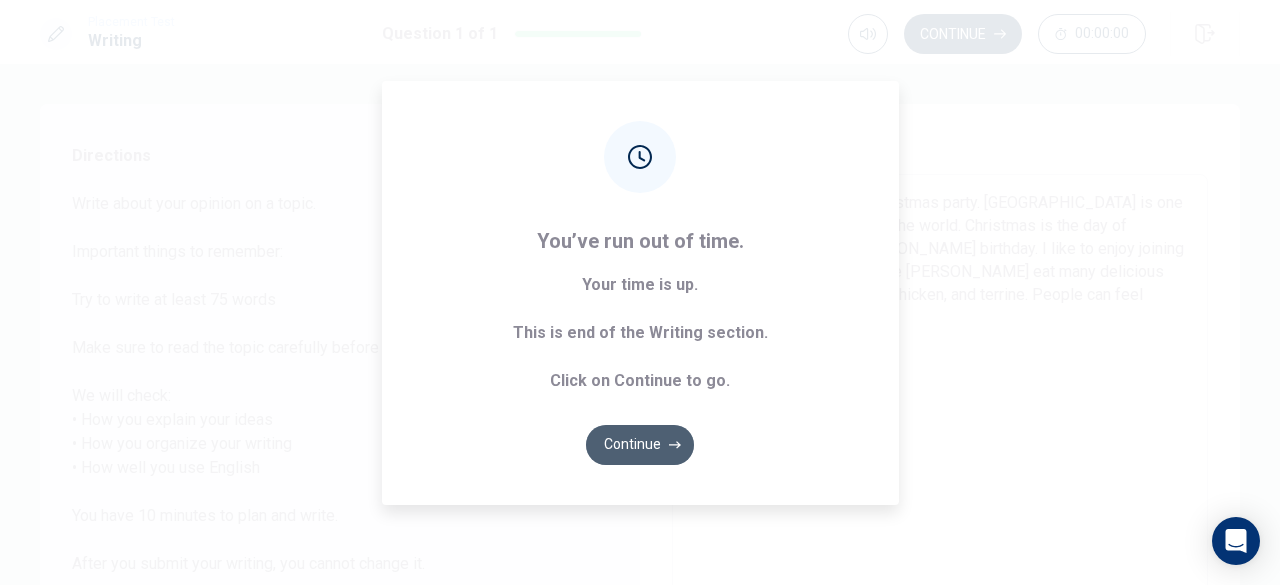 click 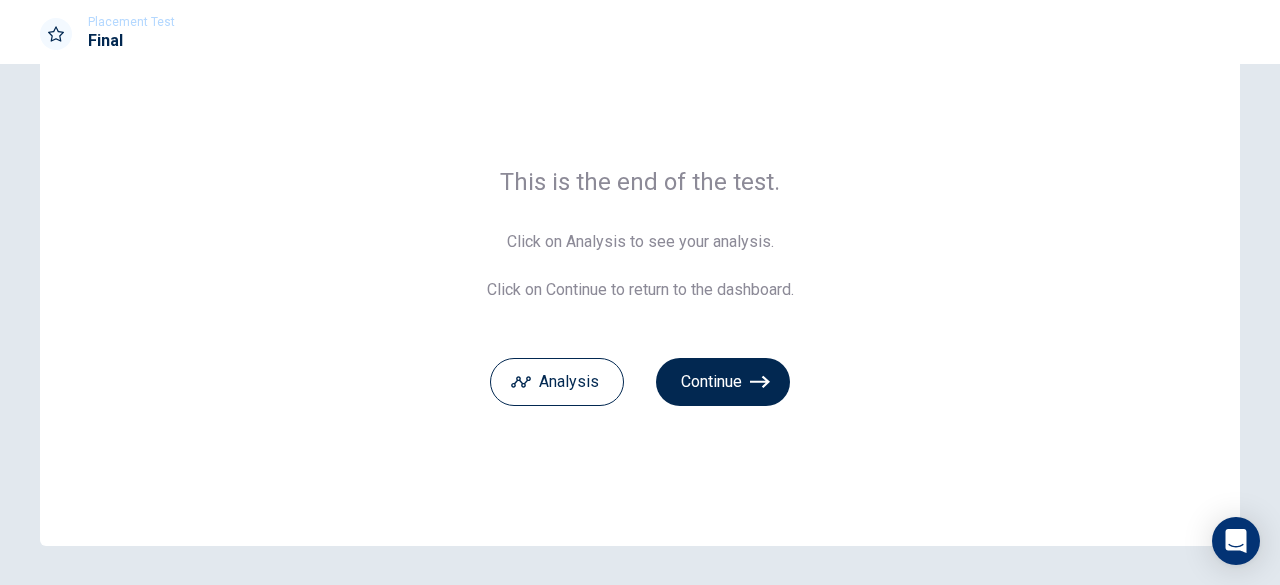 scroll, scrollTop: 79, scrollLeft: 0, axis: vertical 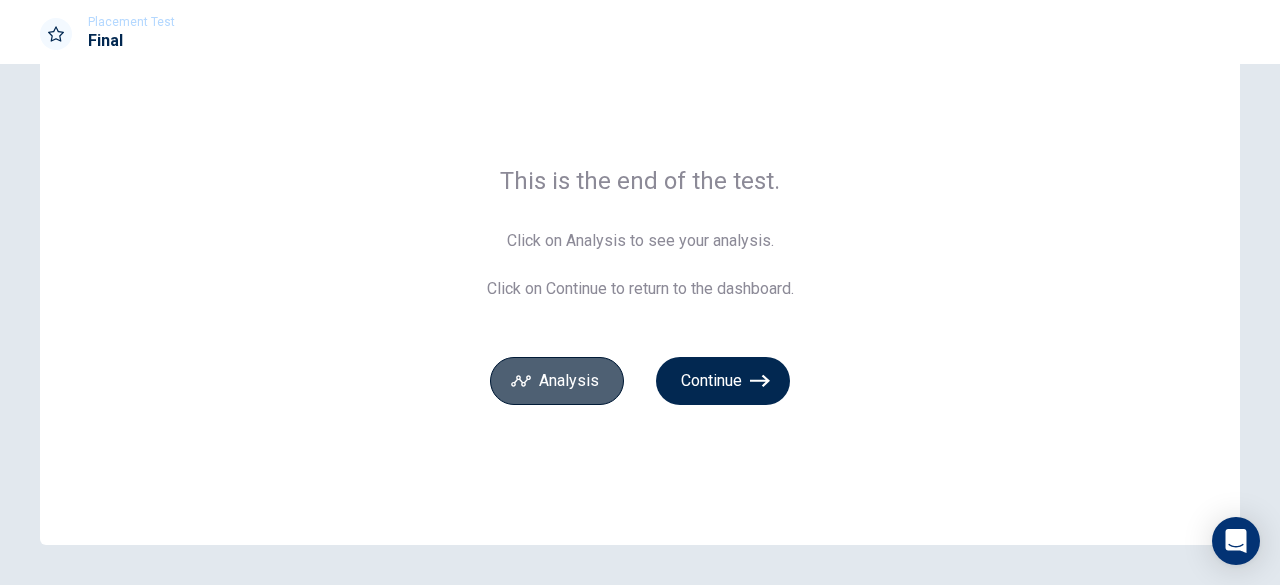 click on "Analysis" at bounding box center (557, 381) 